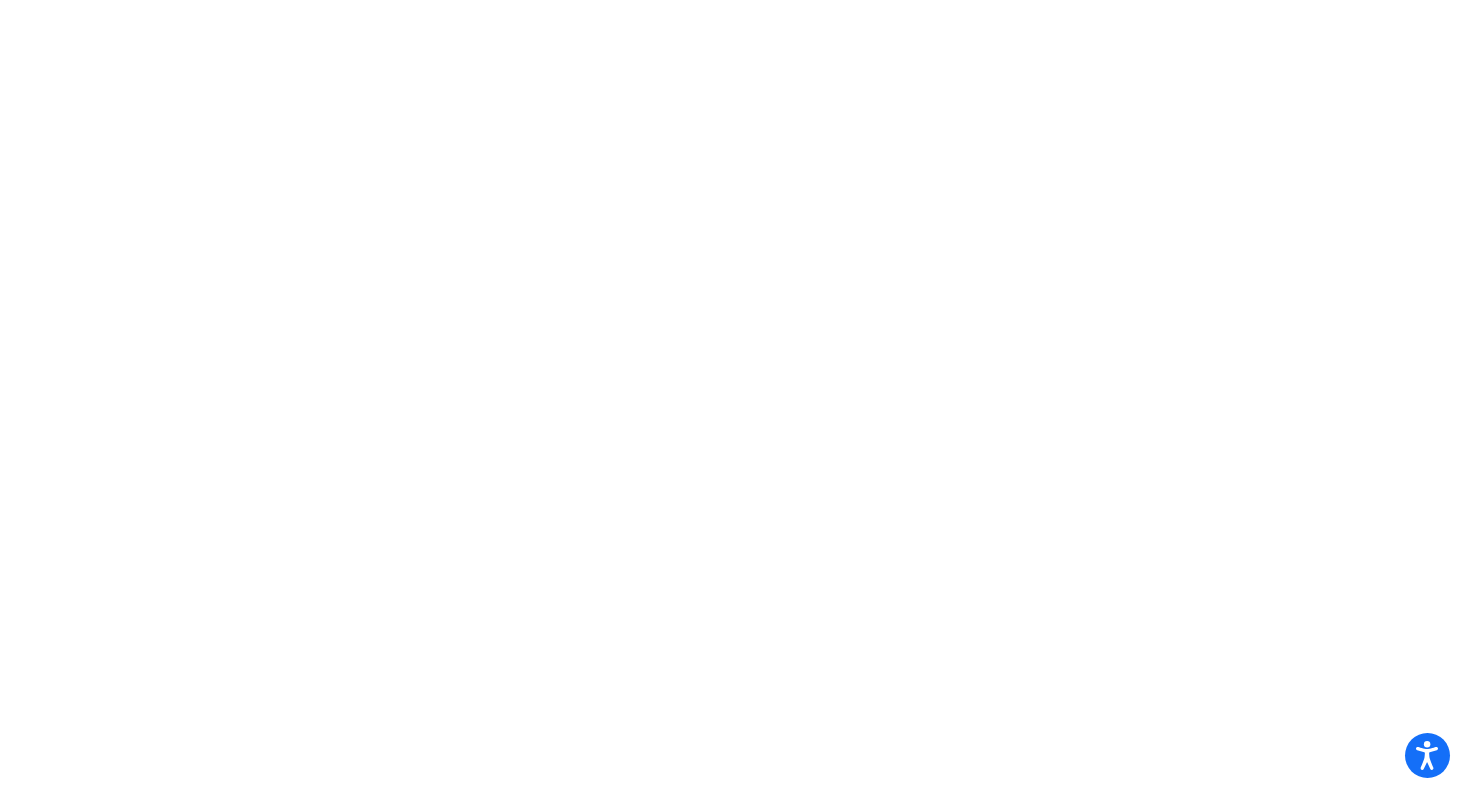 scroll, scrollTop: 0, scrollLeft: 0, axis: both 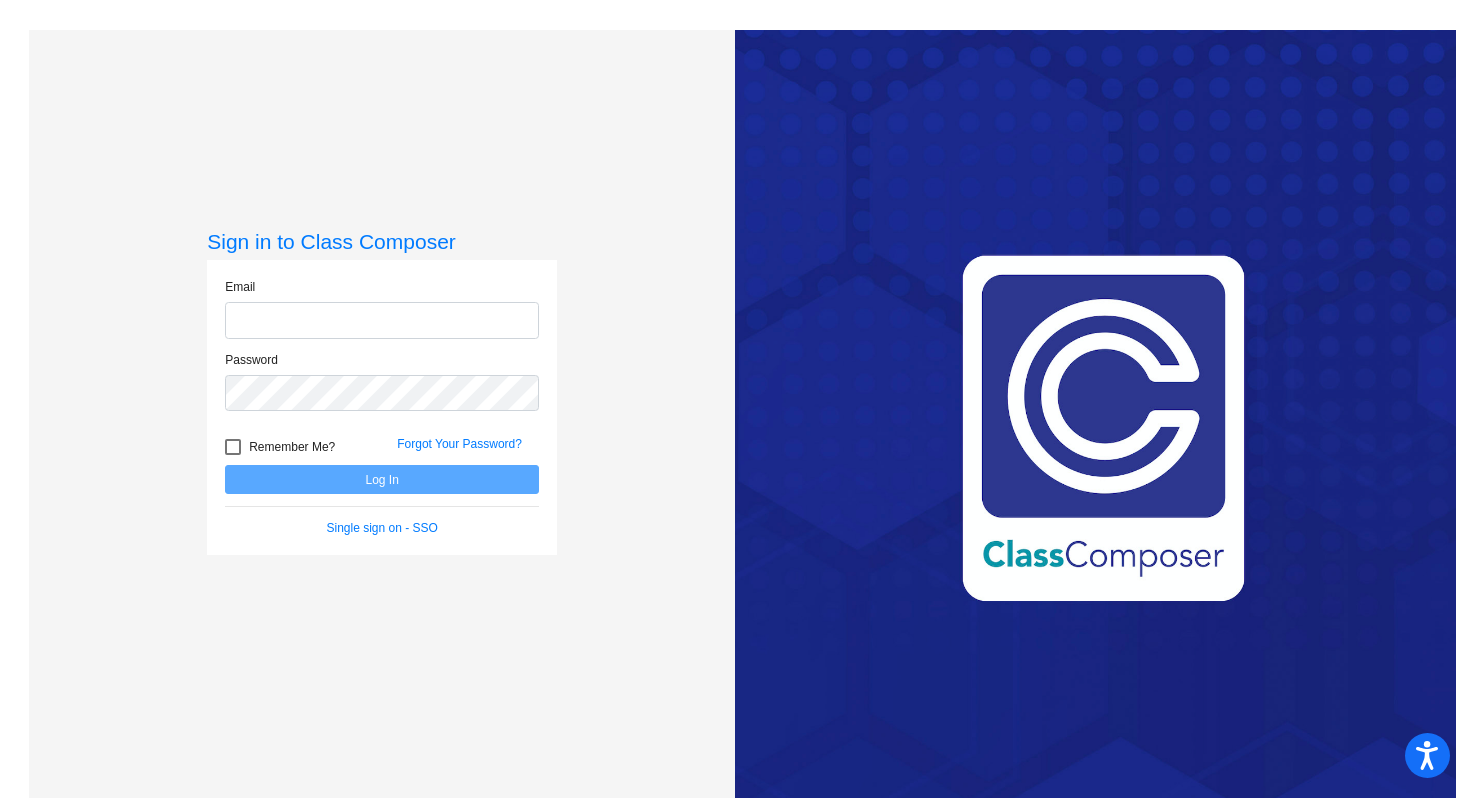 type on "[EMAIL_ADDRESS][DOMAIN_NAME]" 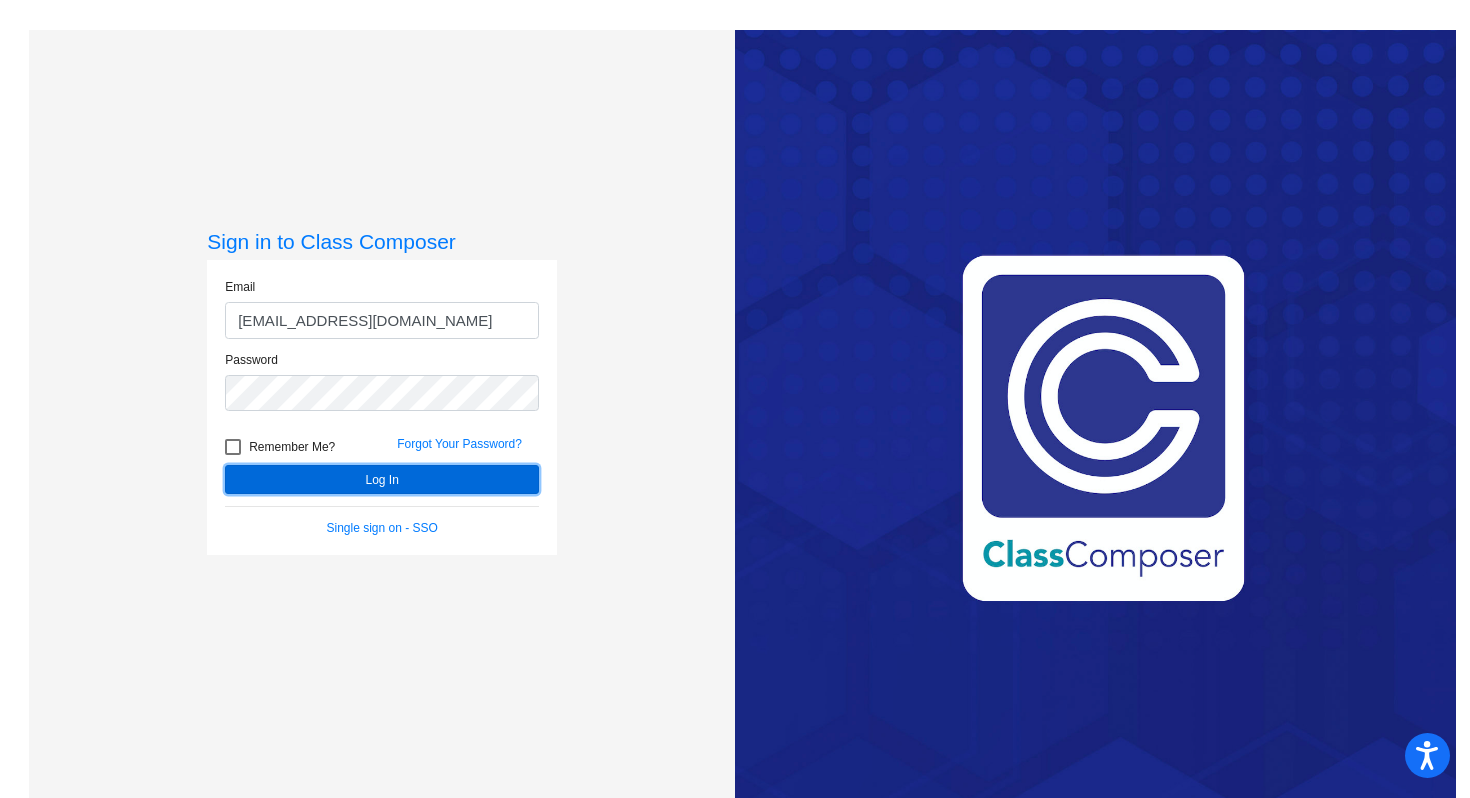 click on "Log In" 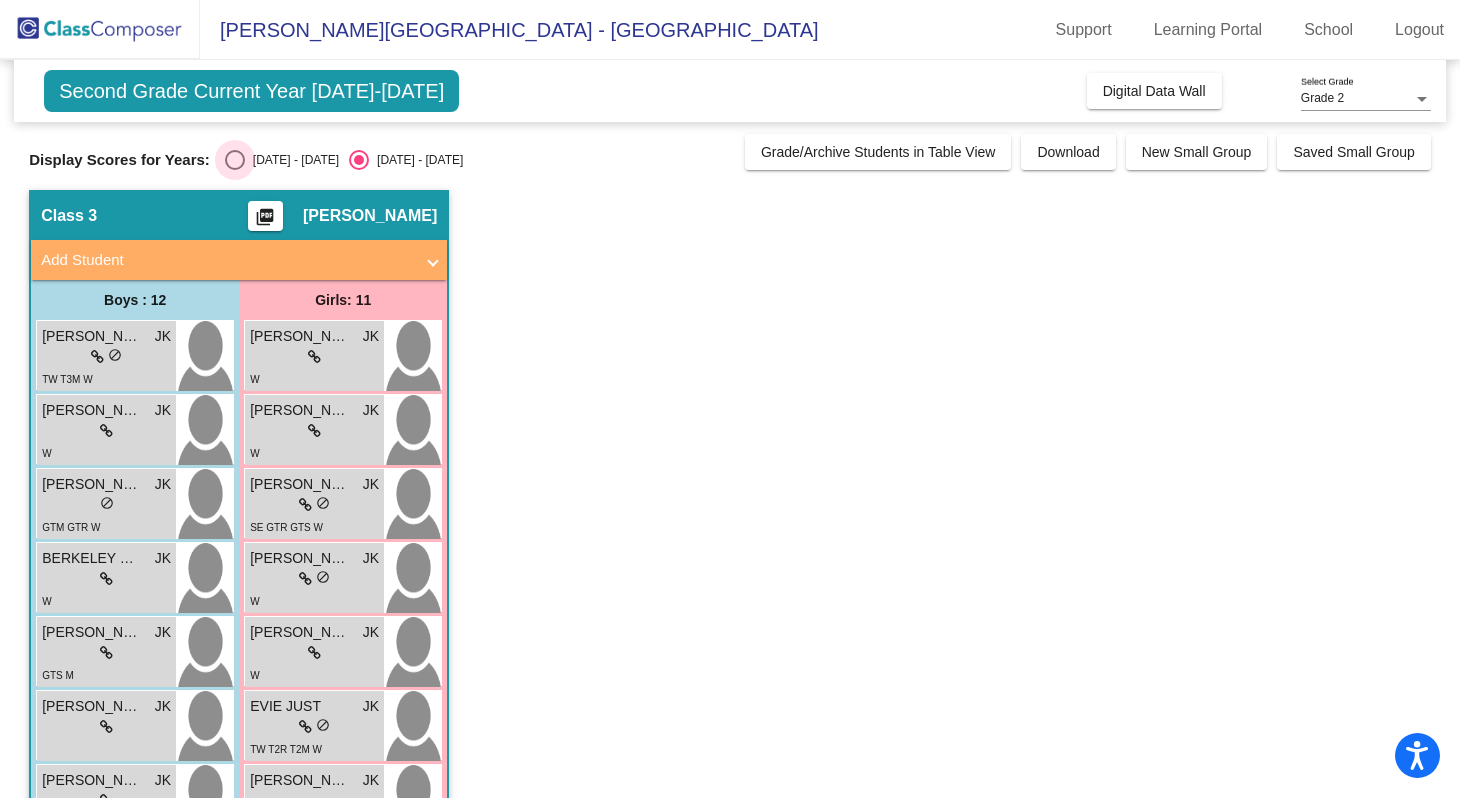 click at bounding box center [235, 160] 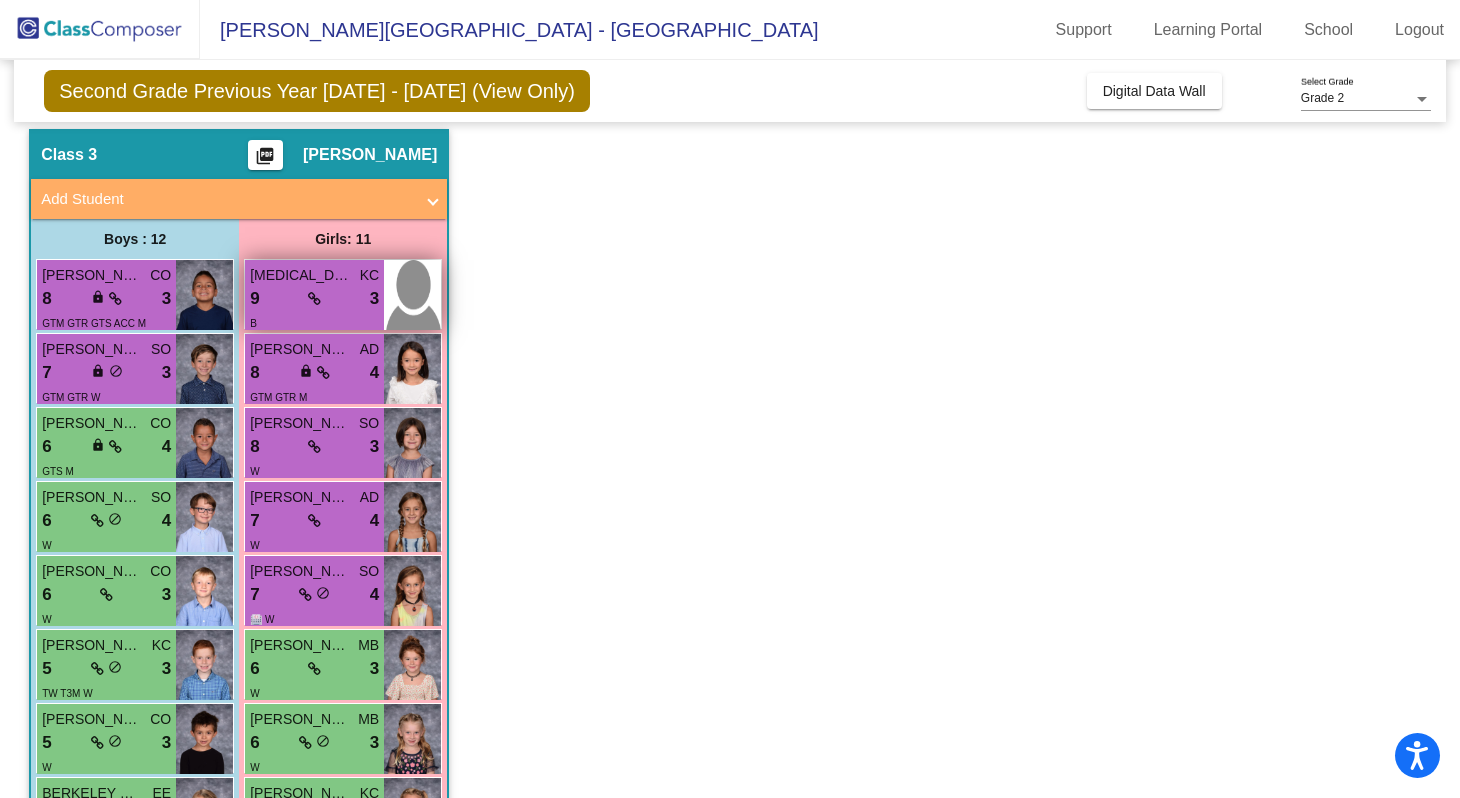 scroll, scrollTop: 66, scrollLeft: 0, axis: vertical 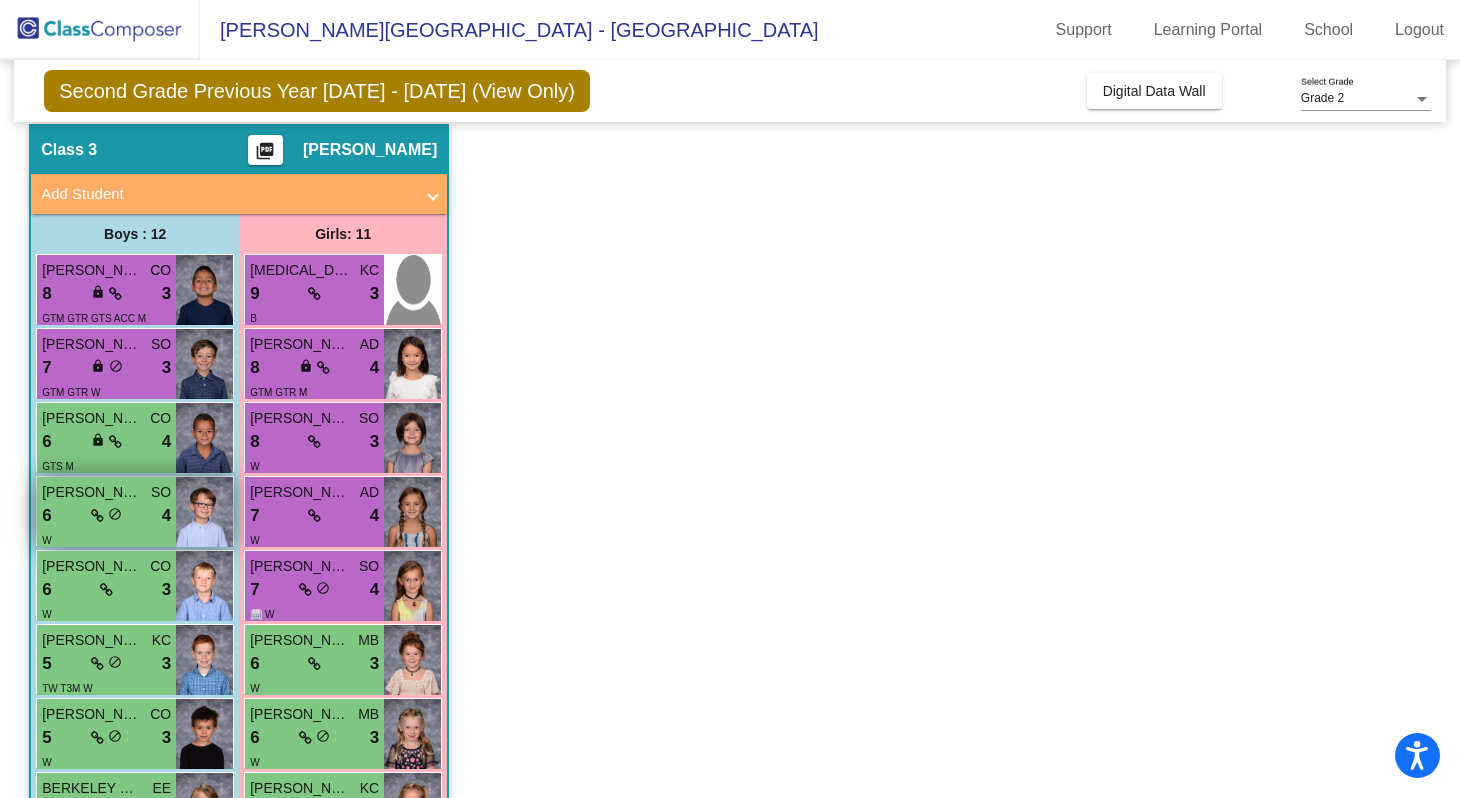 click on "6 lock do_not_disturb_alt 4" at bounding box center (106, 516) 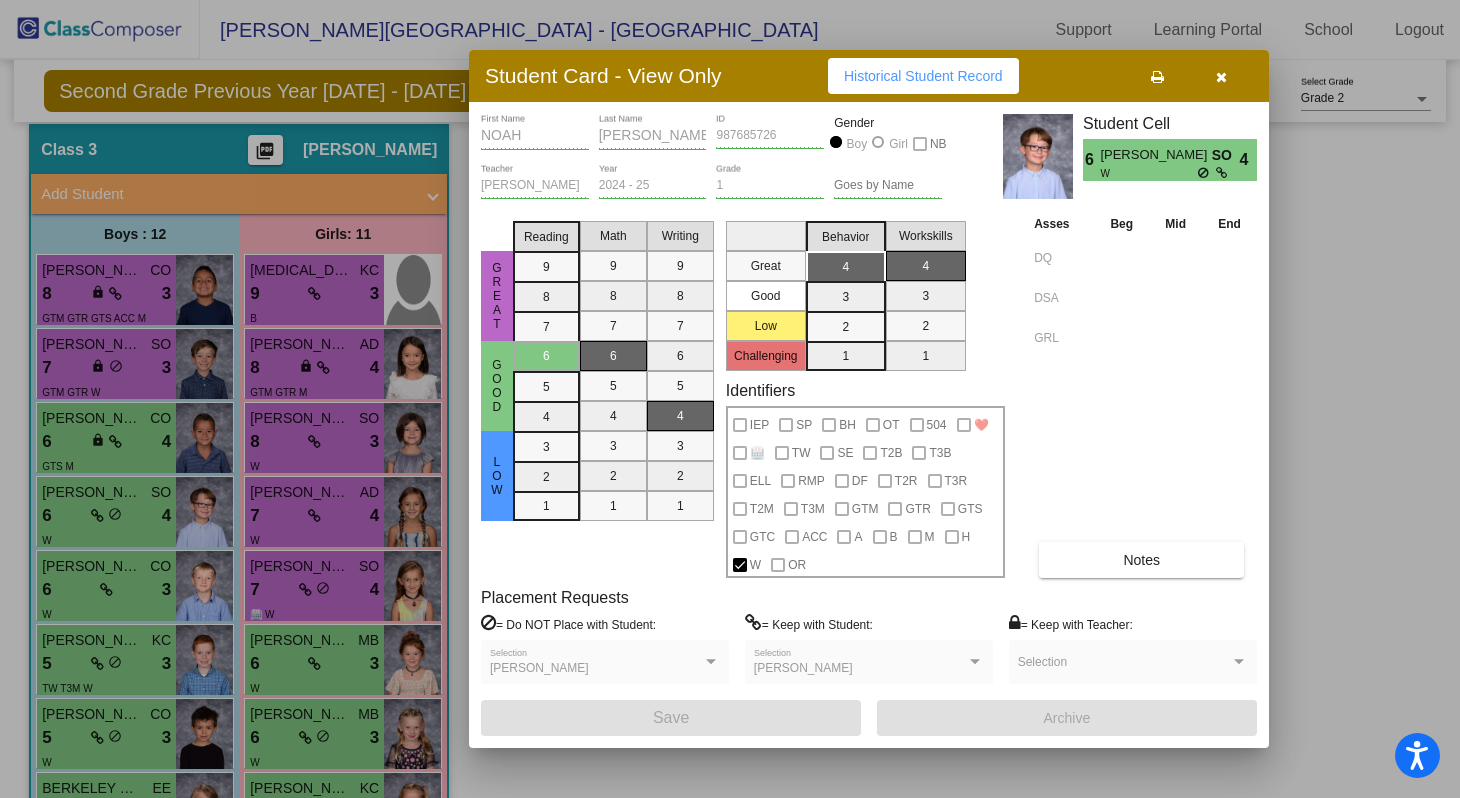 click on "Notes" at bounding box center [1141, 560] 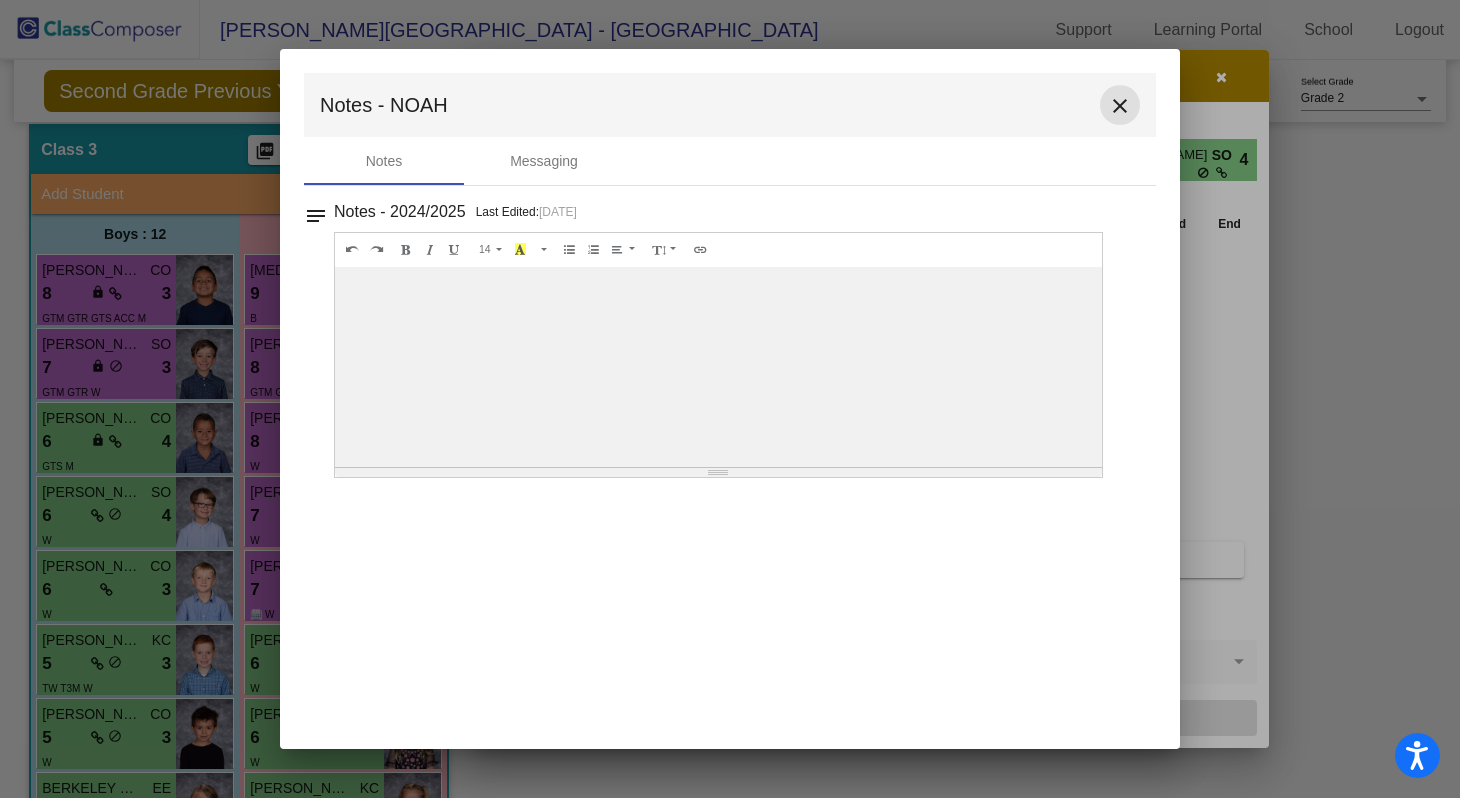 click on "close" at bounding box center [1120, 106] 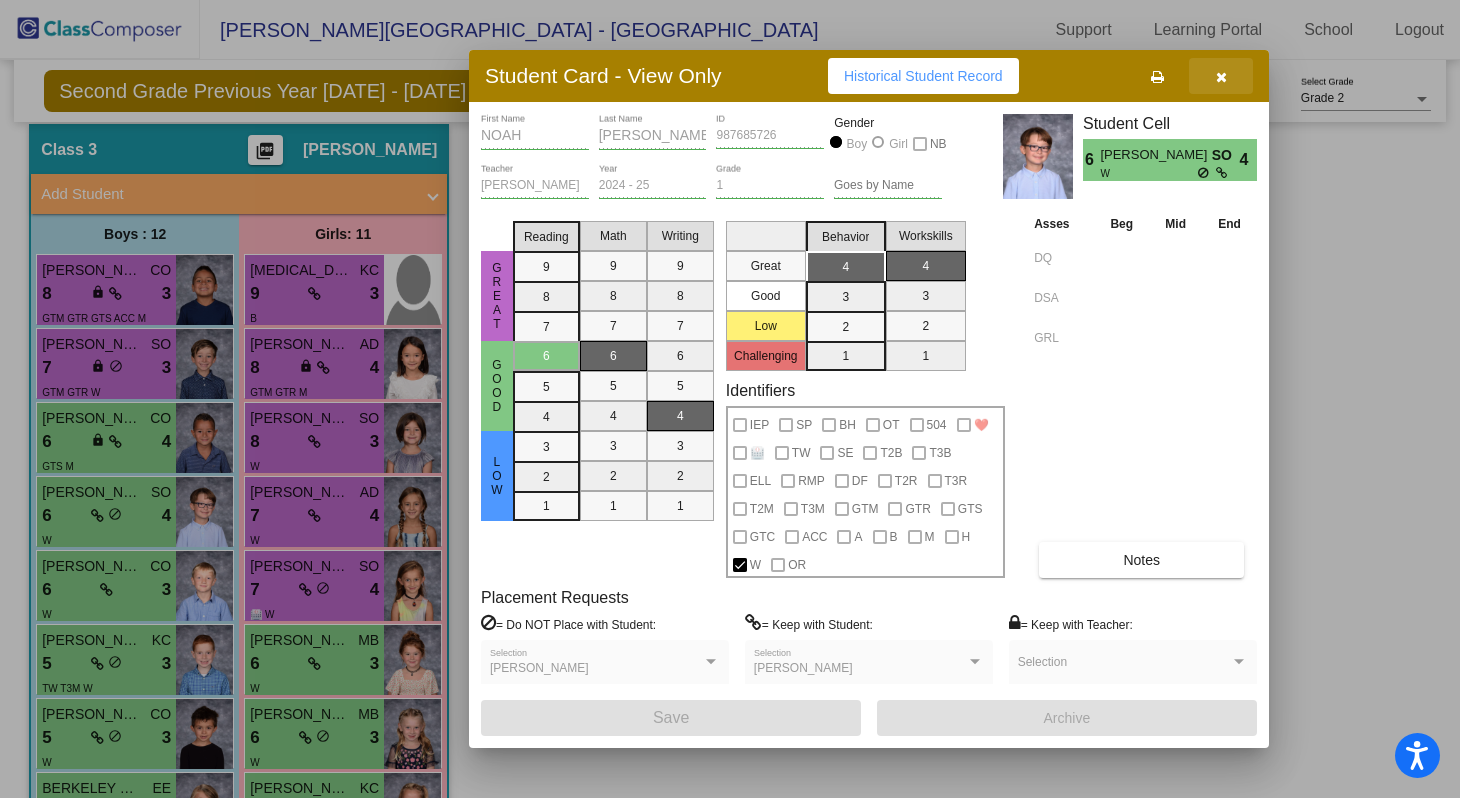 click at bounding box center [1221, 76] 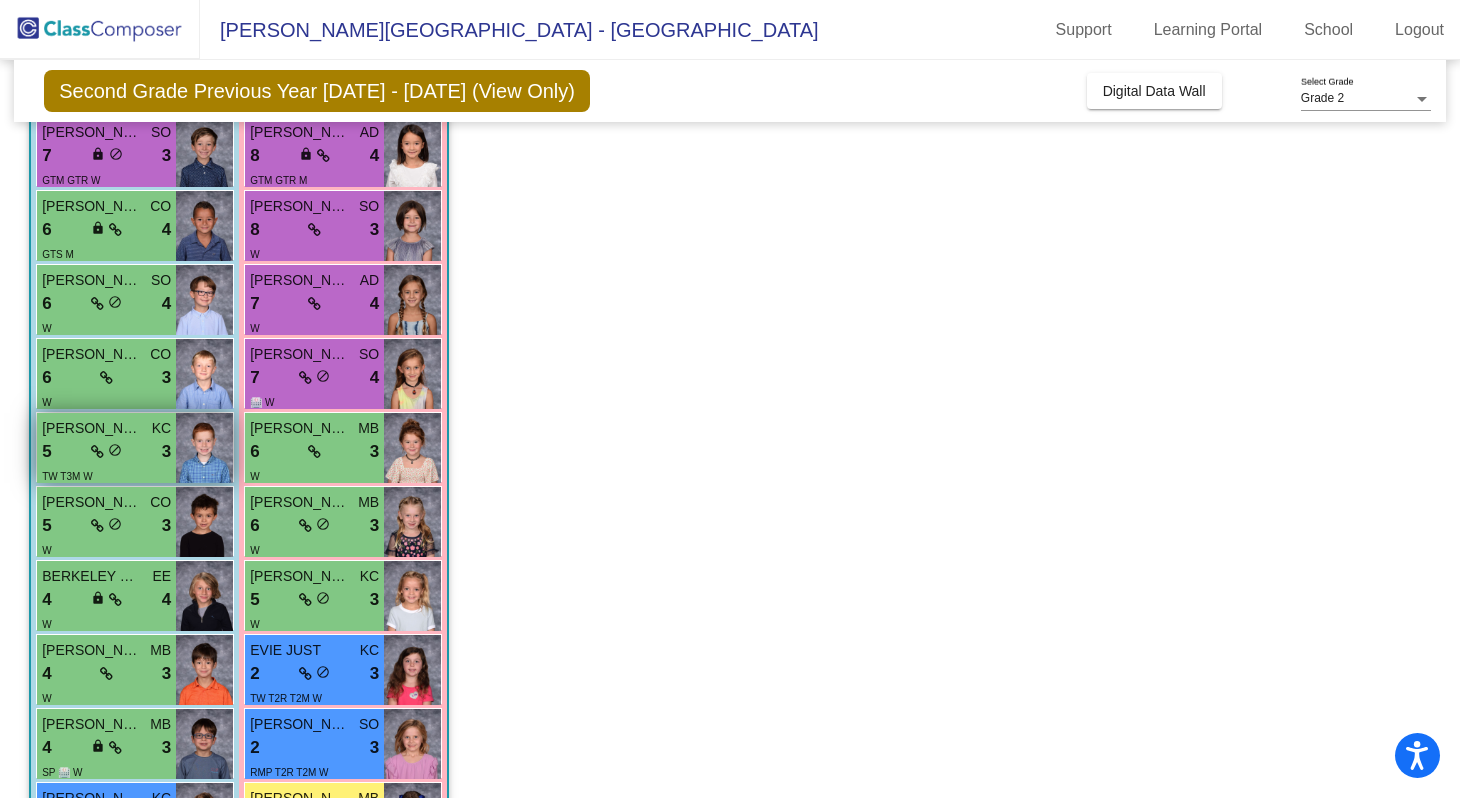 scroll, scrollTop: 242, scrollLeft: 0, axis: vertical 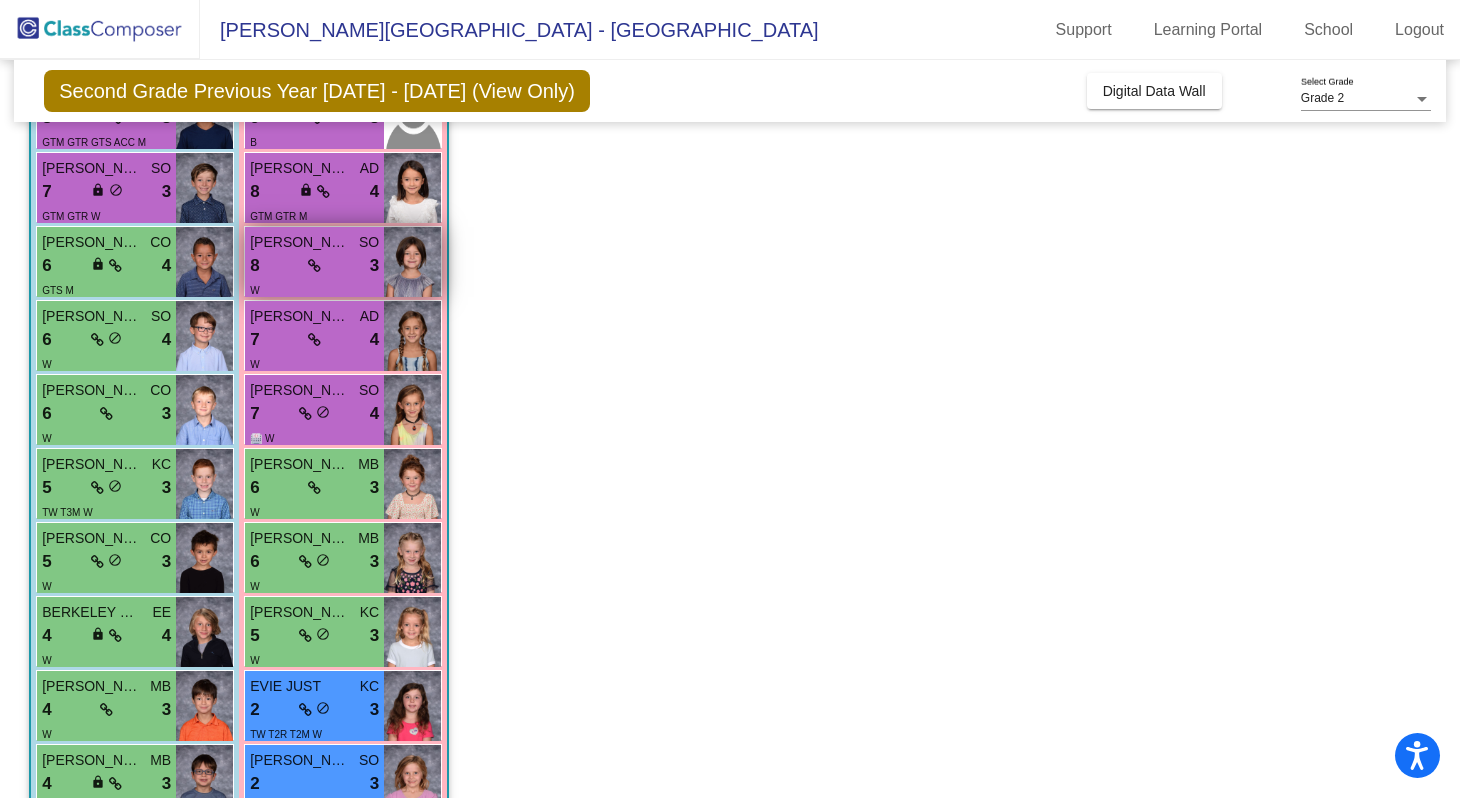 click on "8 lock do_not_disturb_alt 3" at bounding box center (314, 266) 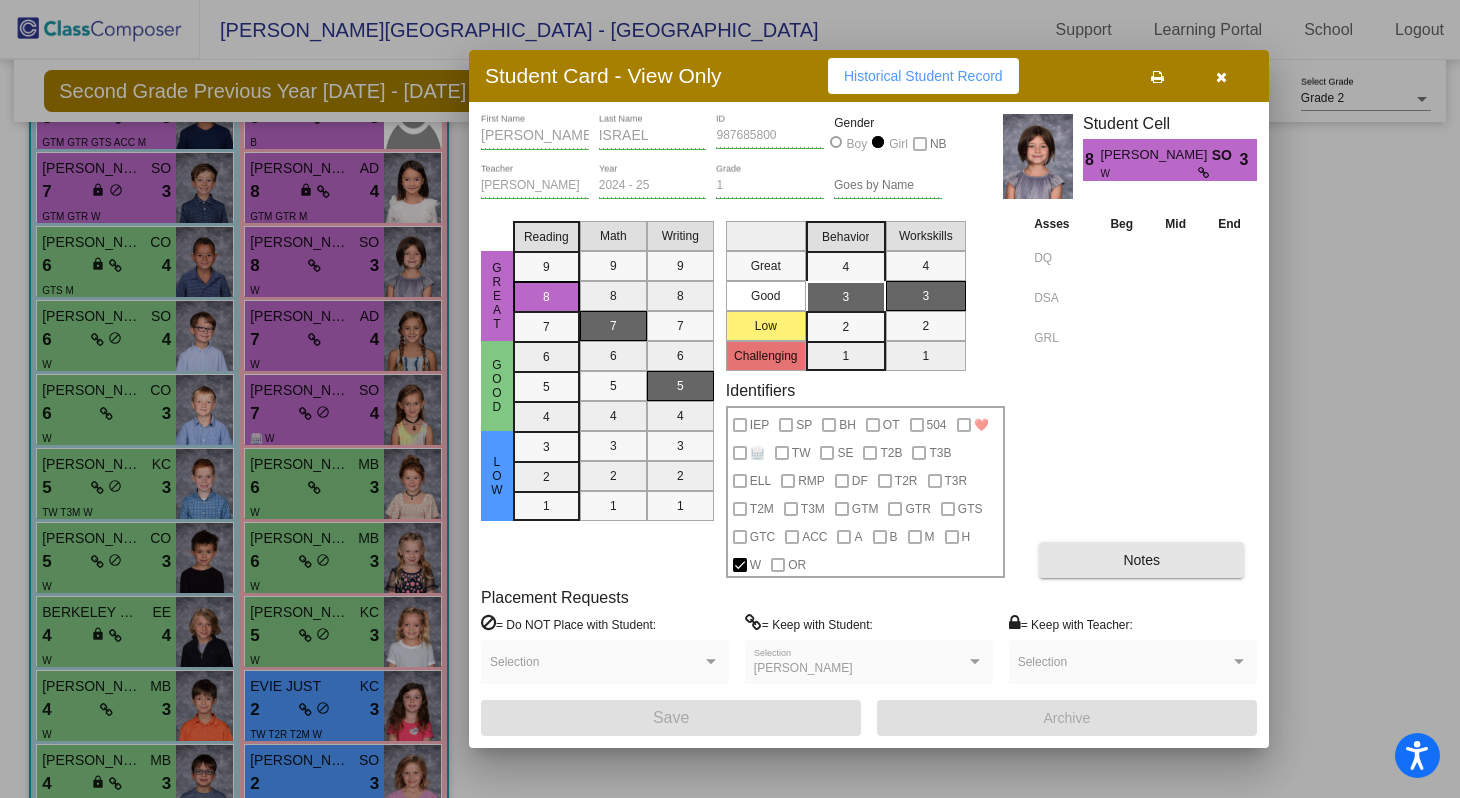click on "Notes" at bounding box center [1141, 560] 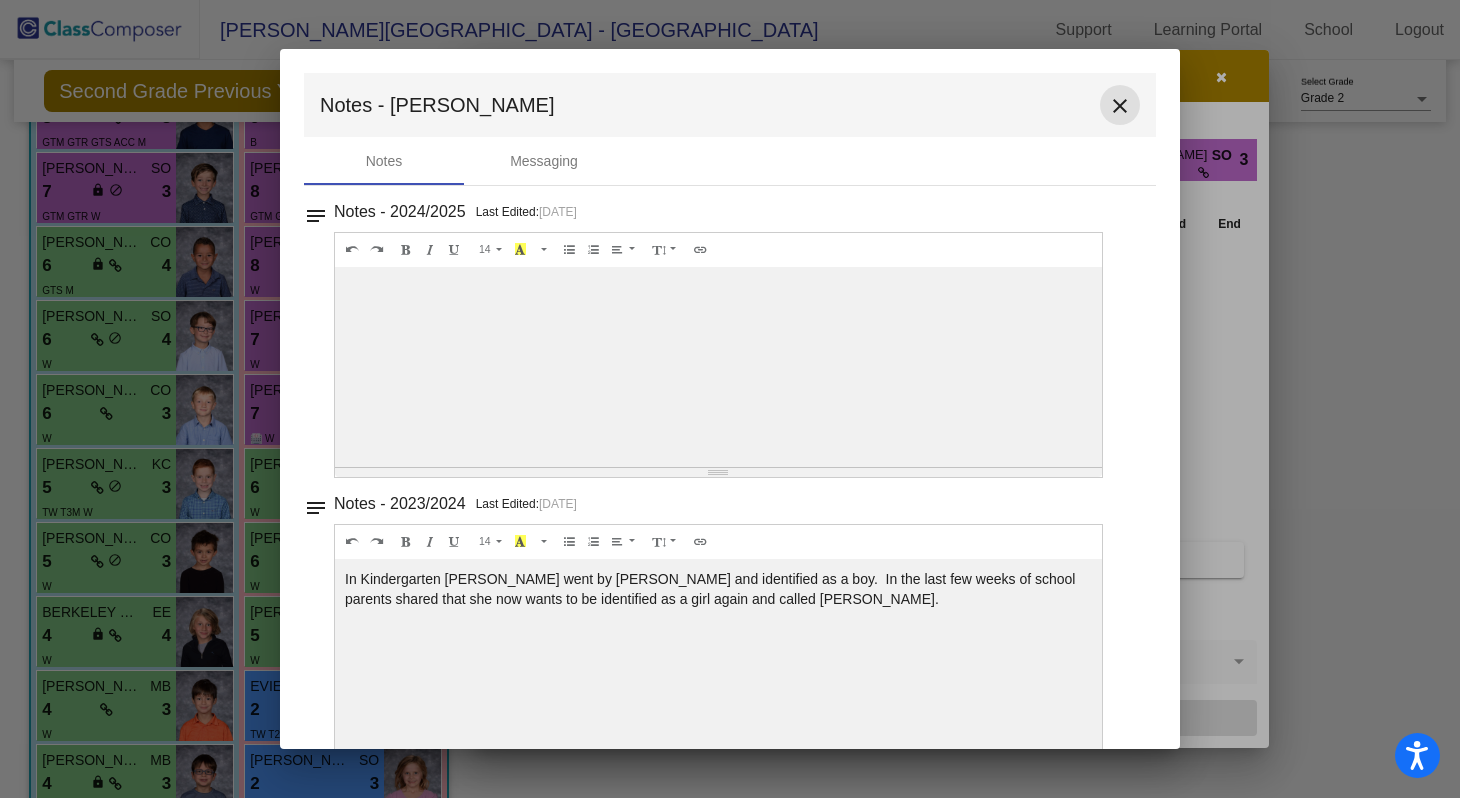 click on "close" at bounding box center (1120, 106) 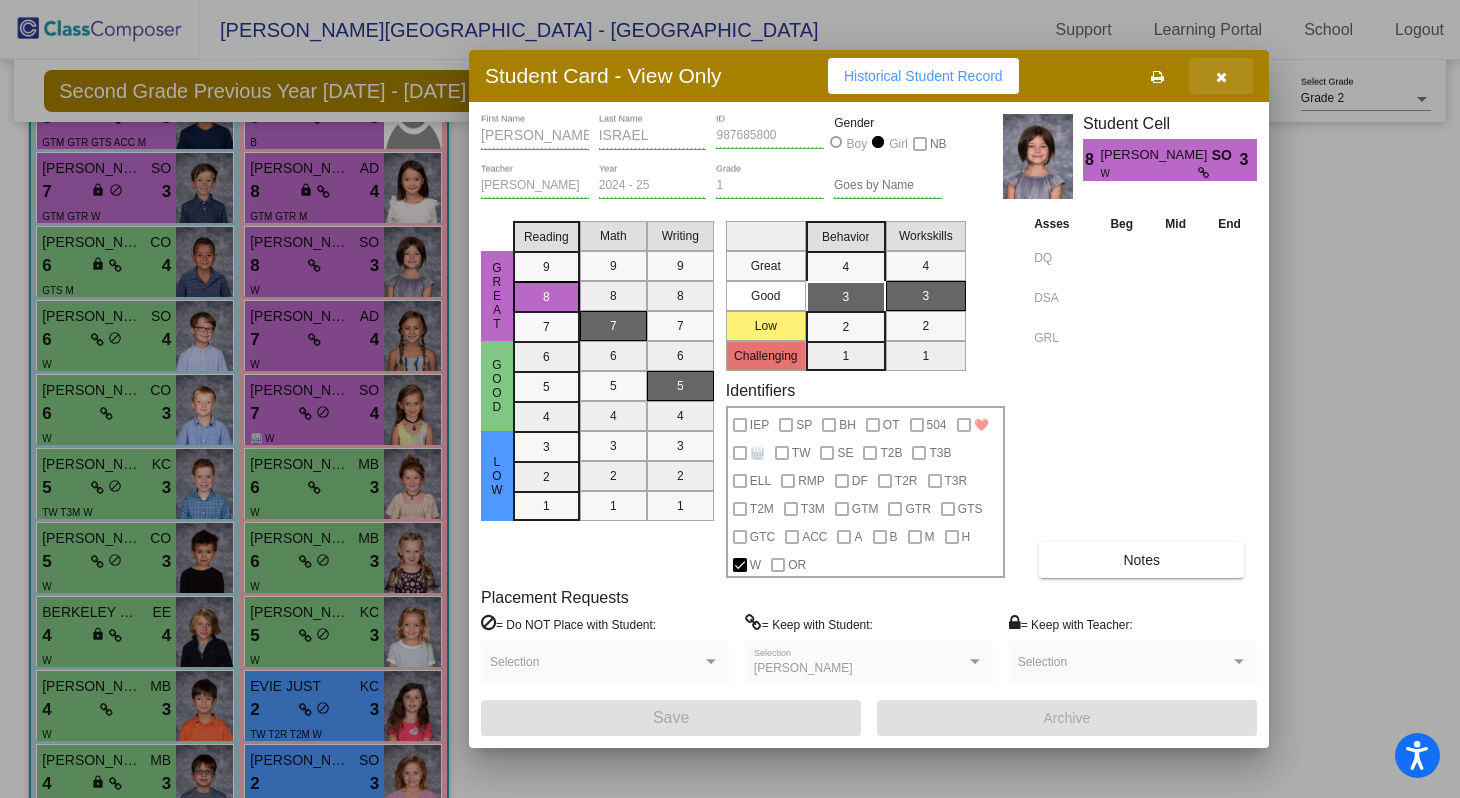click at bounding box center [1221, 77] 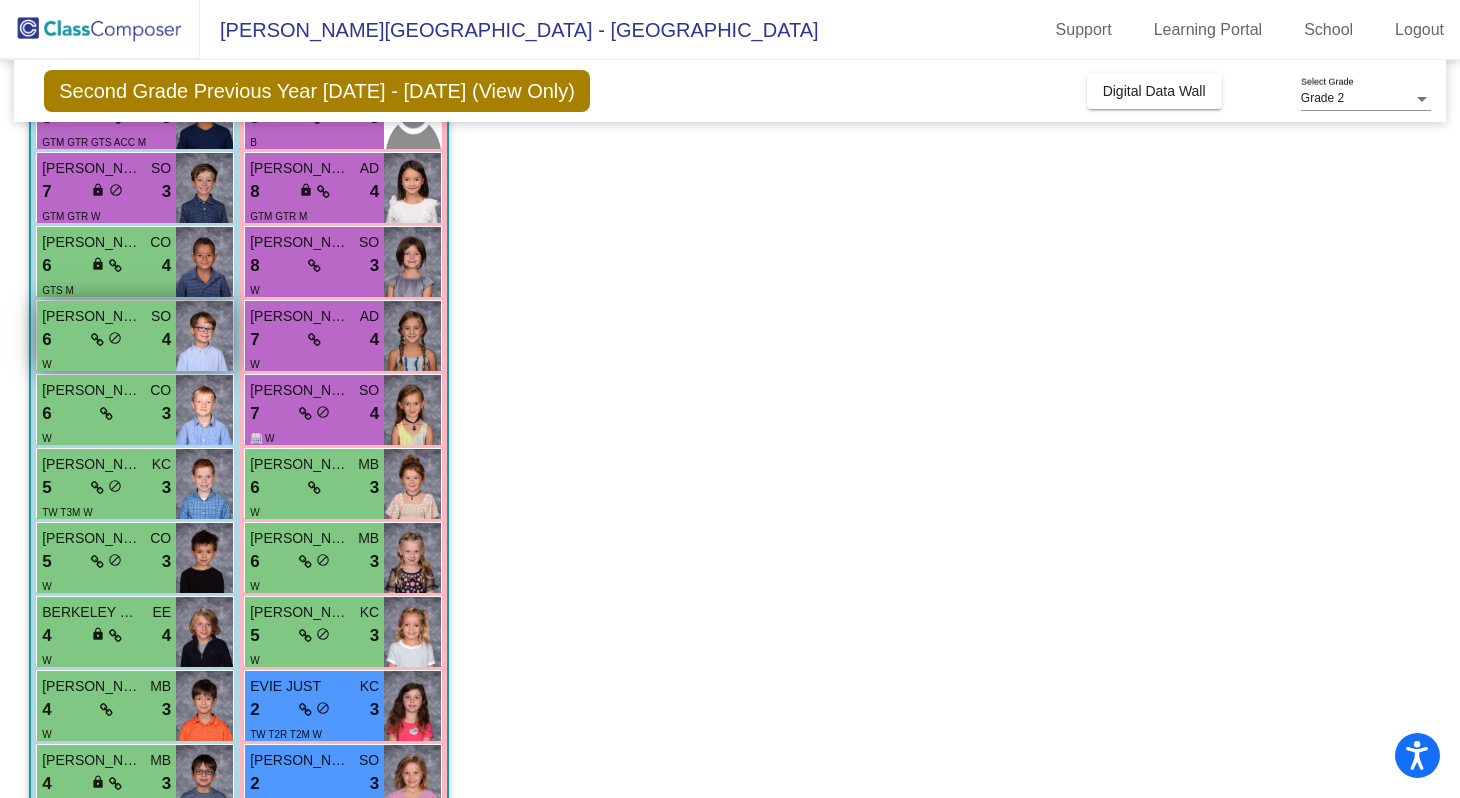 click on "6 lock do_not_disturb_alt 4" at bounding box center [106, 340] 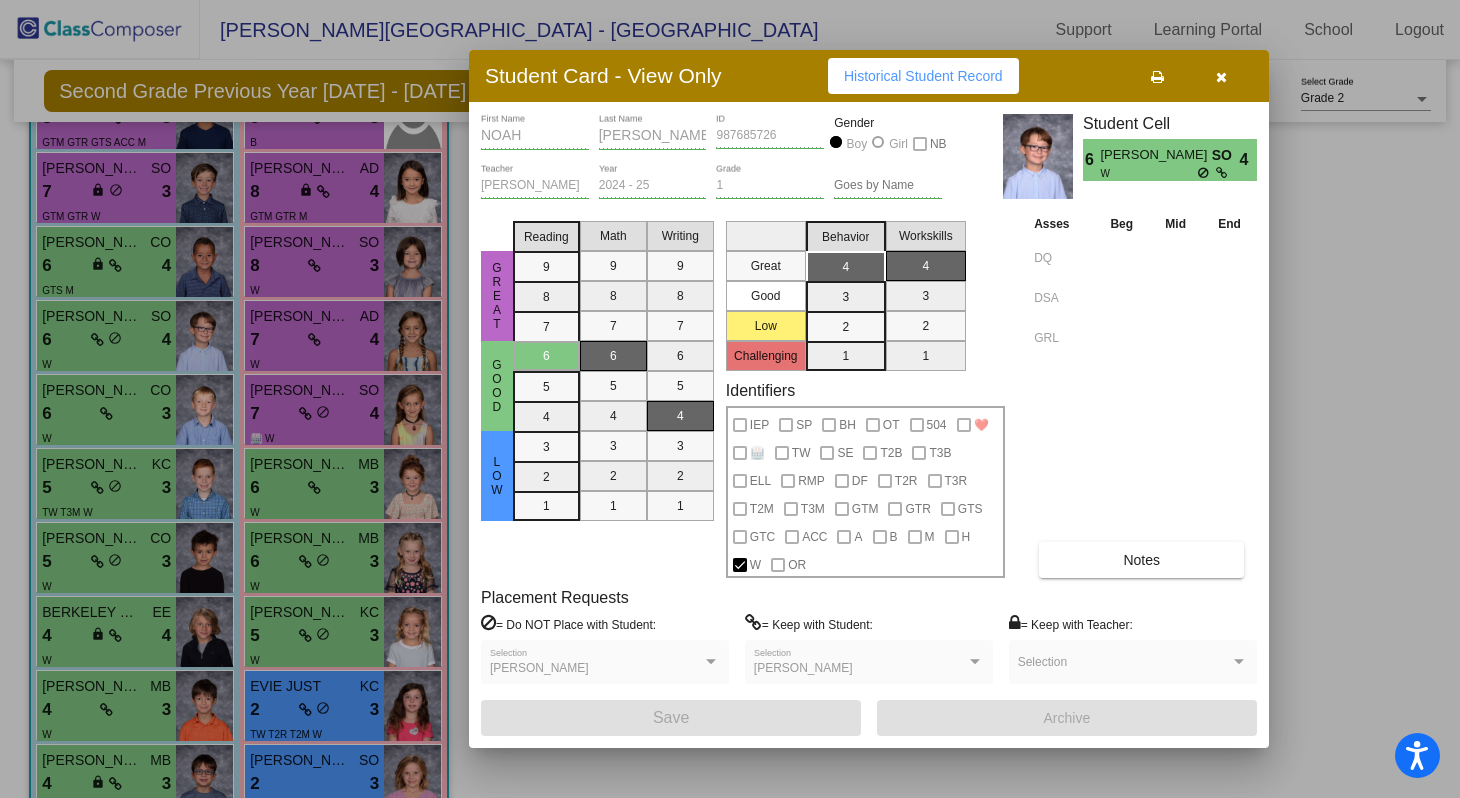 click at bounding box center [1221, 77] 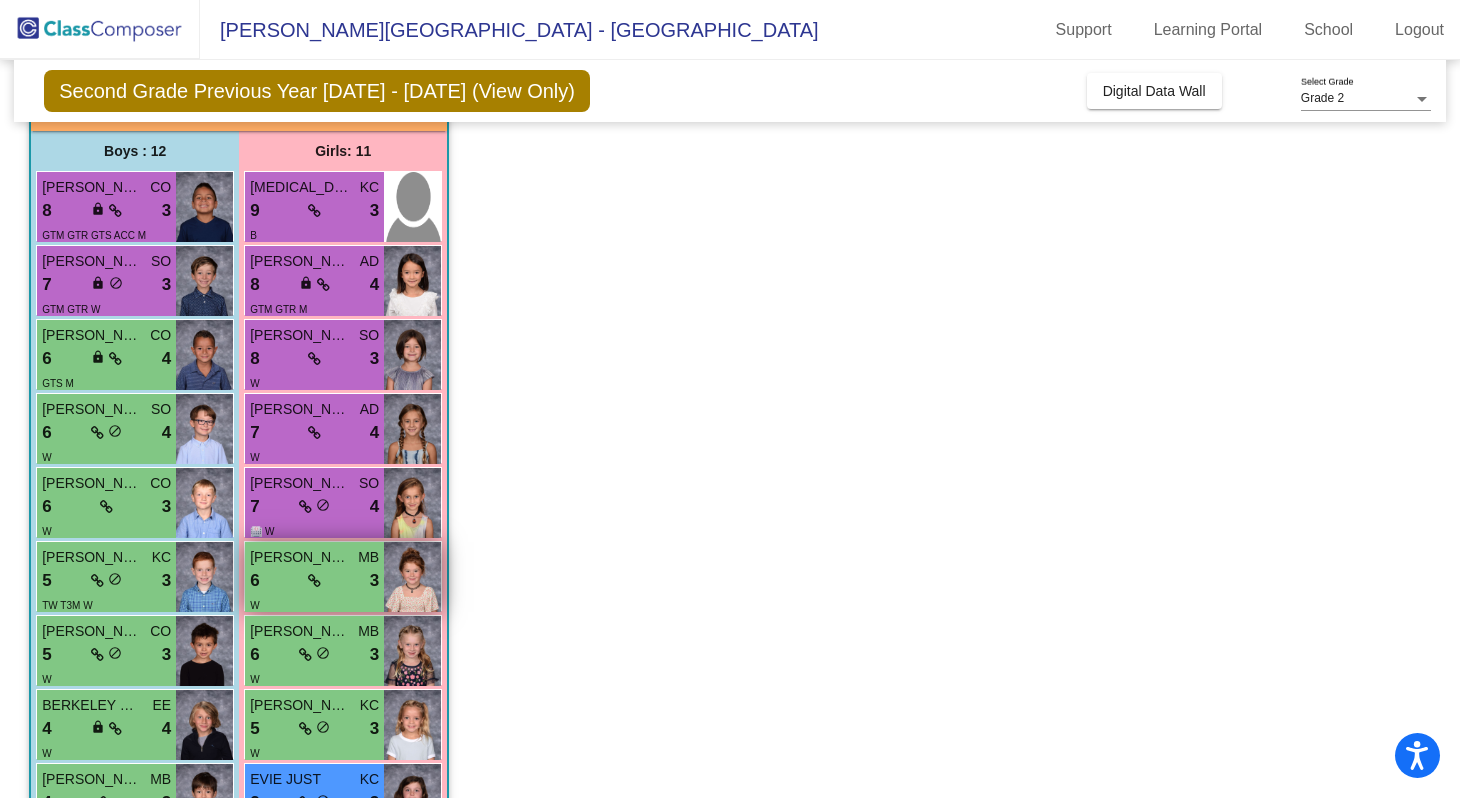 scroll, scrollTop: 147, scrollLeft: 0, axis: vertical 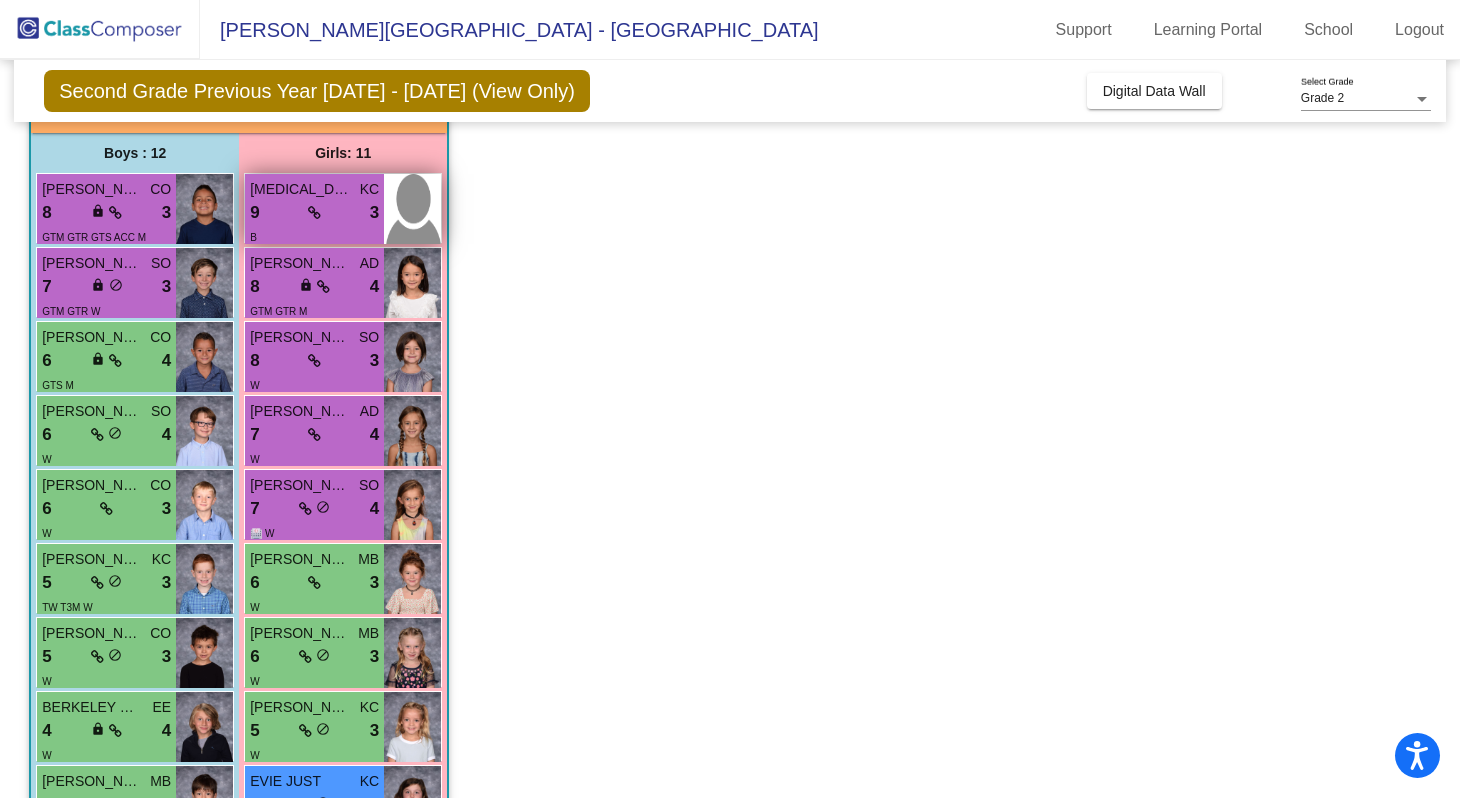 click on "9 lock do_not_disturb_alt 3" at bounding box center (314, 213) 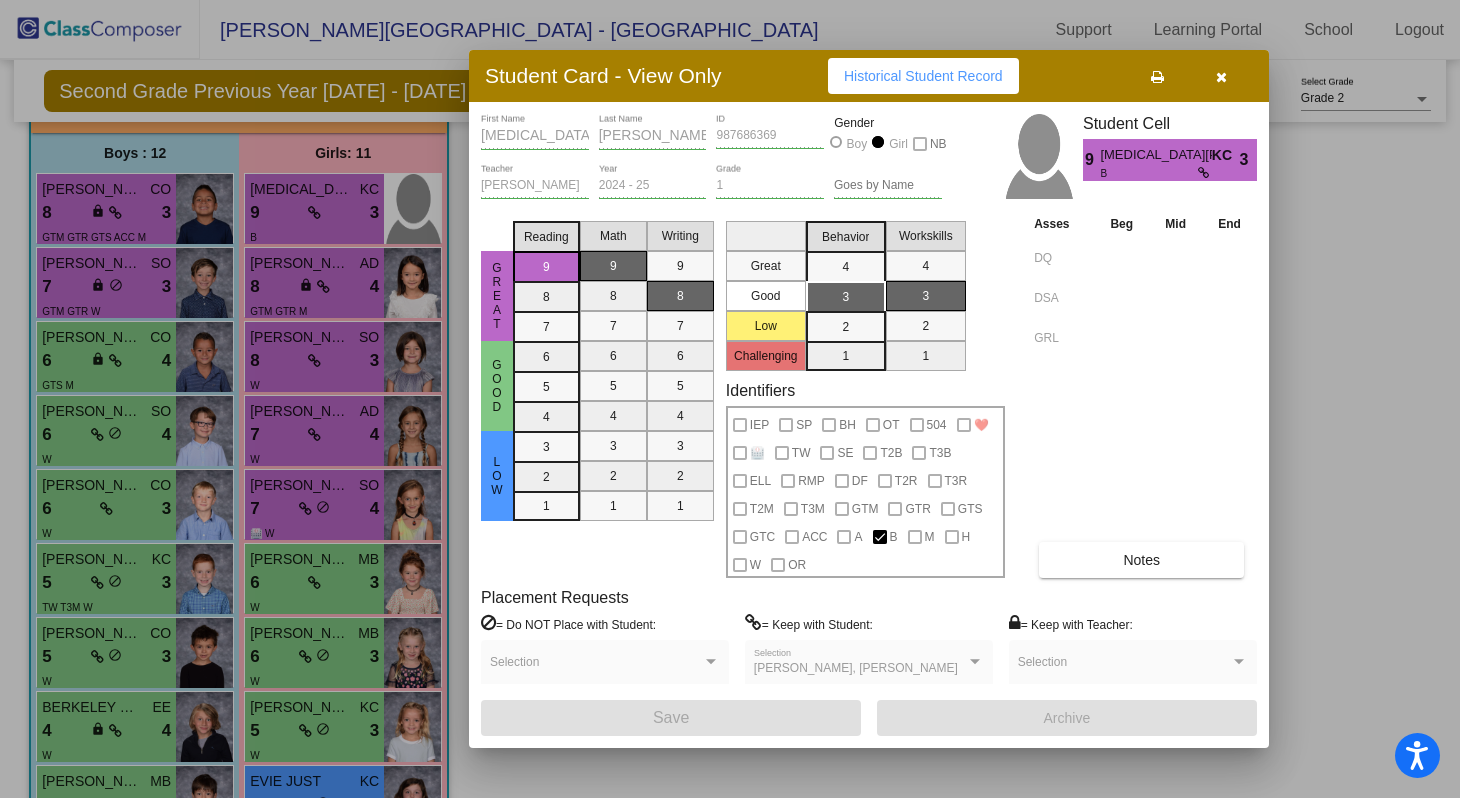 click on "Notes" at bounding box center [1141, 560] 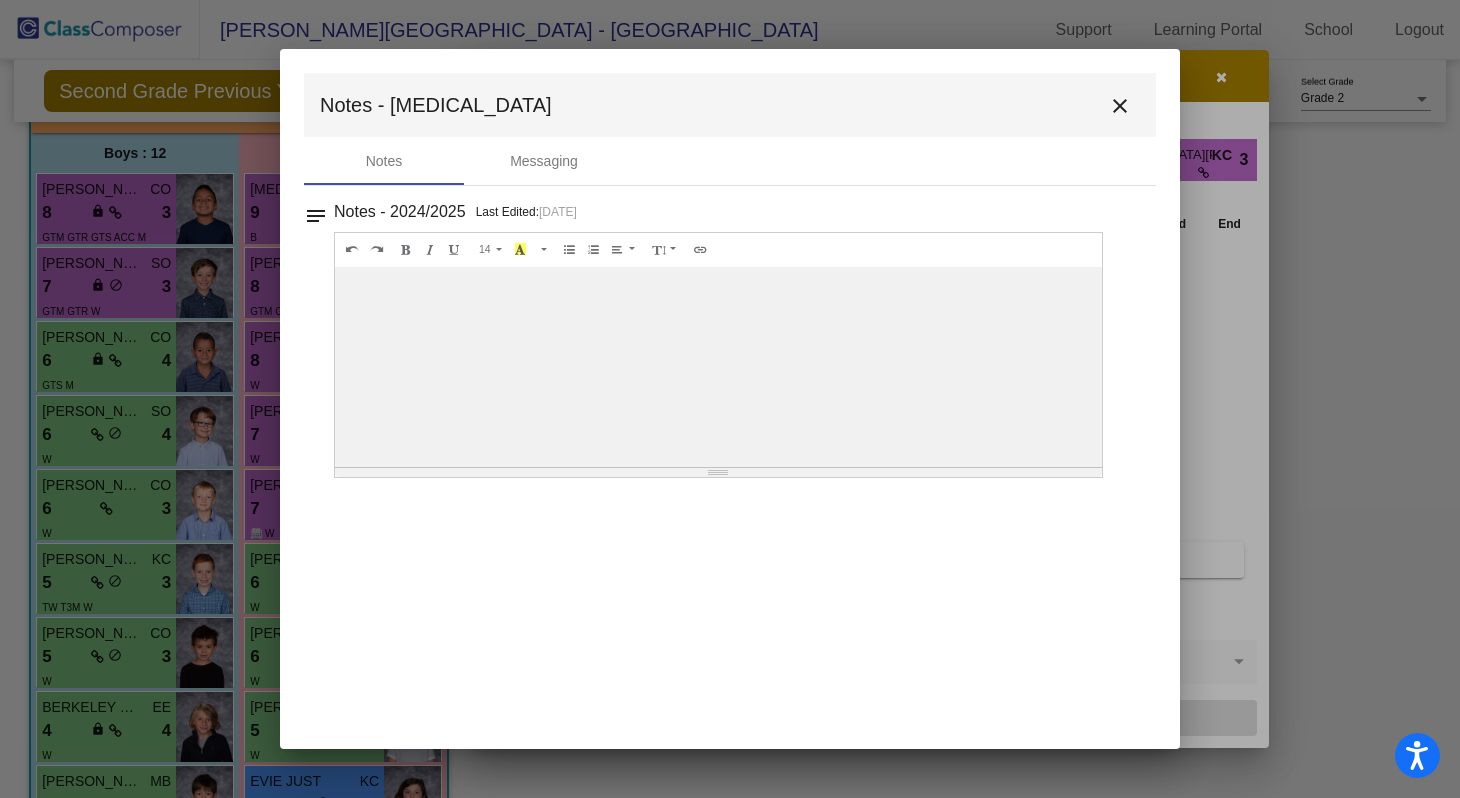 click on "close" at bounding box center (1120, 106) 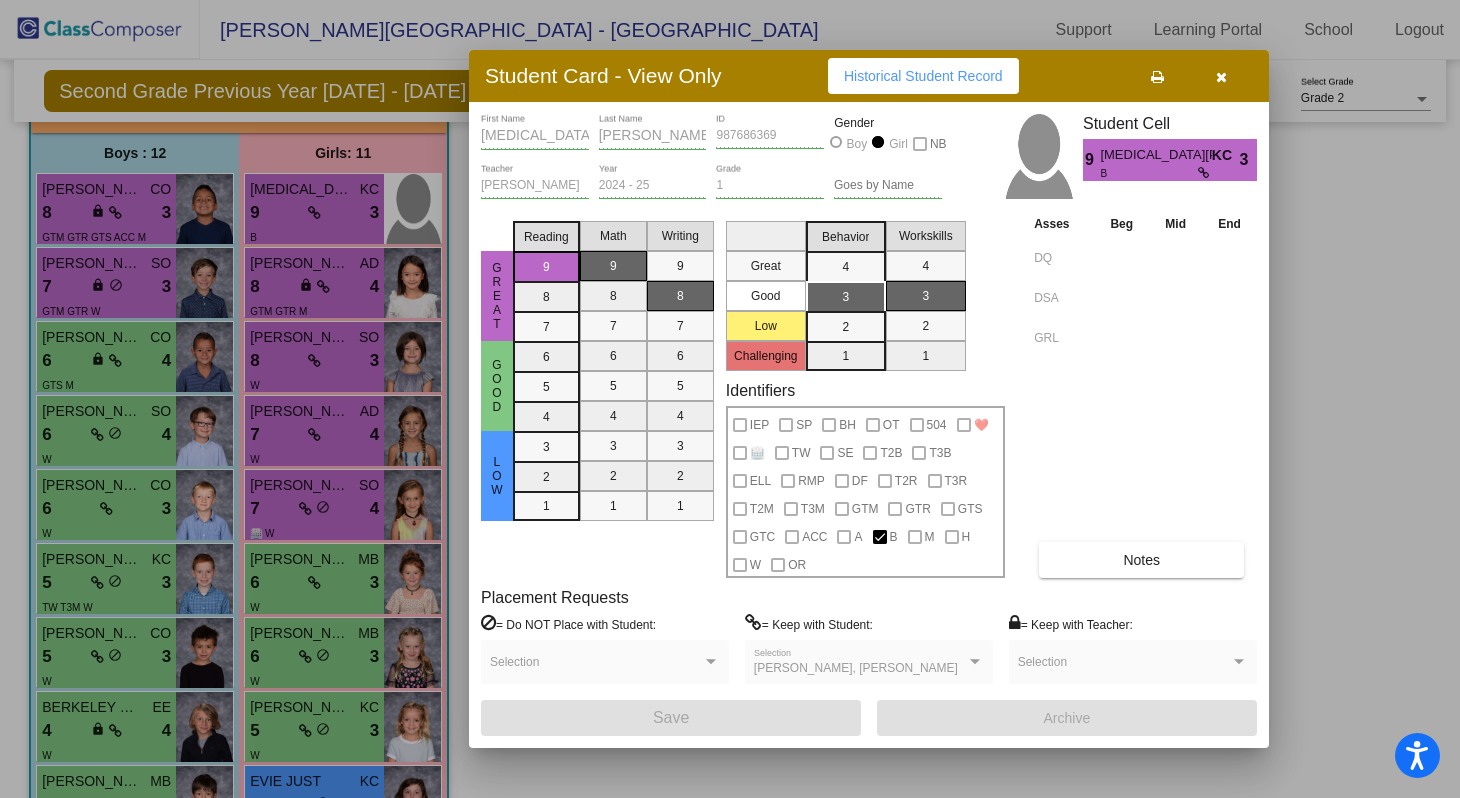 click at bounding box center (1221, 76) 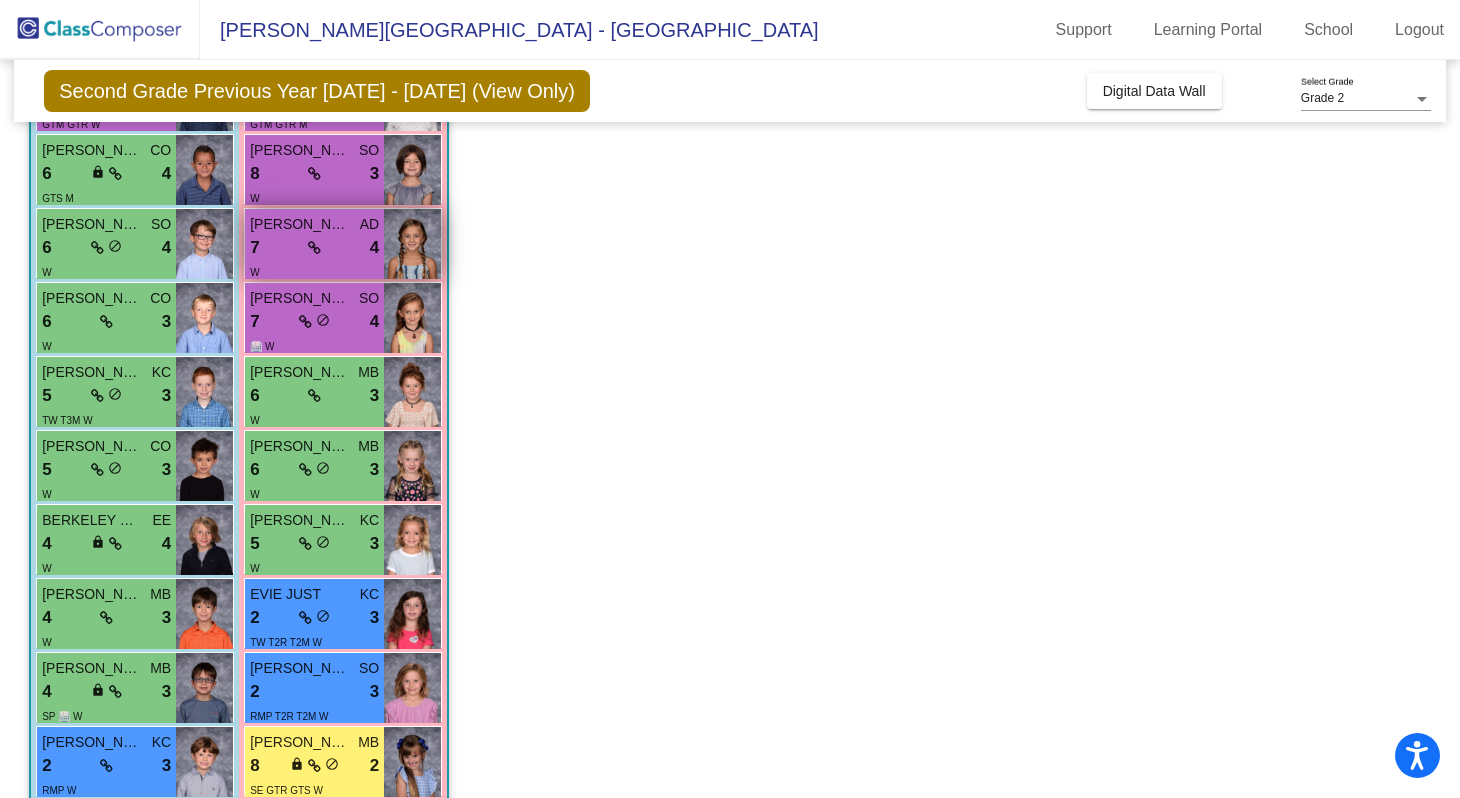 scroll, scrollTop: 442, scrollLeft: 0, axis: vertical 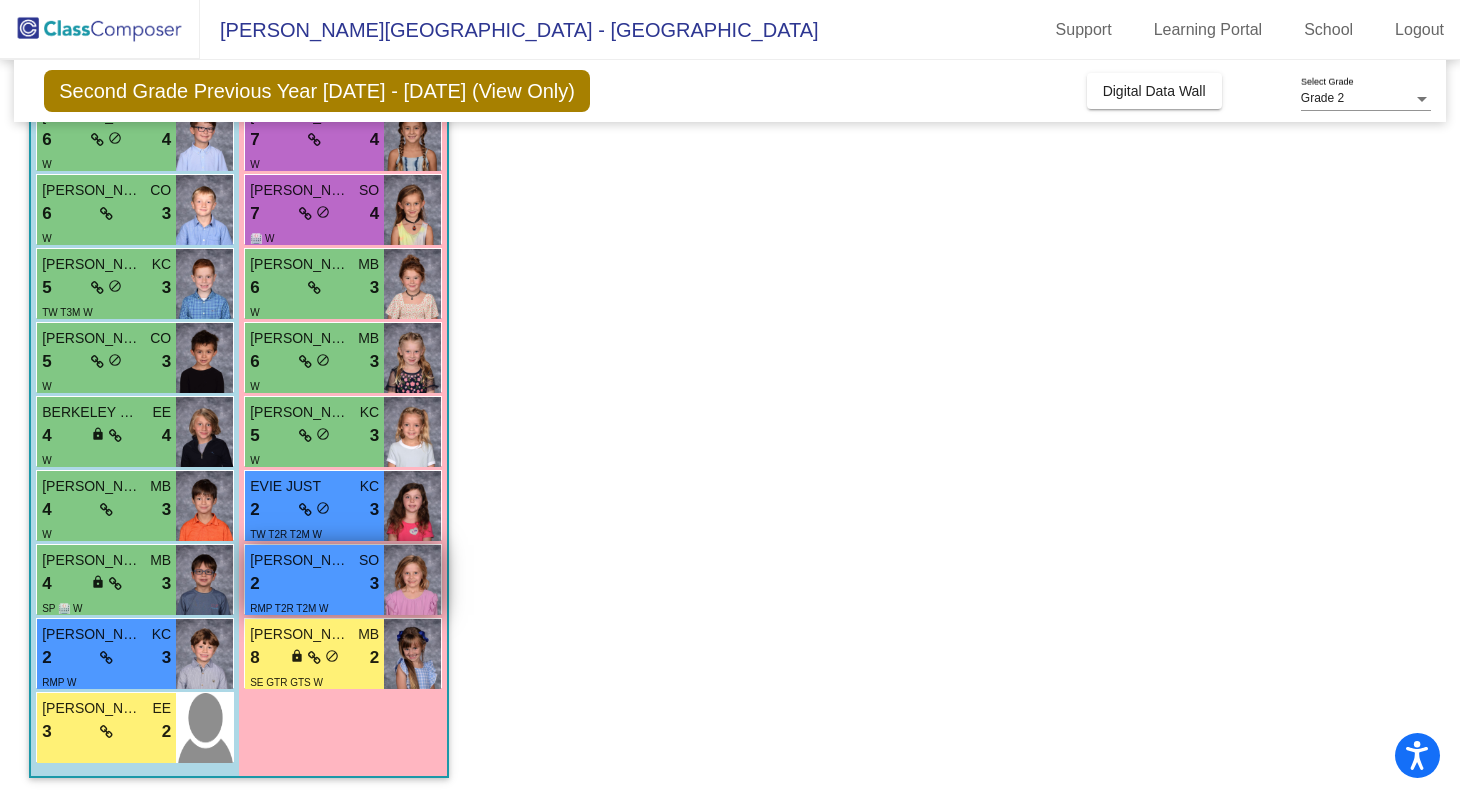 click on "2 lock do_not_disturb_alt 3" at bounding box center (314, 584) 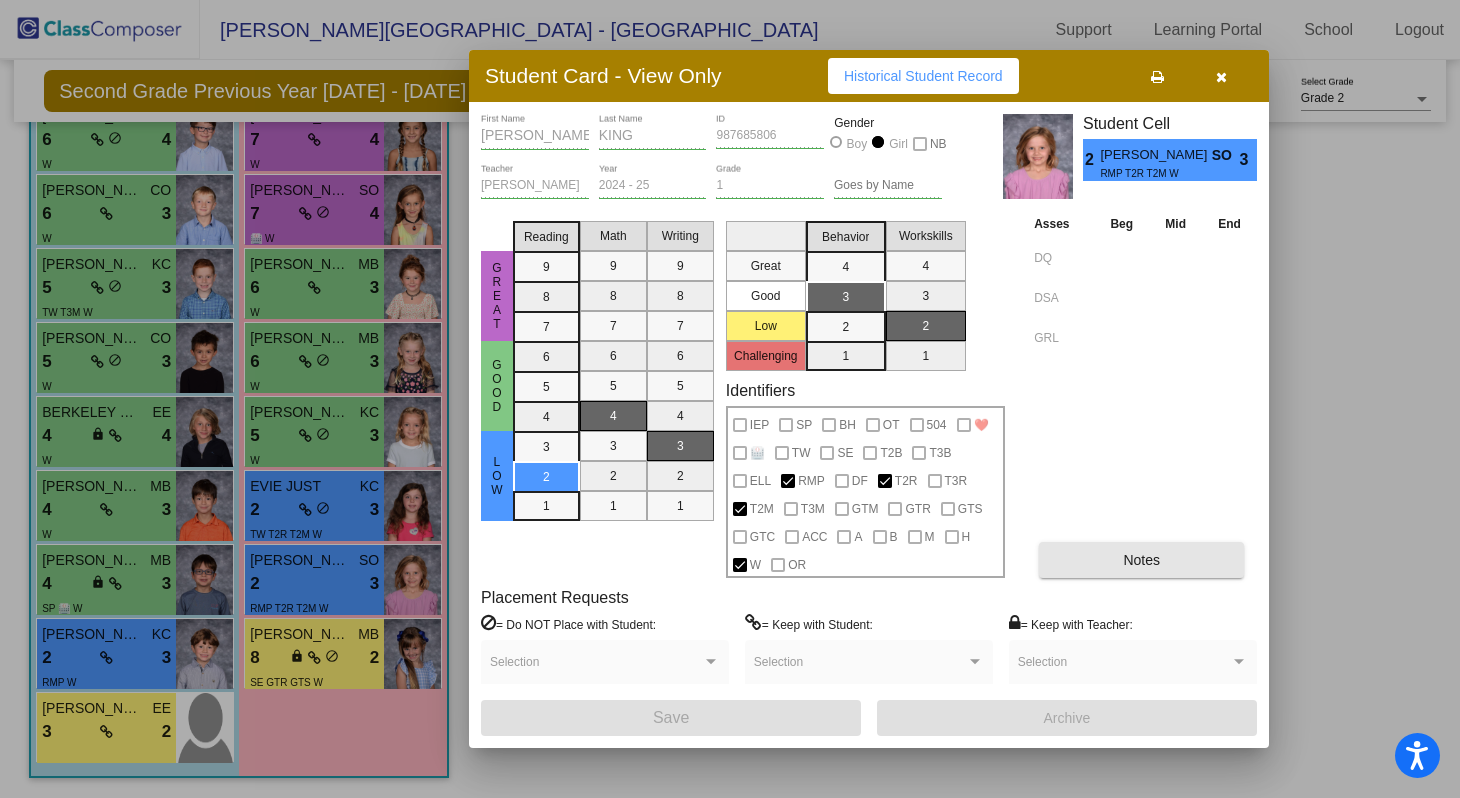 click on "Notes" at bounding box center (1141, 560) 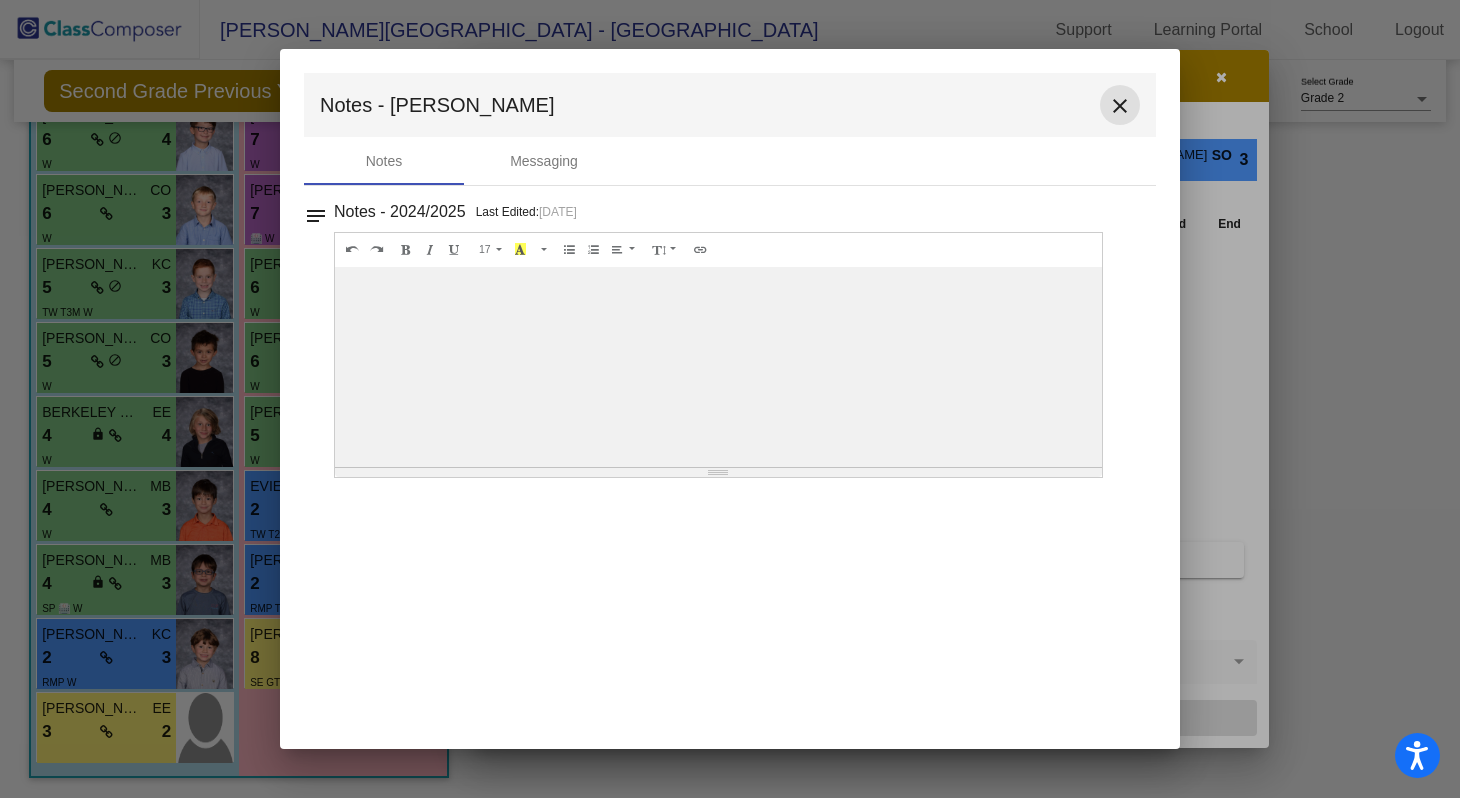 click on "close" at bounding box center (1120, 106) 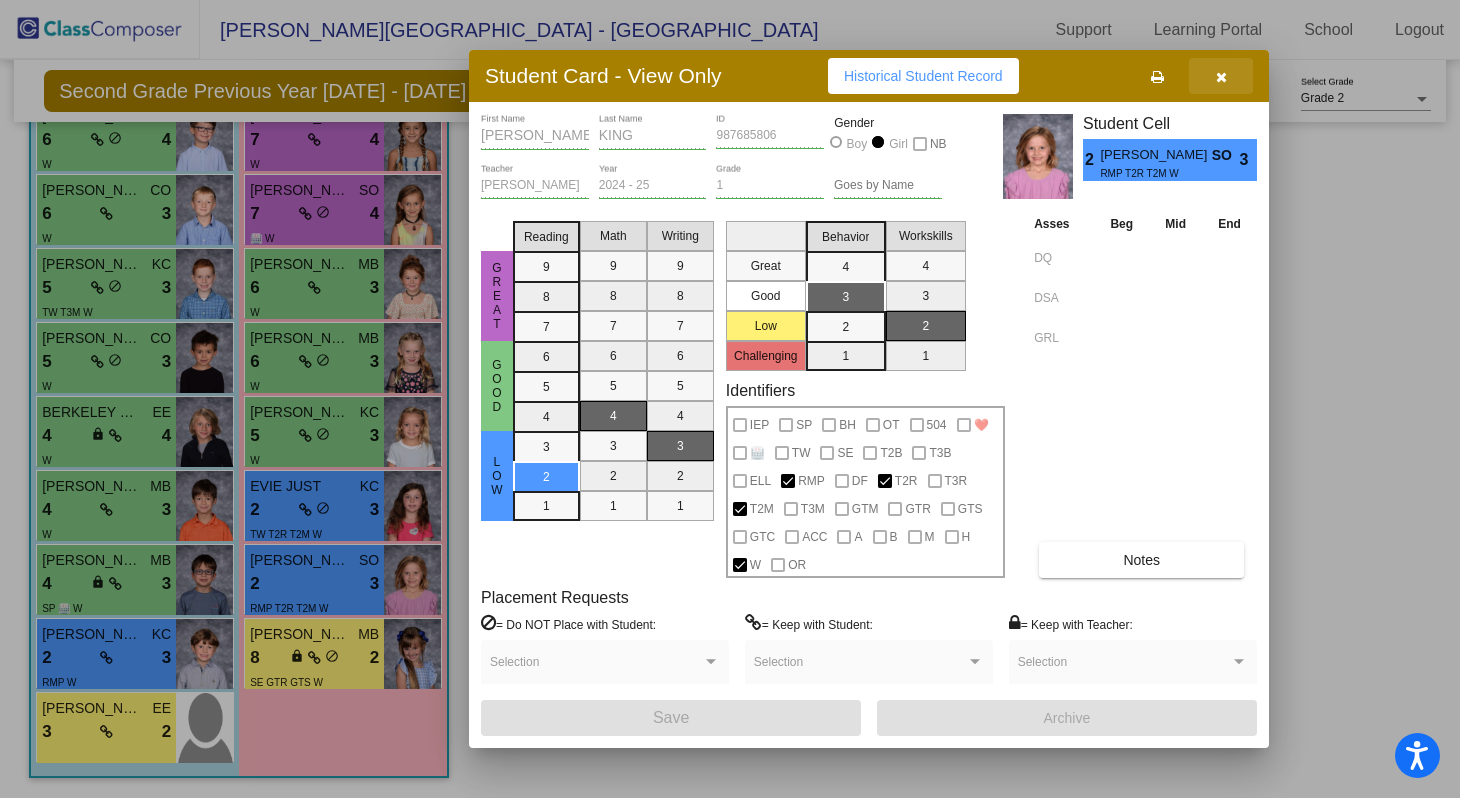 click at bounding box center (1221, 77) 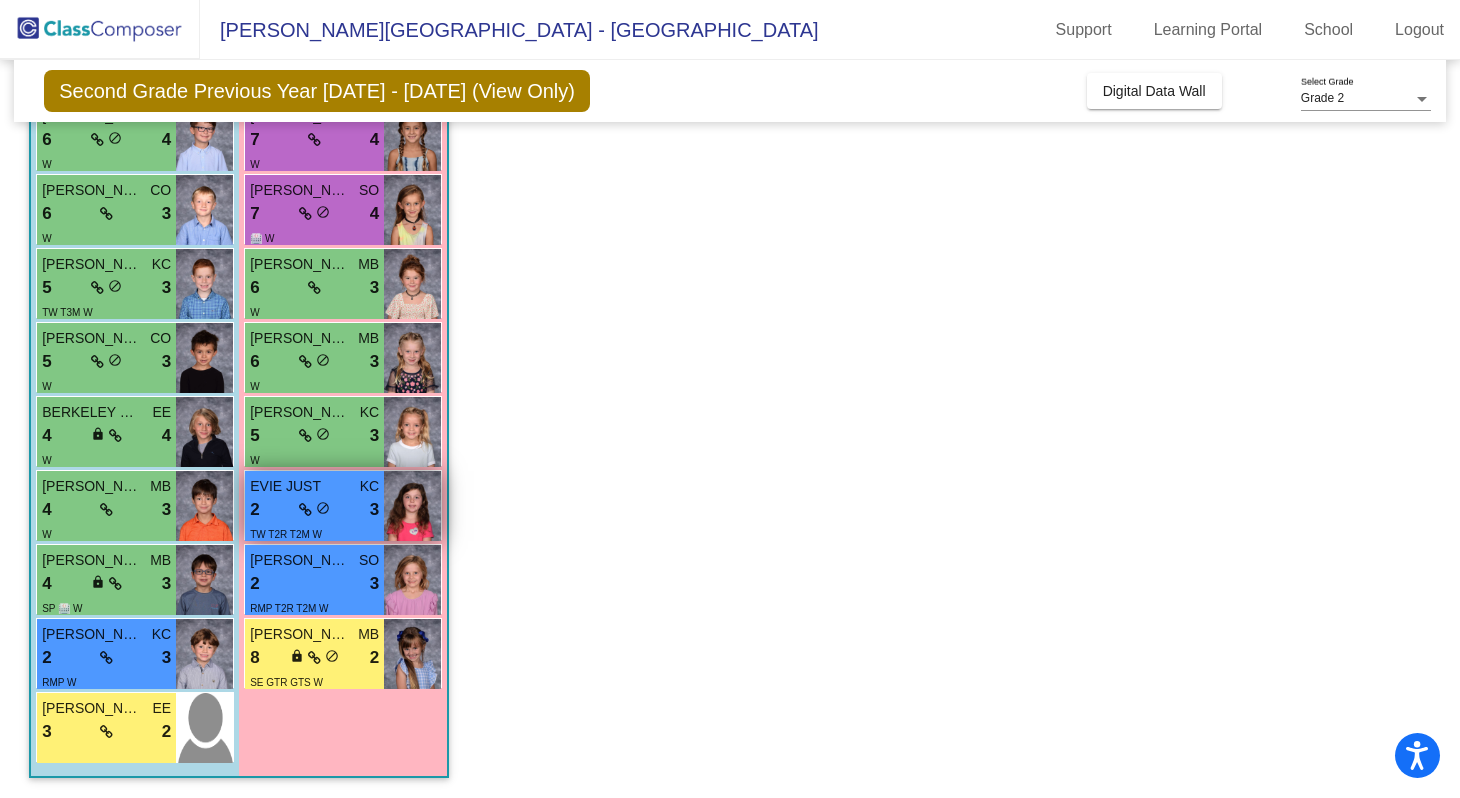 click on "2 lock do_not_disturb_alt 3" at bounding box center (314, 510) 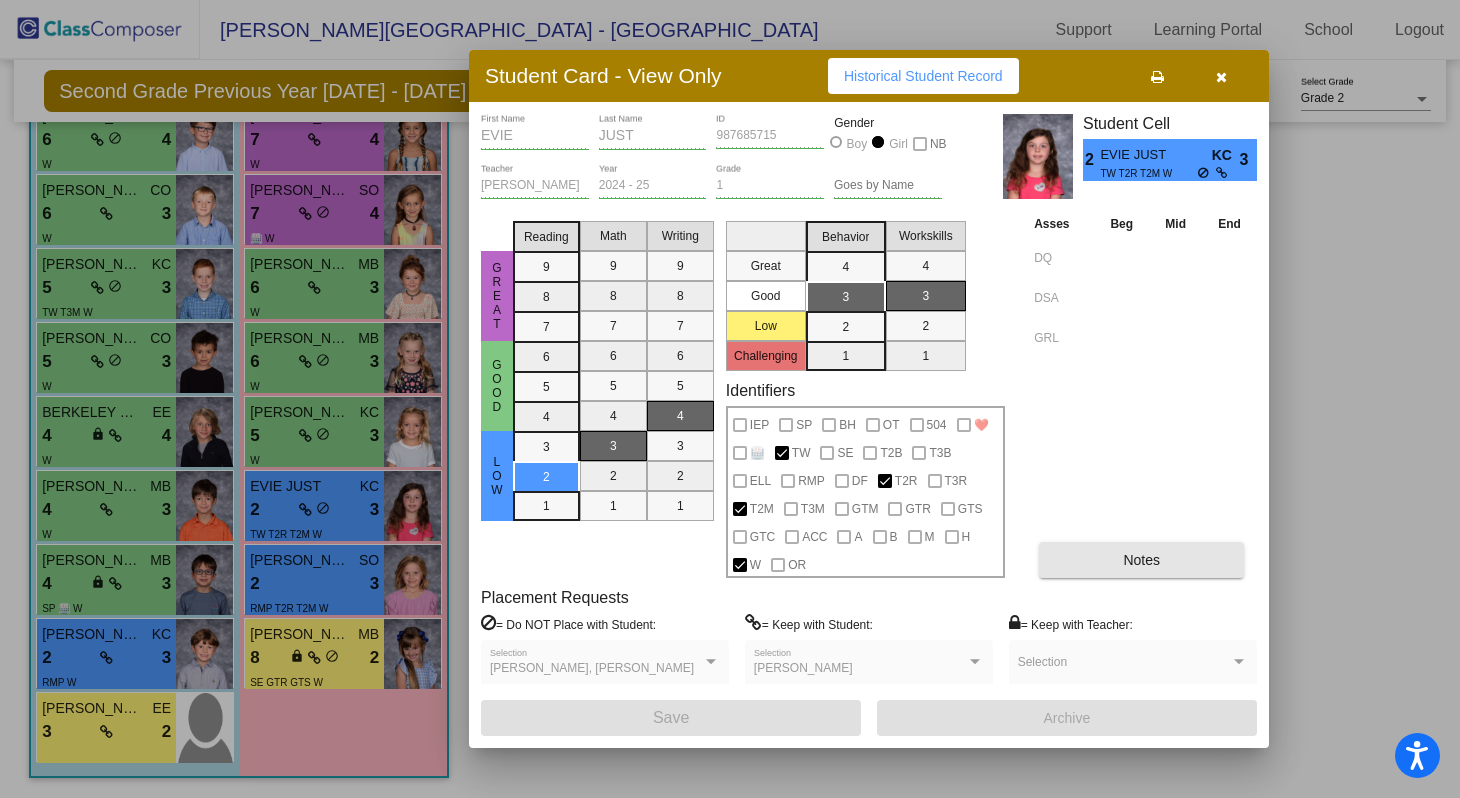 click on "Notes" at bounding box center (1141, 560) 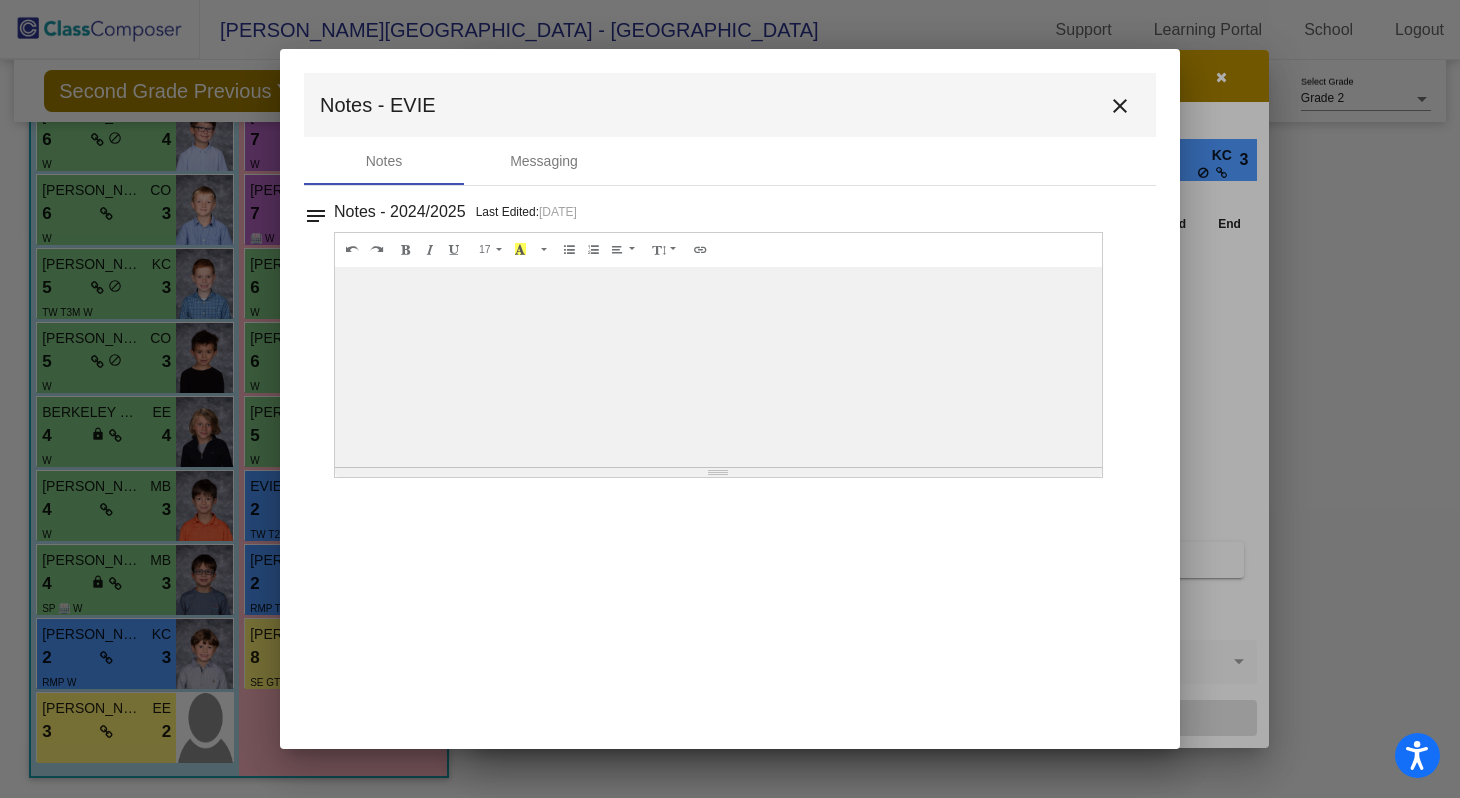 click on "close" at bounding box center (1120, 106) 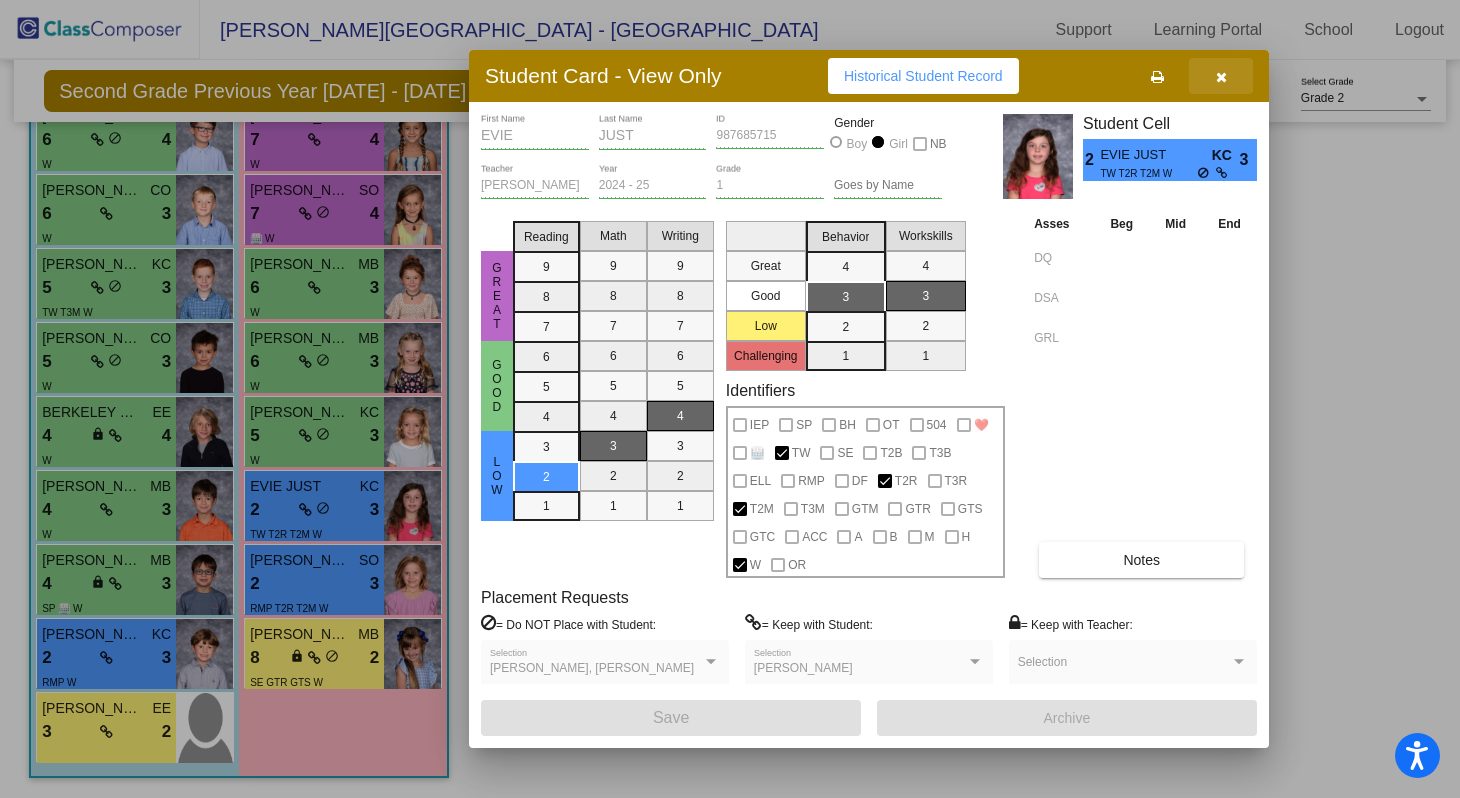 click at bounding box center [1221, 77] 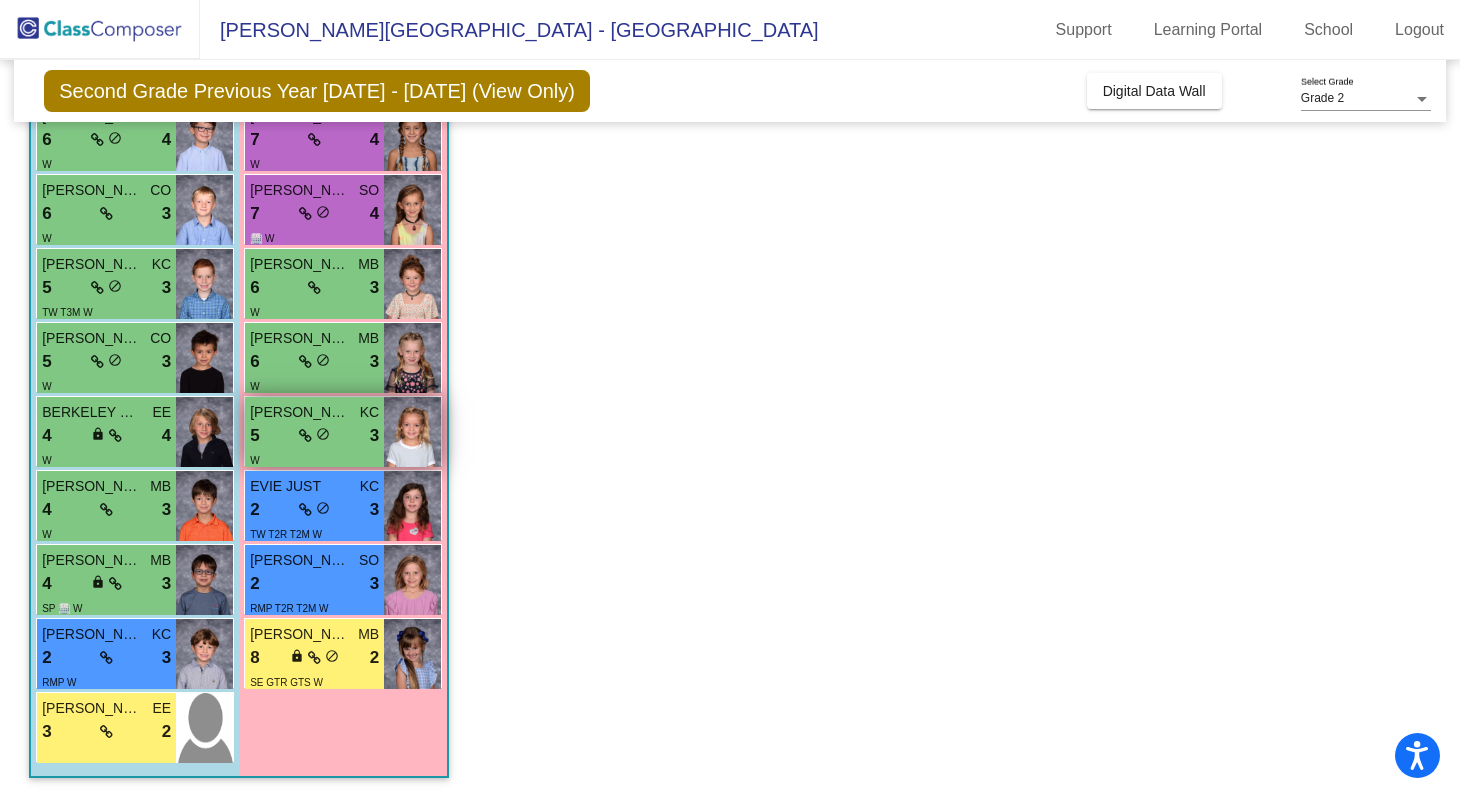 click on "5 lock do_not_disturb_alt 3" at bounding box center [314, 436] 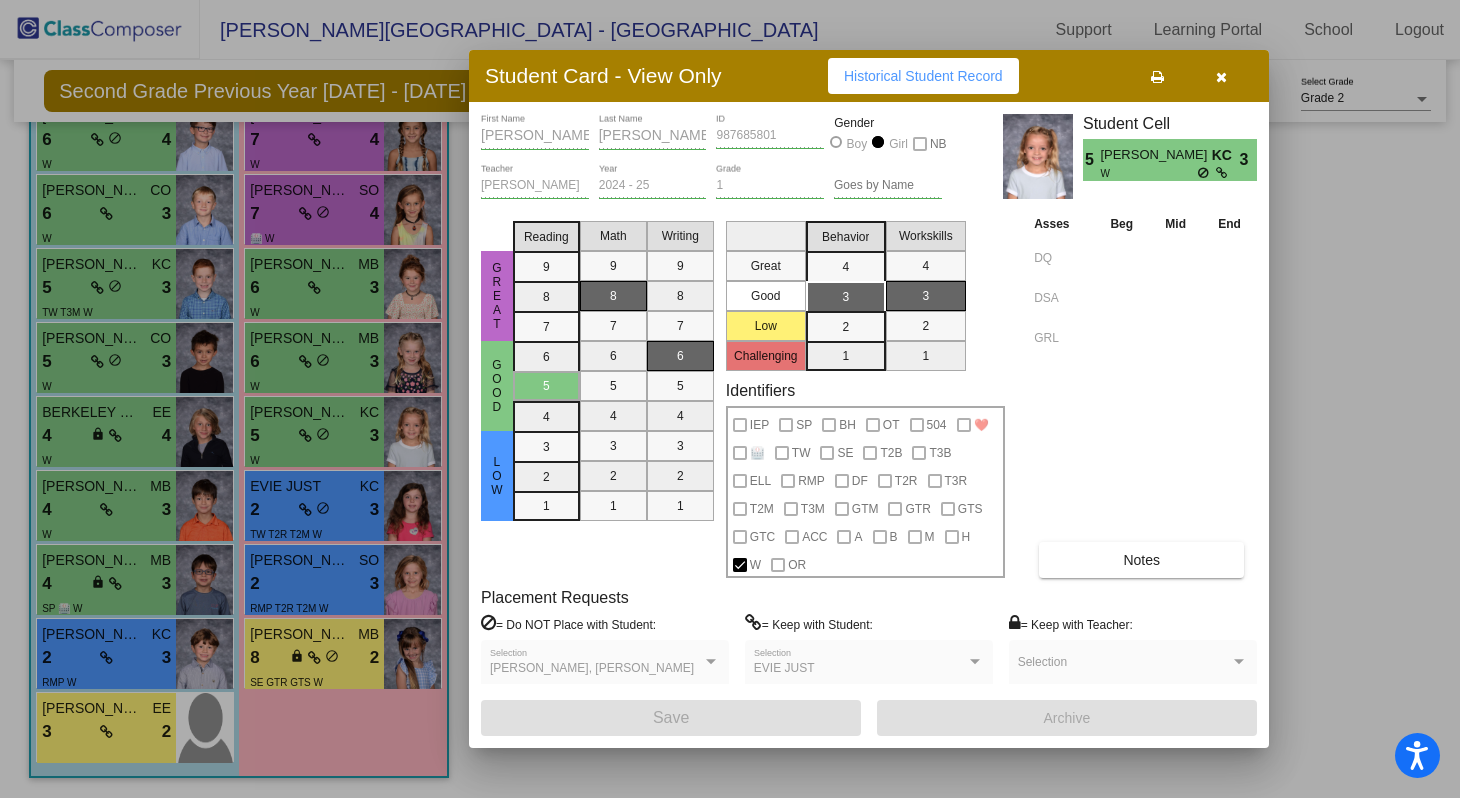click on "Notes" at bounding box center [1141, 560] 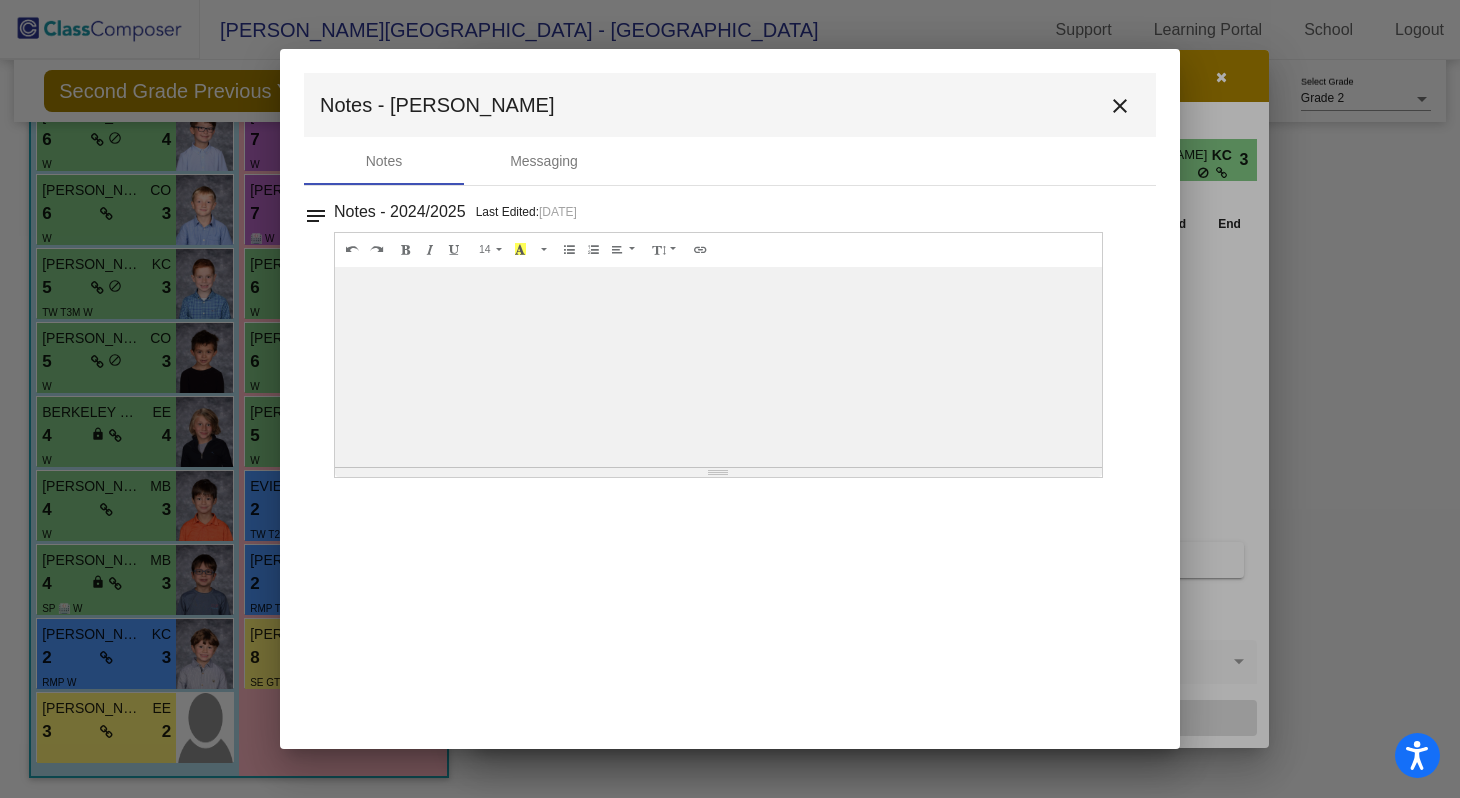click on "close" at bounding box center (1120, 106) 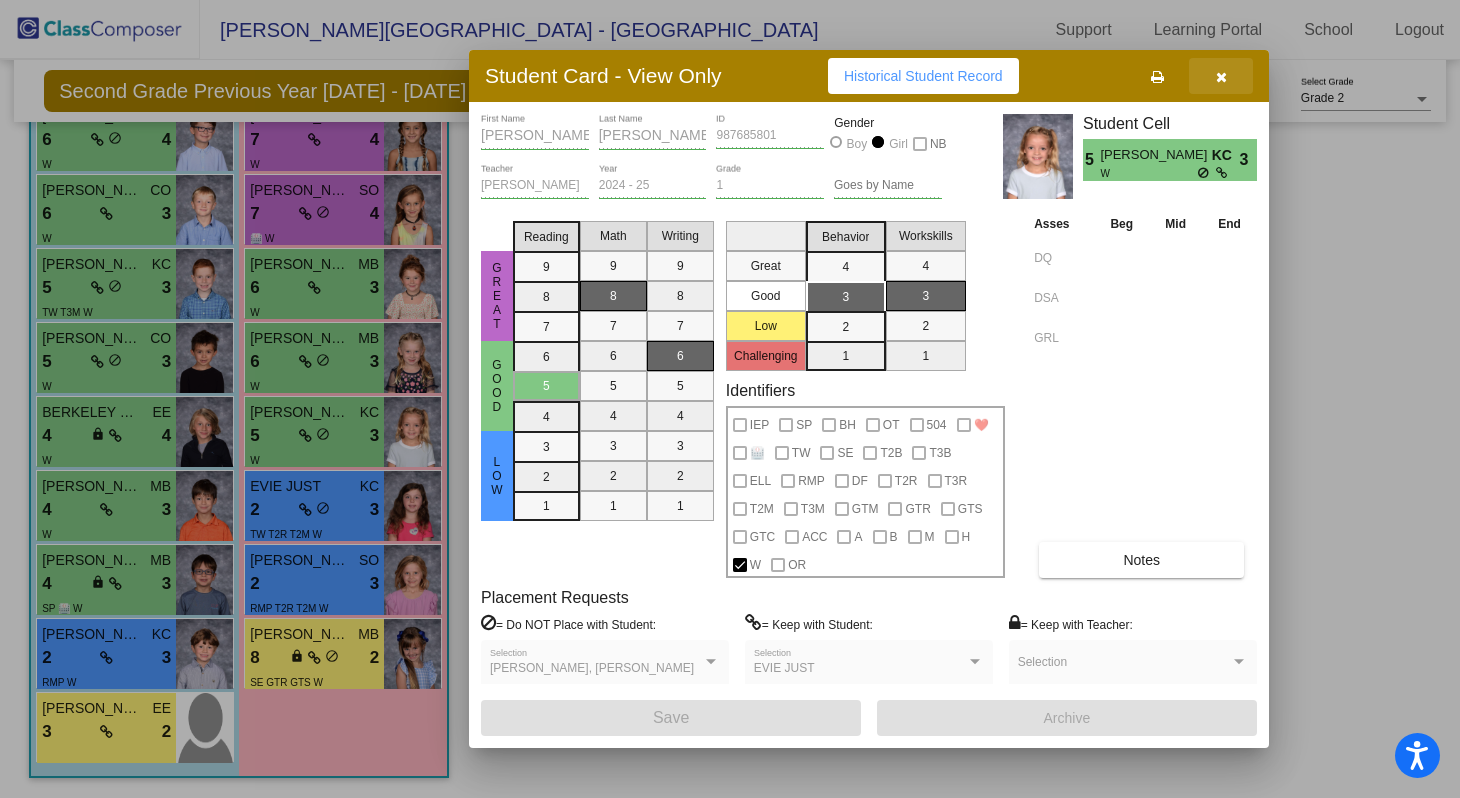 click at bounding box center (1221, 77) 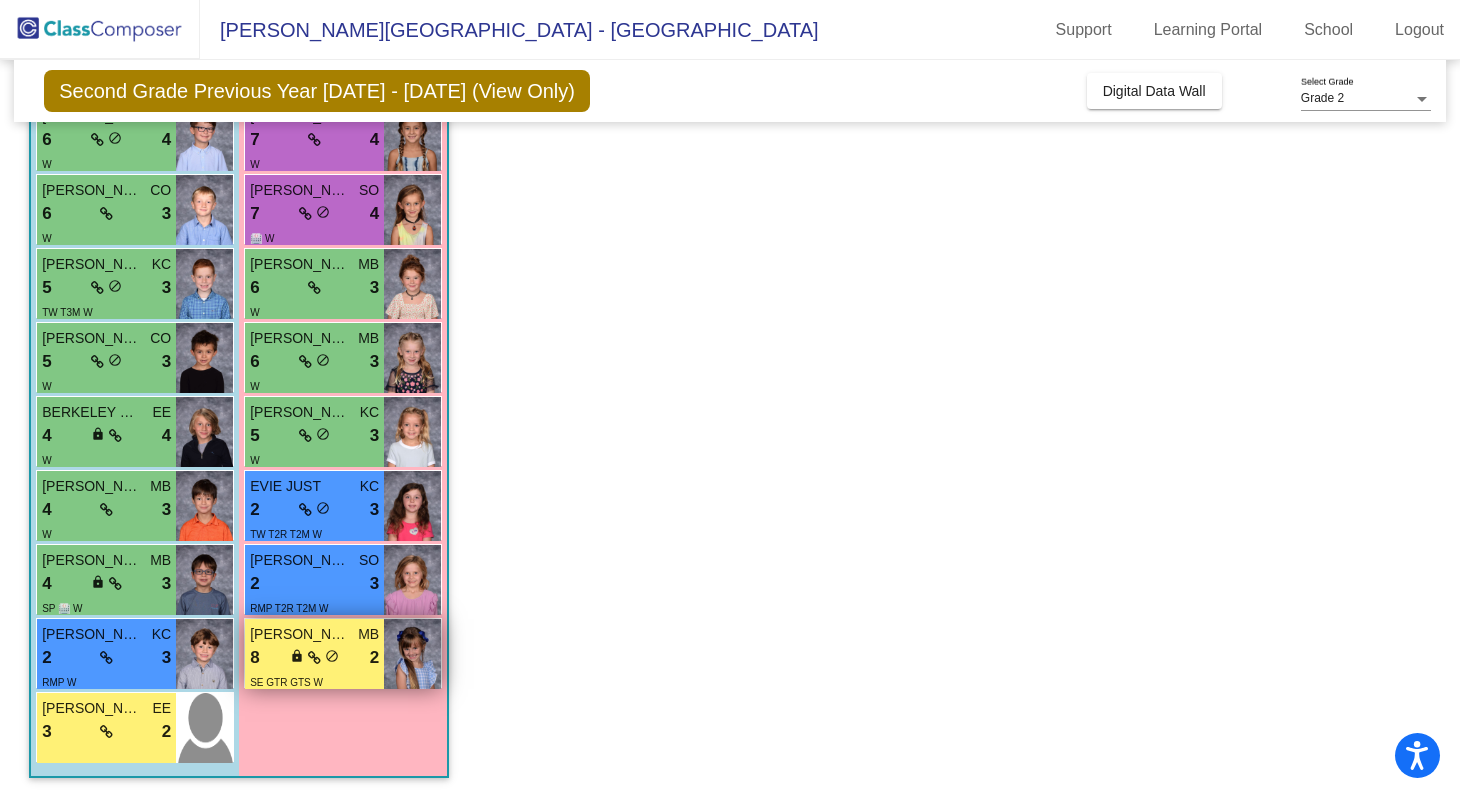click on "8 lock do_not_disturb_alt 2" at bounding box center (314, 658) 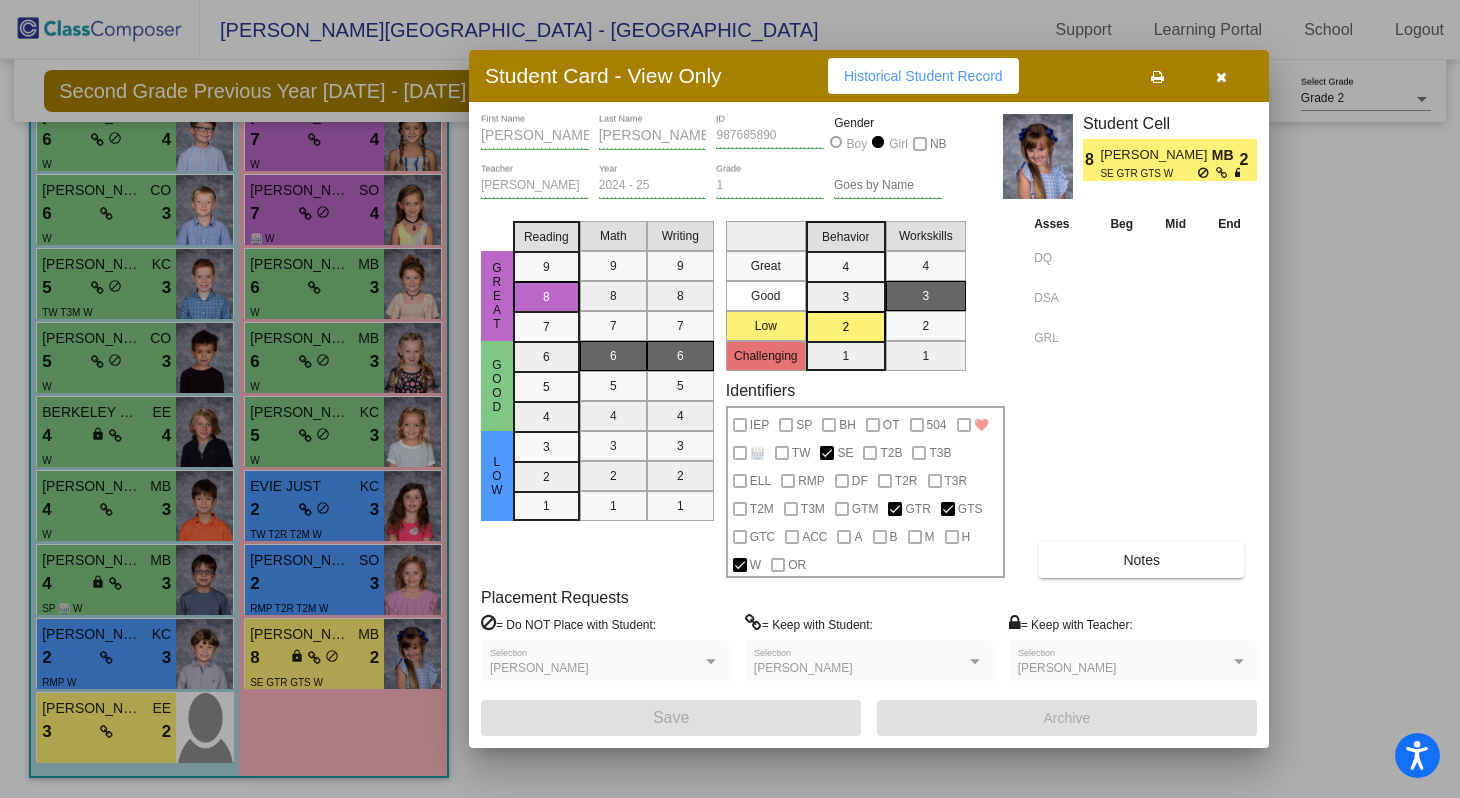 click on "Notes" at bounding box center [1141, 560] 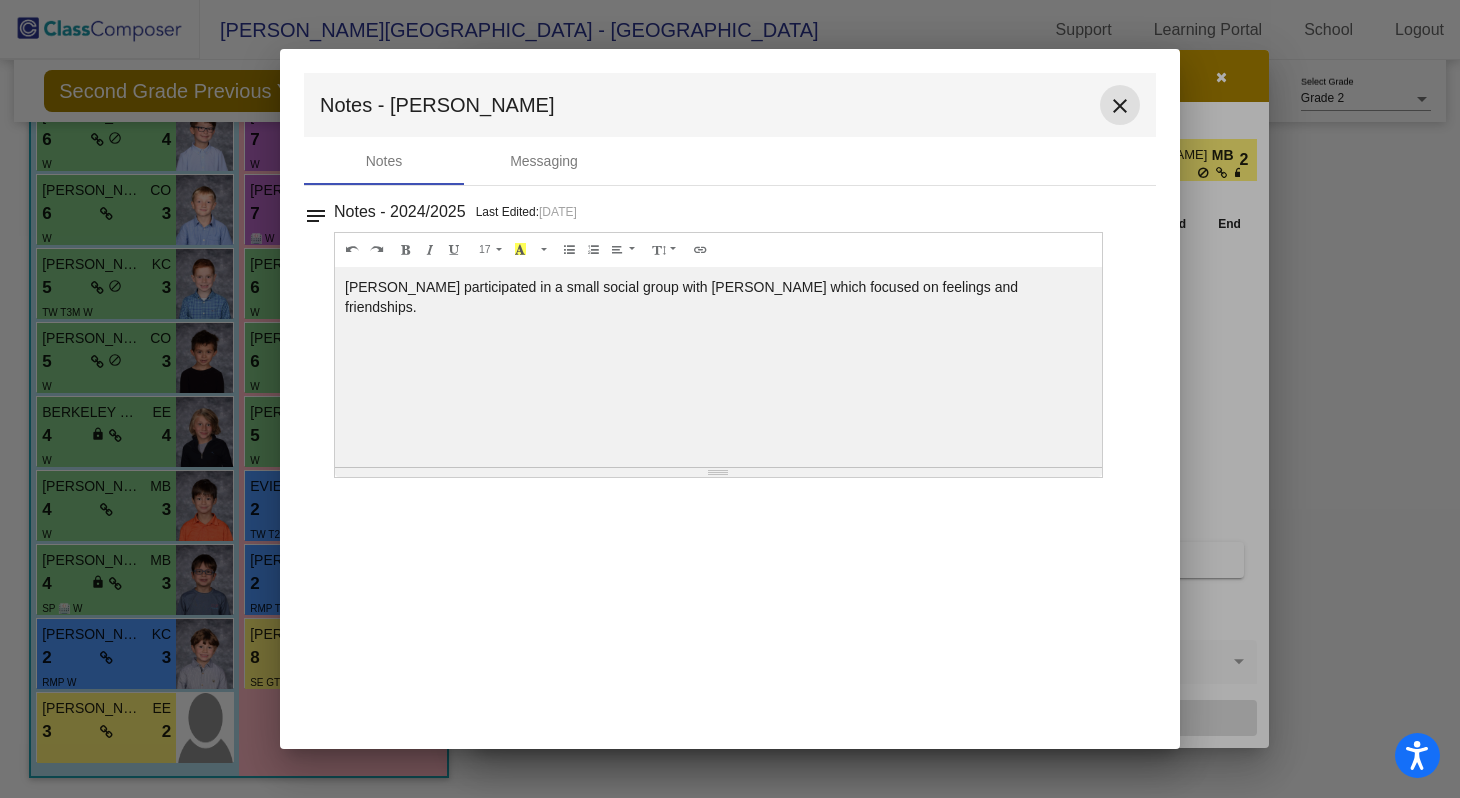 click on "close" at bounding box center [1120, 106] 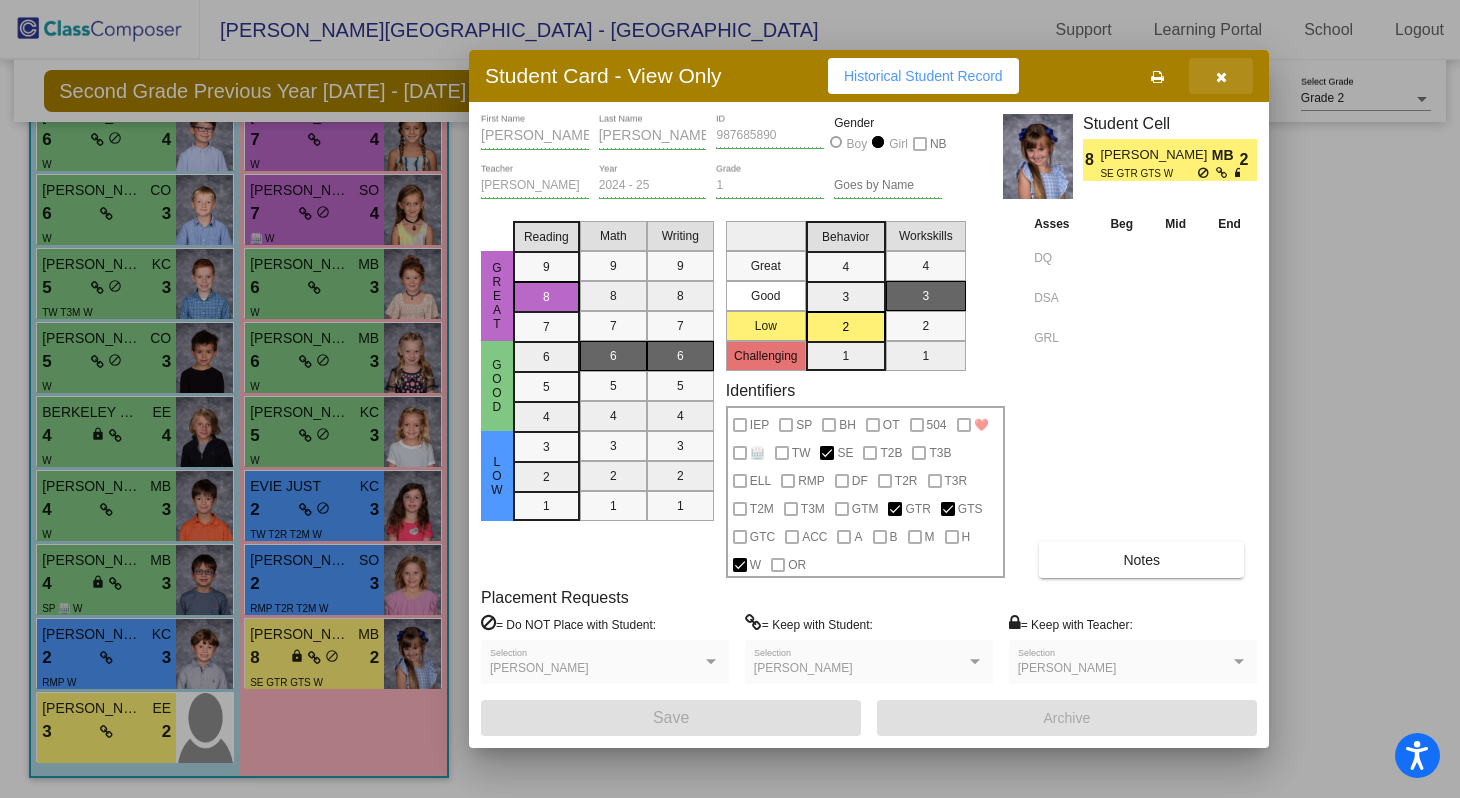 click at bounding box center (1221, 76) 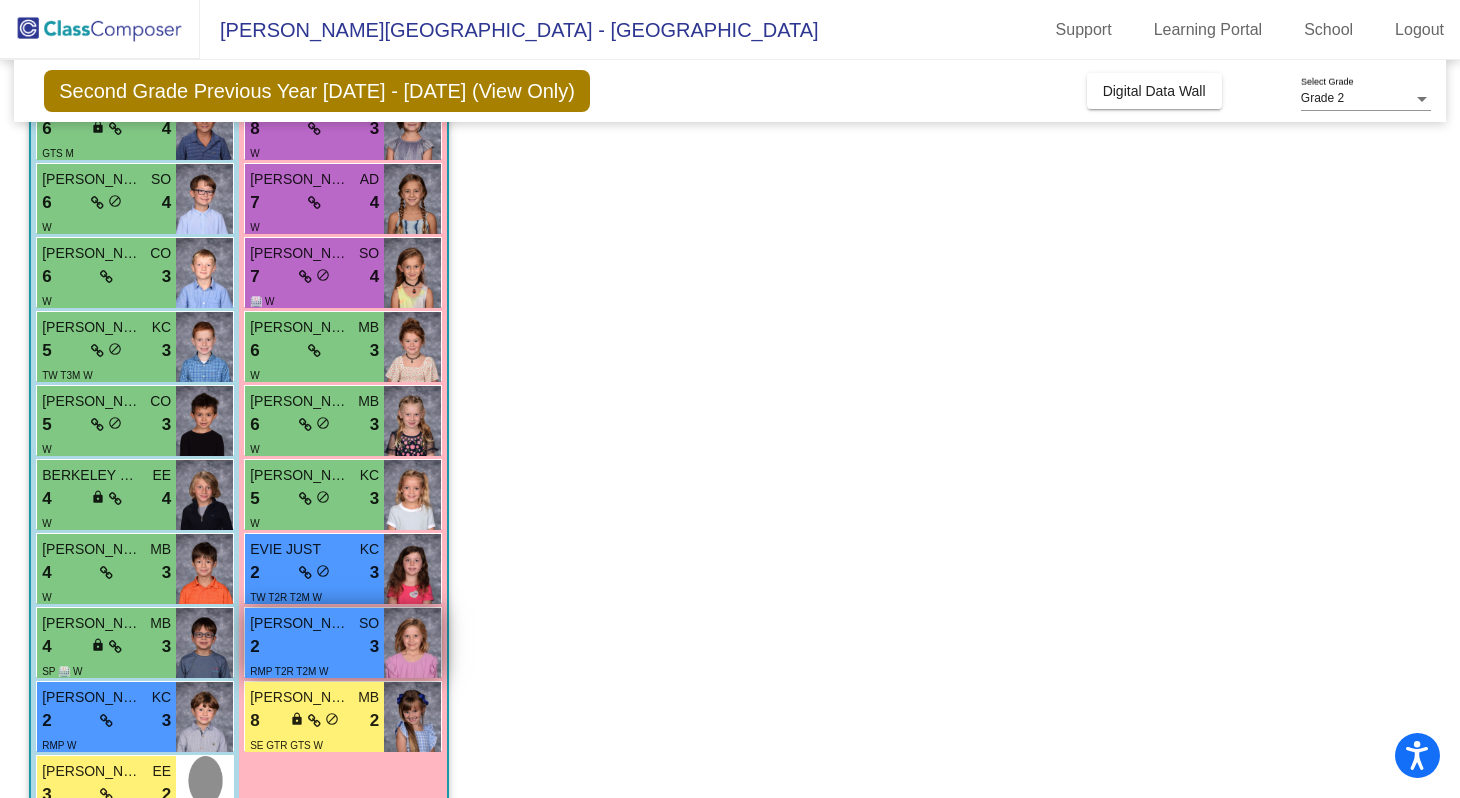 scroll, scrollTop: 442, scrollLeft: 0, axis: vertical 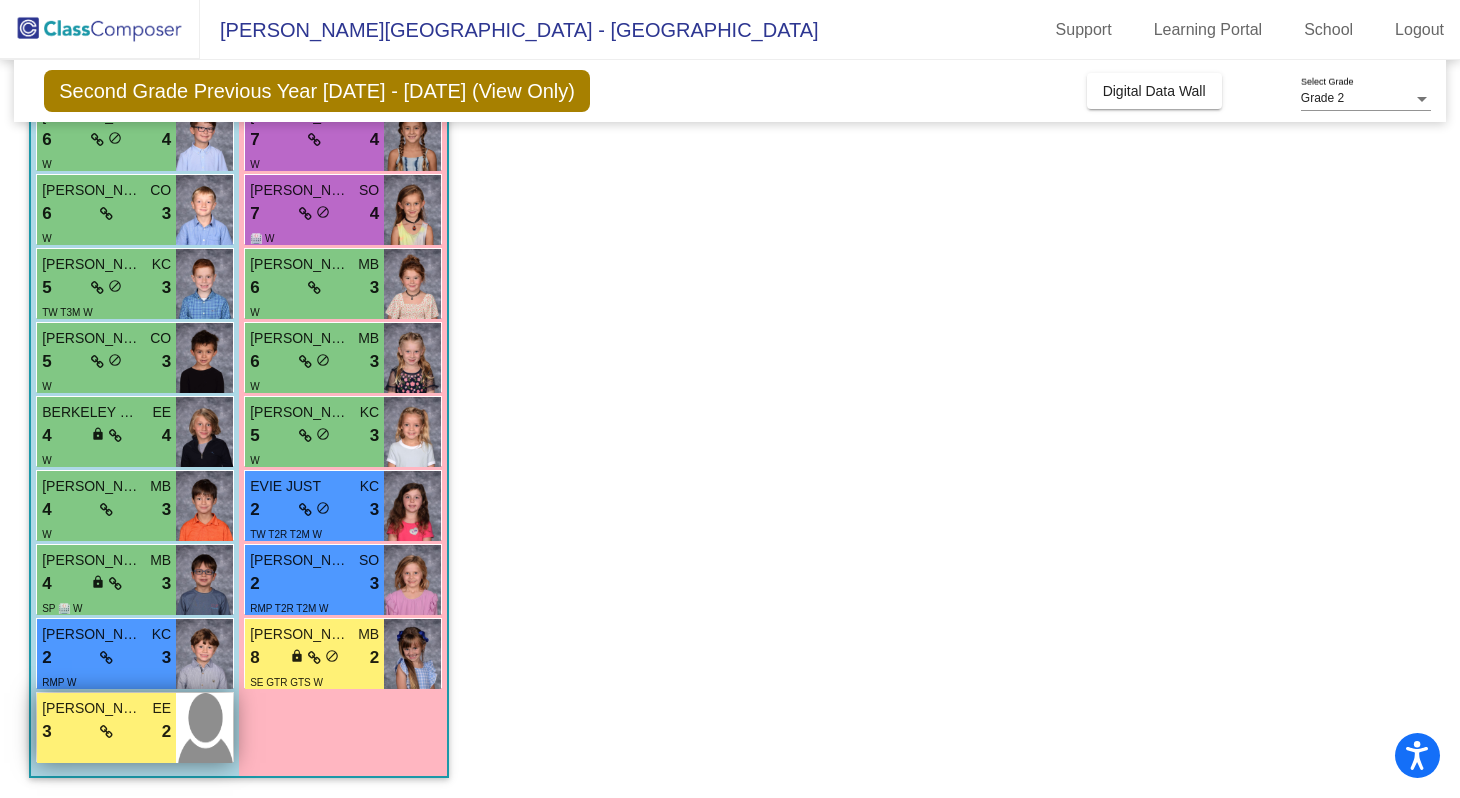 click on "3 lock do_not_disturb_alt 2" at bounding box center (106, 732) 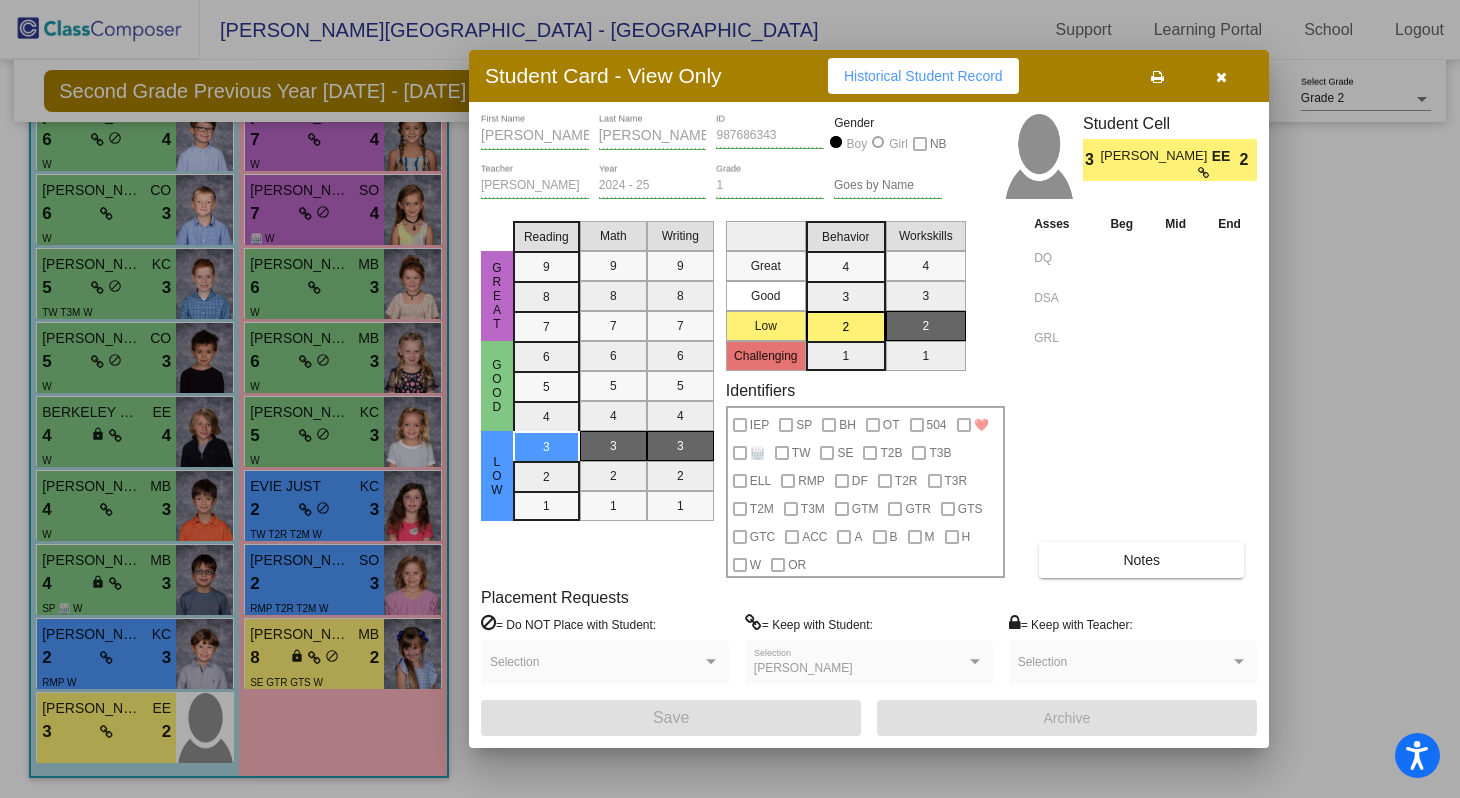 click on "Notes" at bounding box center [1141, 560] 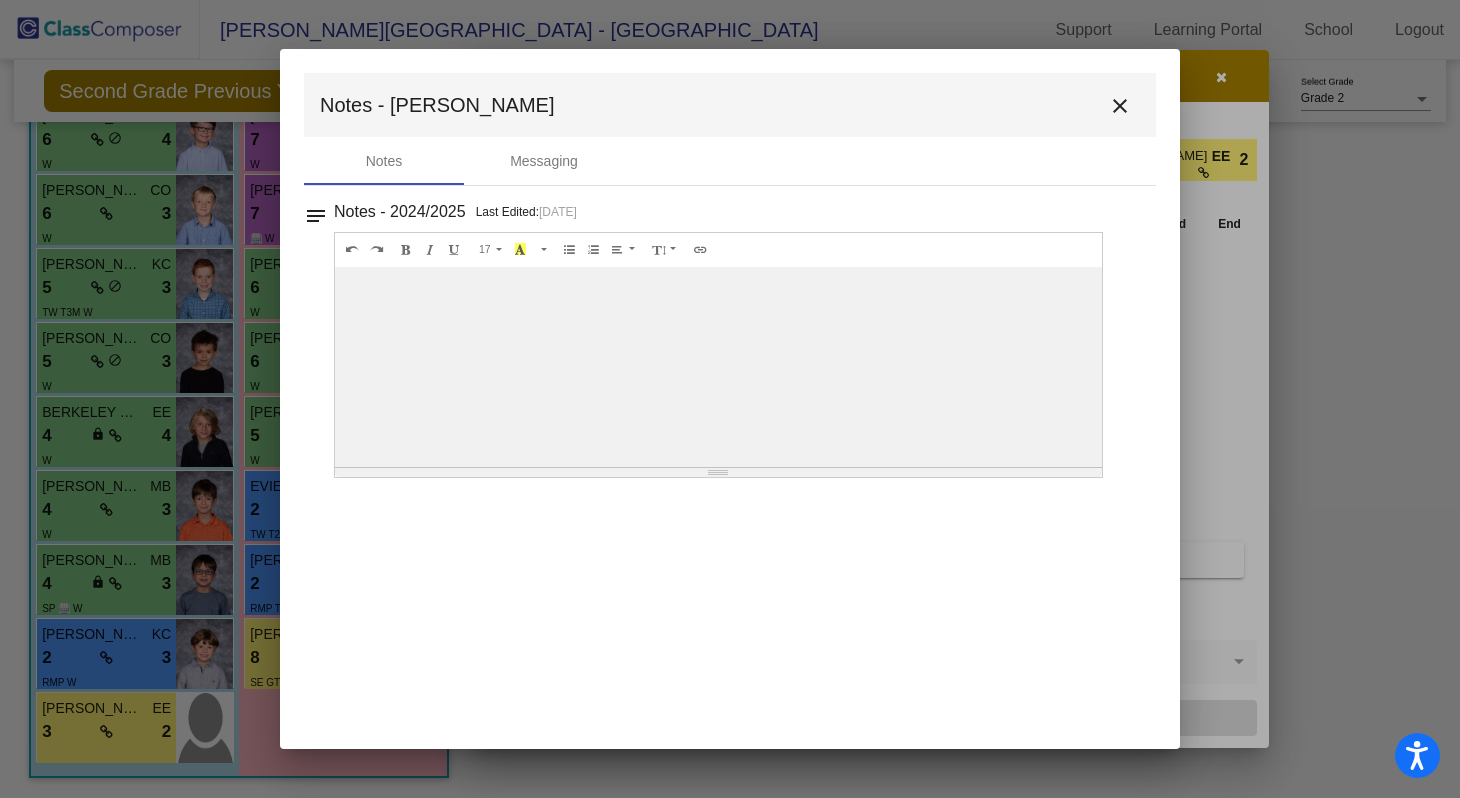 click on "close" at bounding box center (1120, 106) 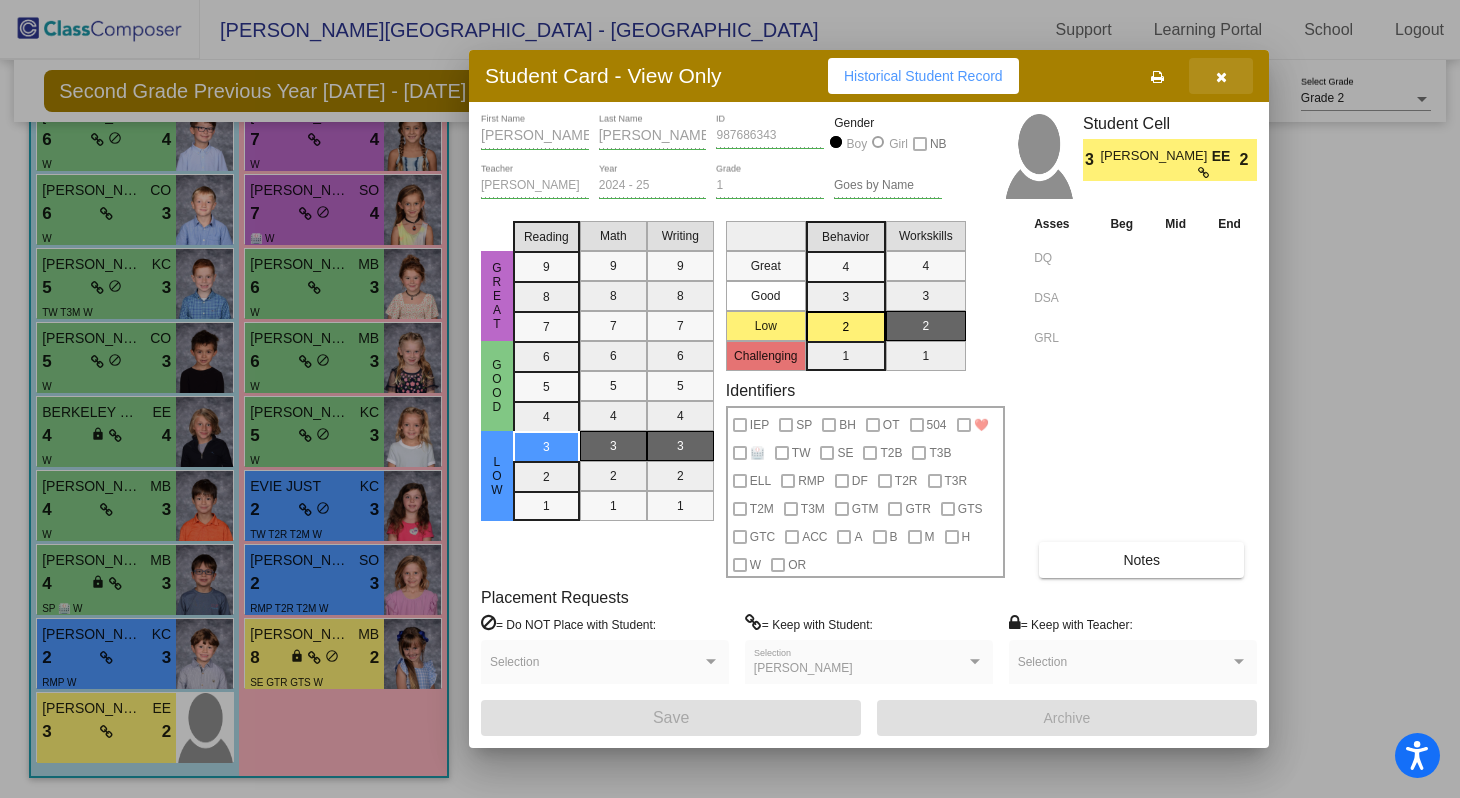 click at bounding box center [1221, 77] 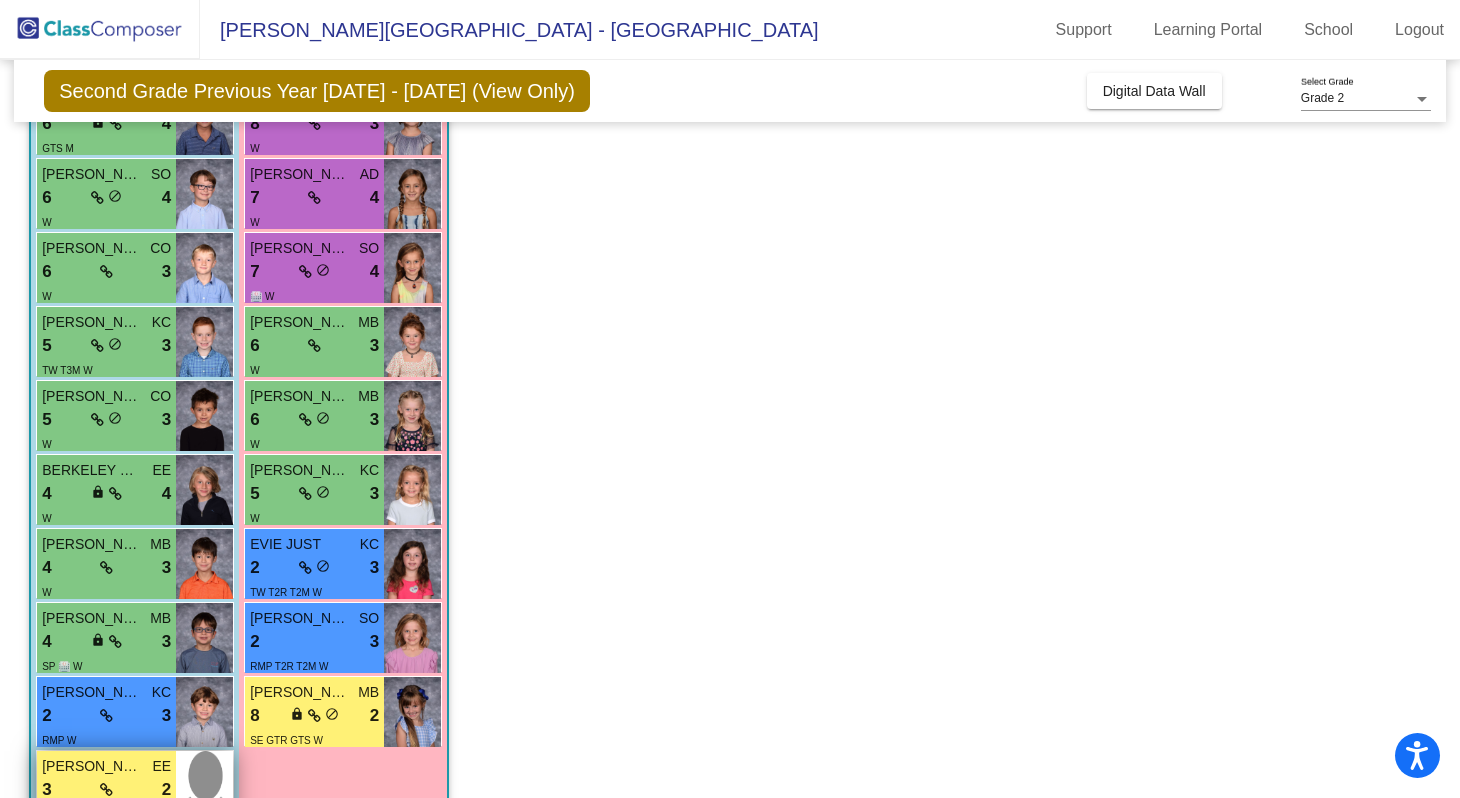 scroll, scrollTop: 380, scrollLeft: 0, axis: vertical 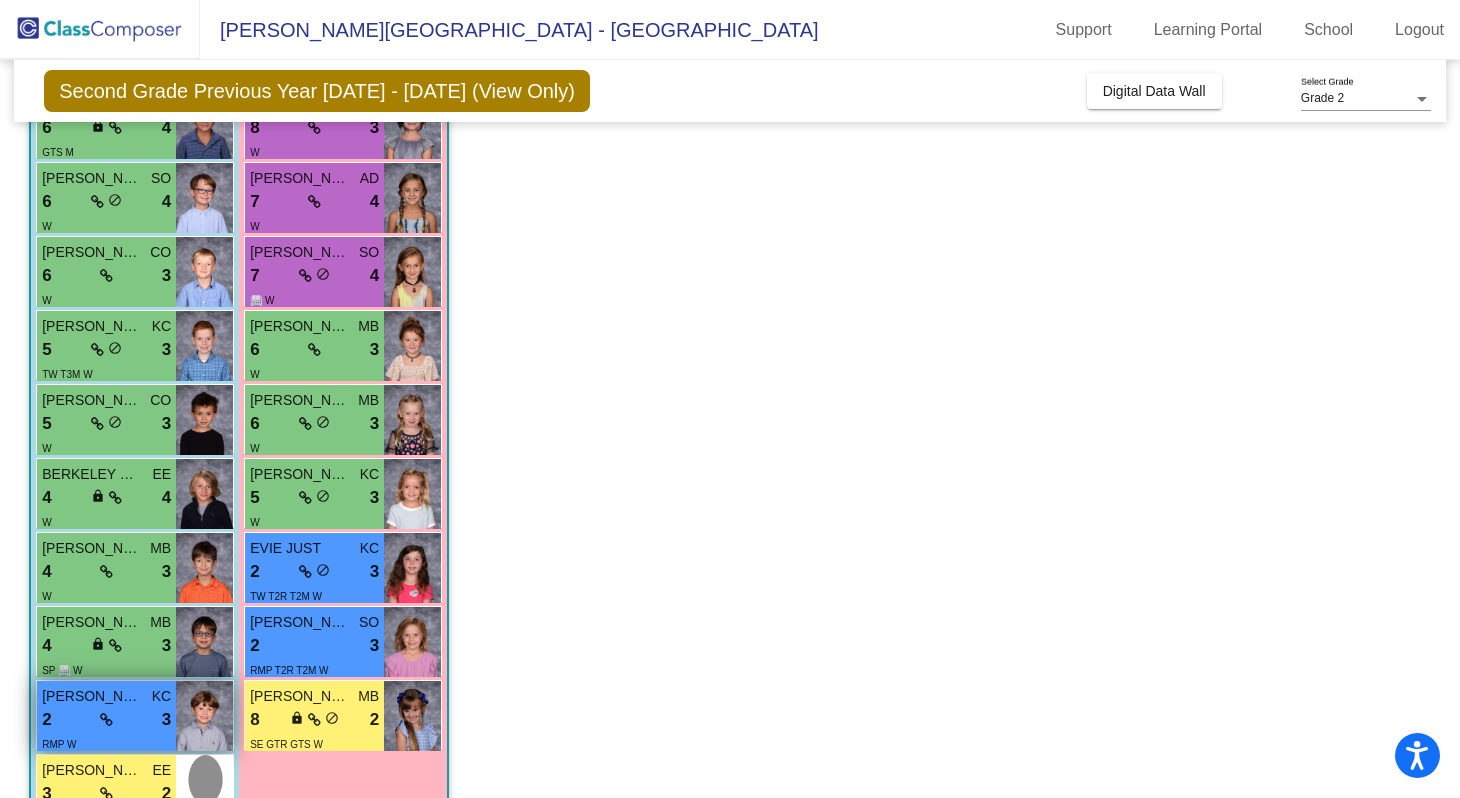 click on "2 lock do_not_disturb_alt 3" at bounding box center [106, 720] 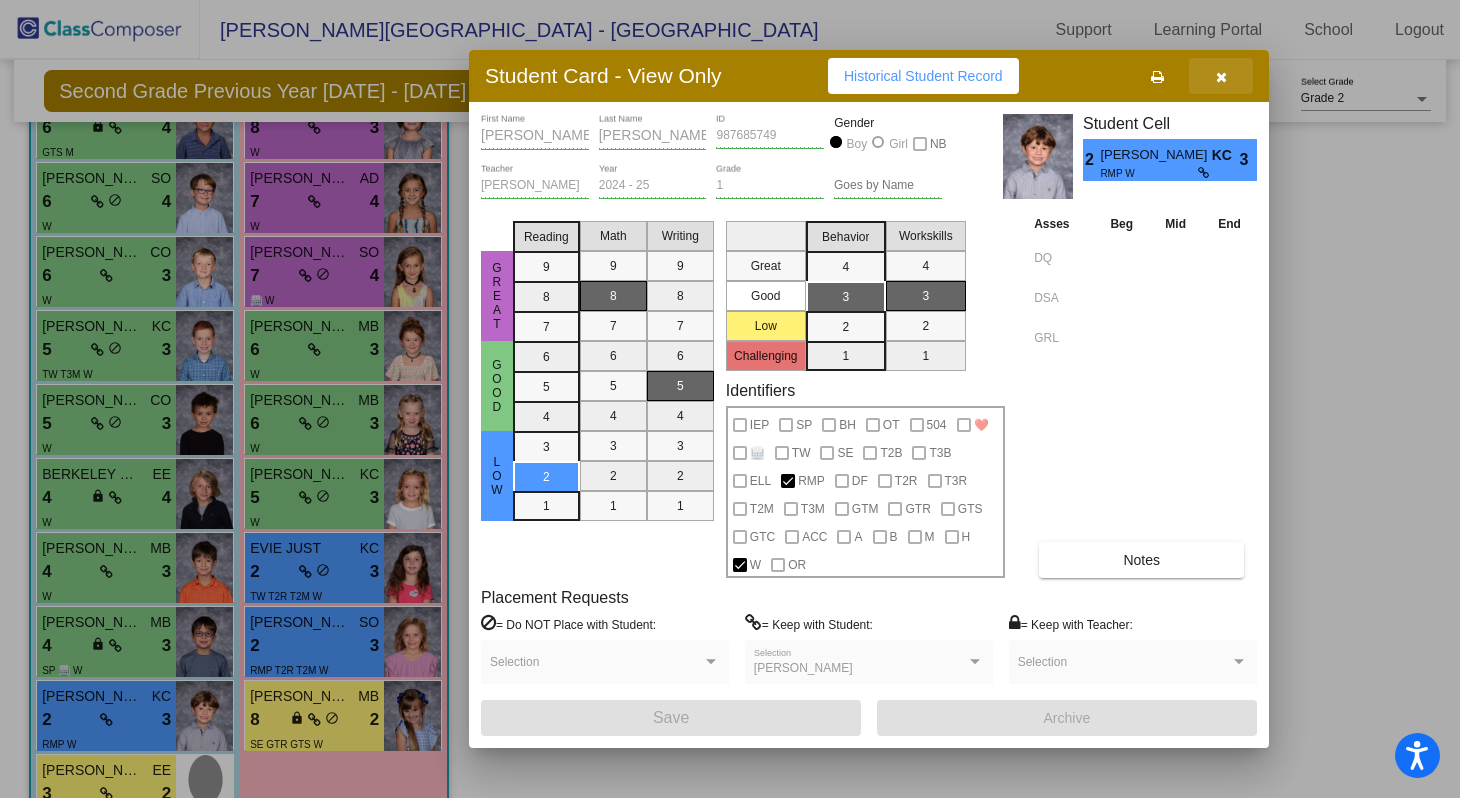 click at bounding box center (1221, 77) 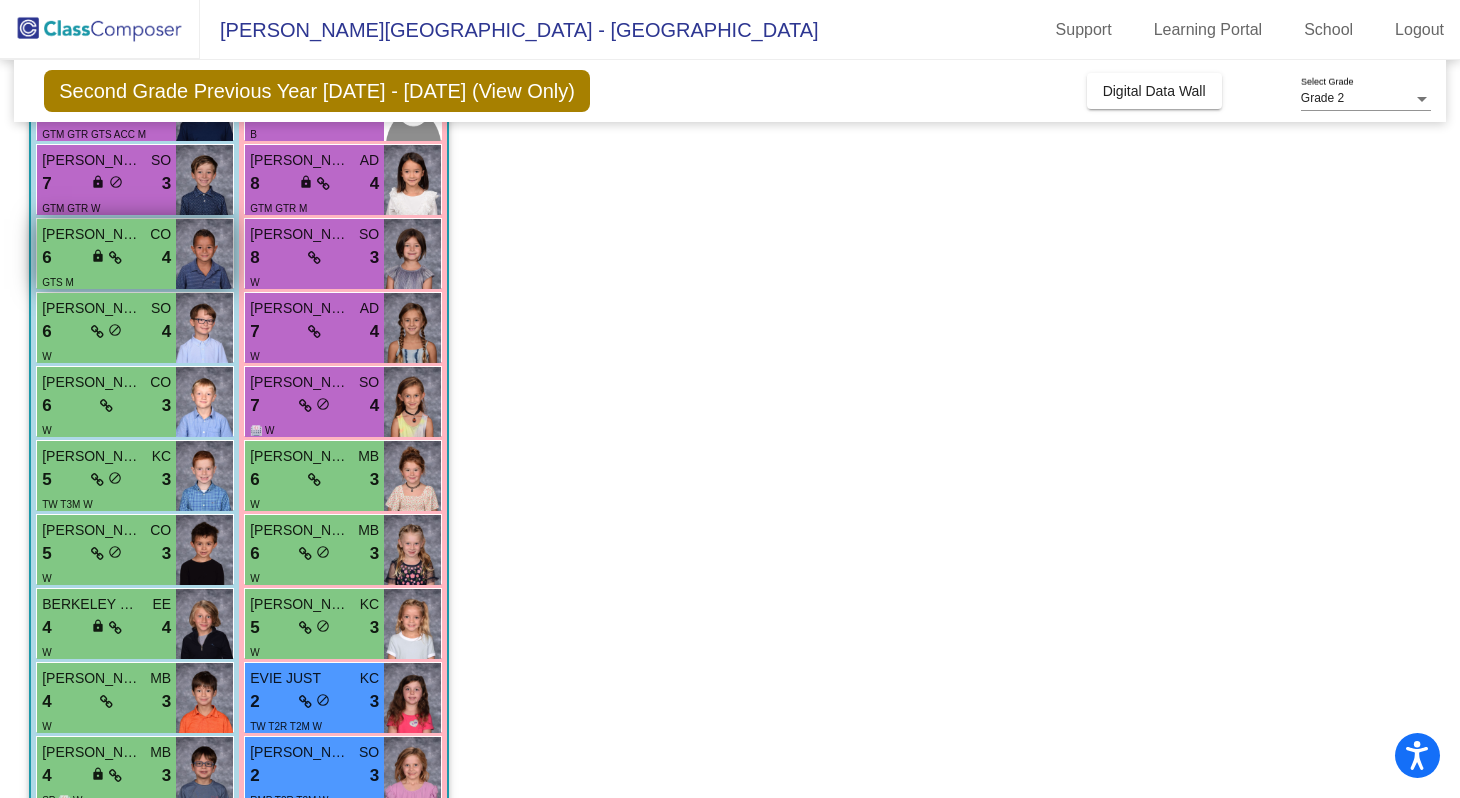 scroll, scrollTop: 442, scrollLeft: 0, axis: vertical 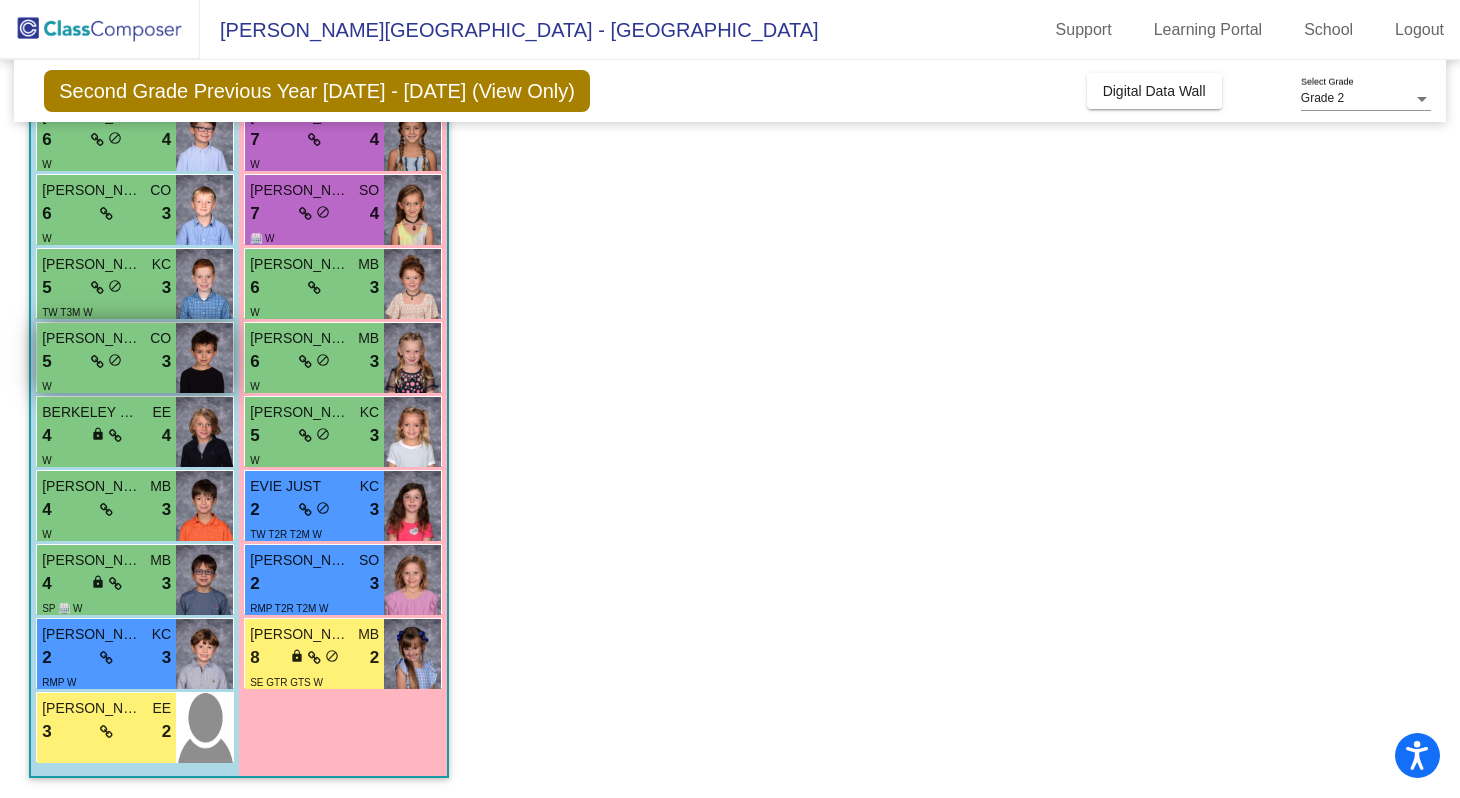 click on "5 lock do_not_disturb_alt 3" at bounding box center (106, 362) 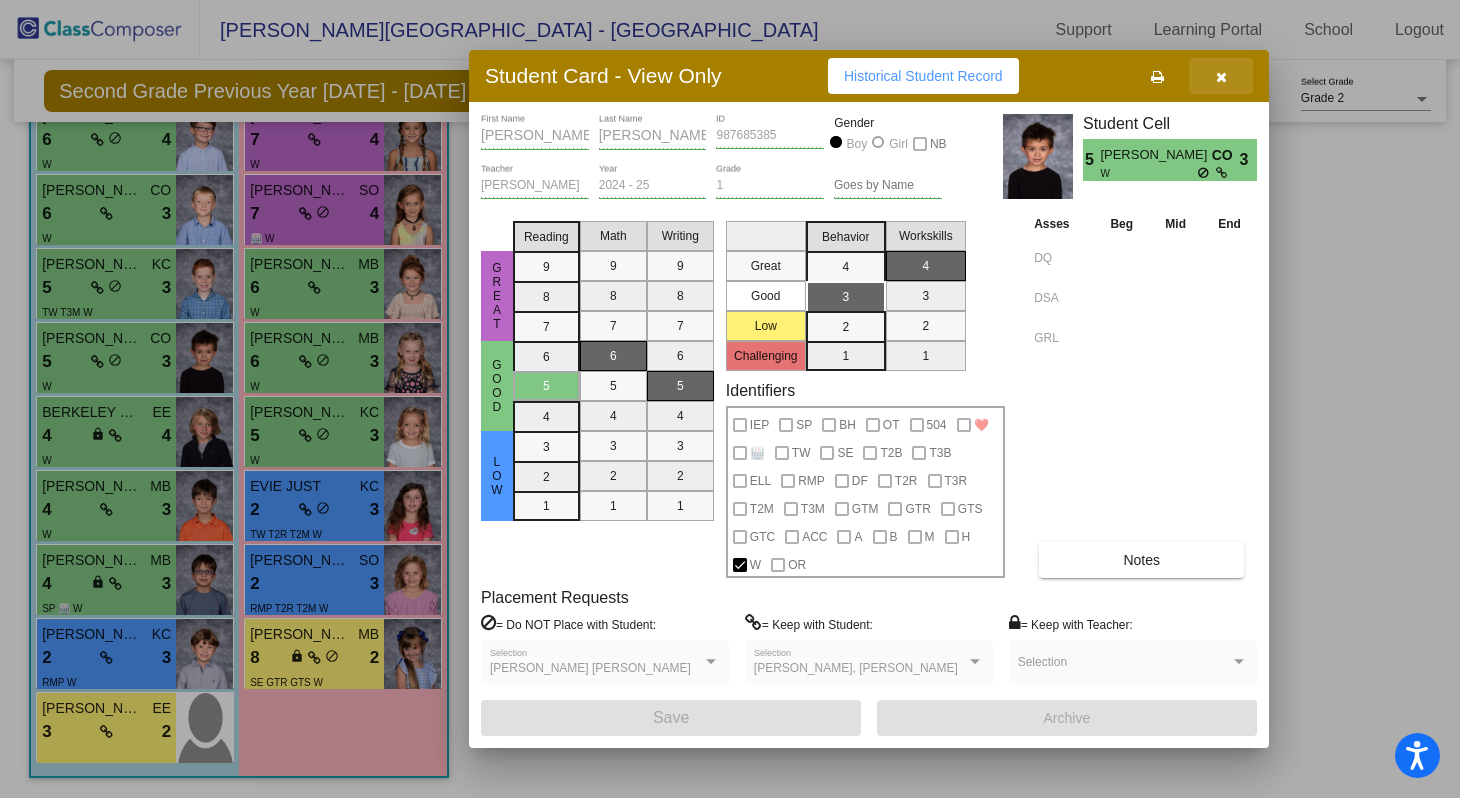 click at bounding box center (1221, 77) 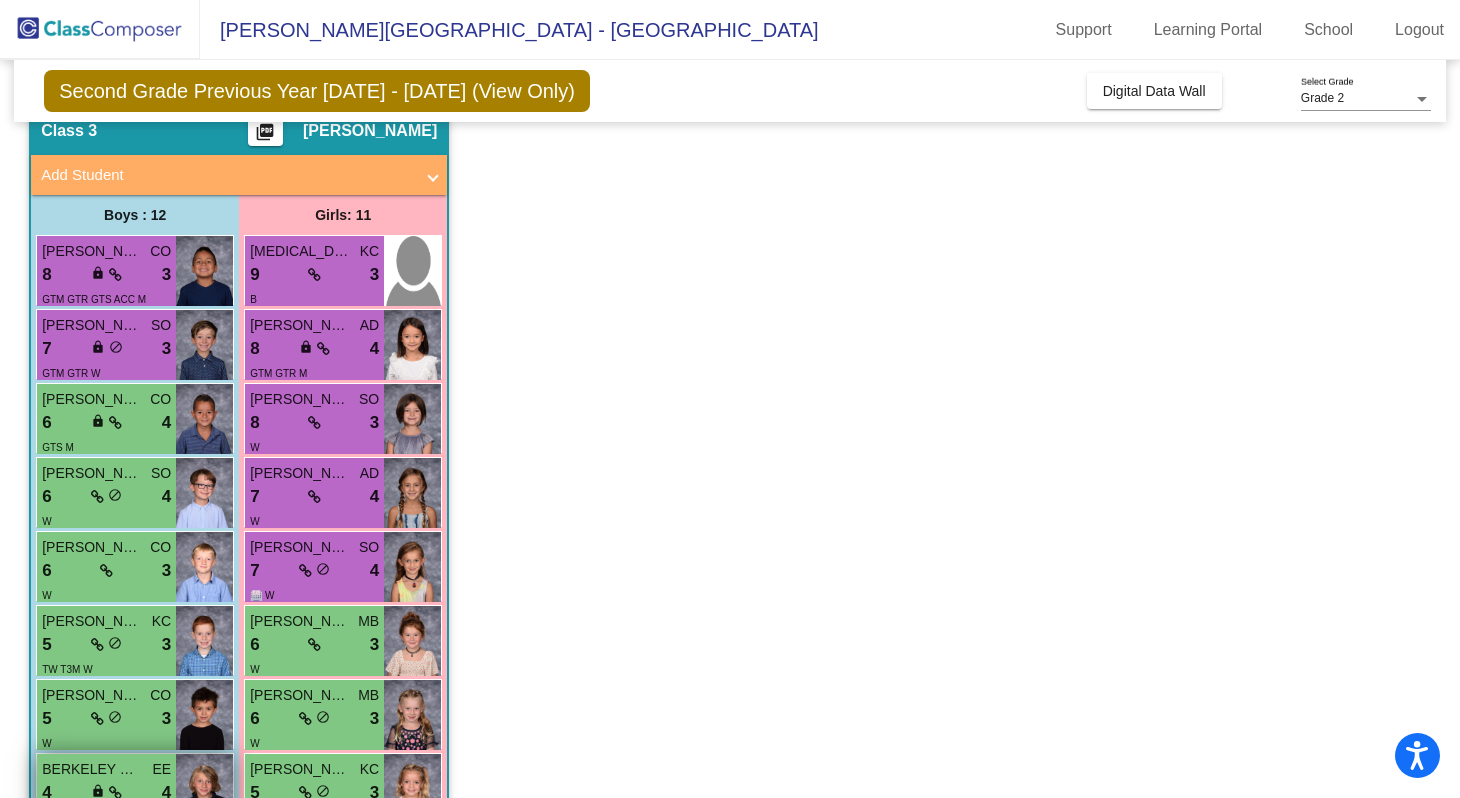 scroll, scrollTop: 70, scrollLeft: 0, axis: vertical 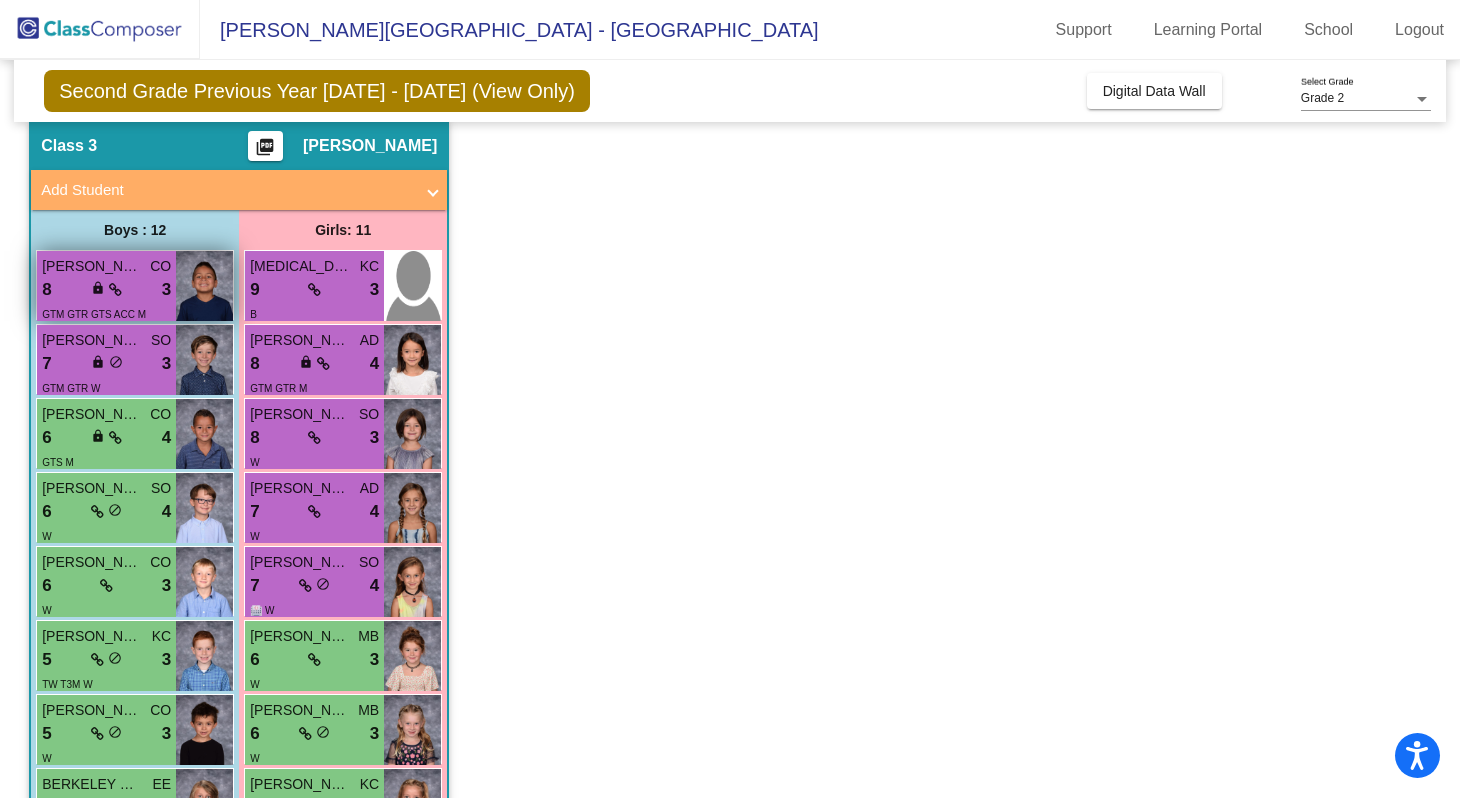 click on "8 lock do_not_disturb_alt 3" at bounding box center [106, 290] 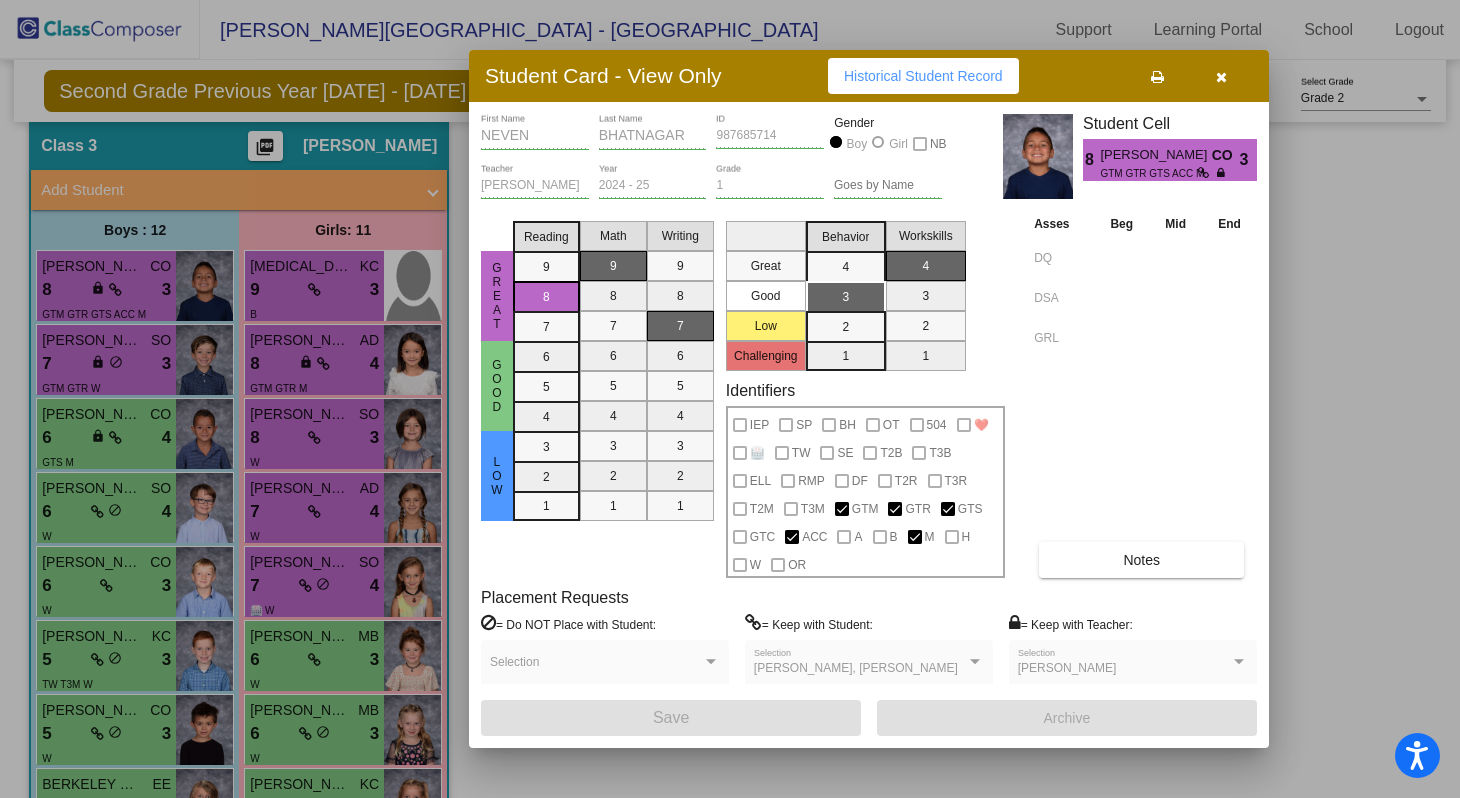 click on "Notes" at bounding box center [1141, 560] 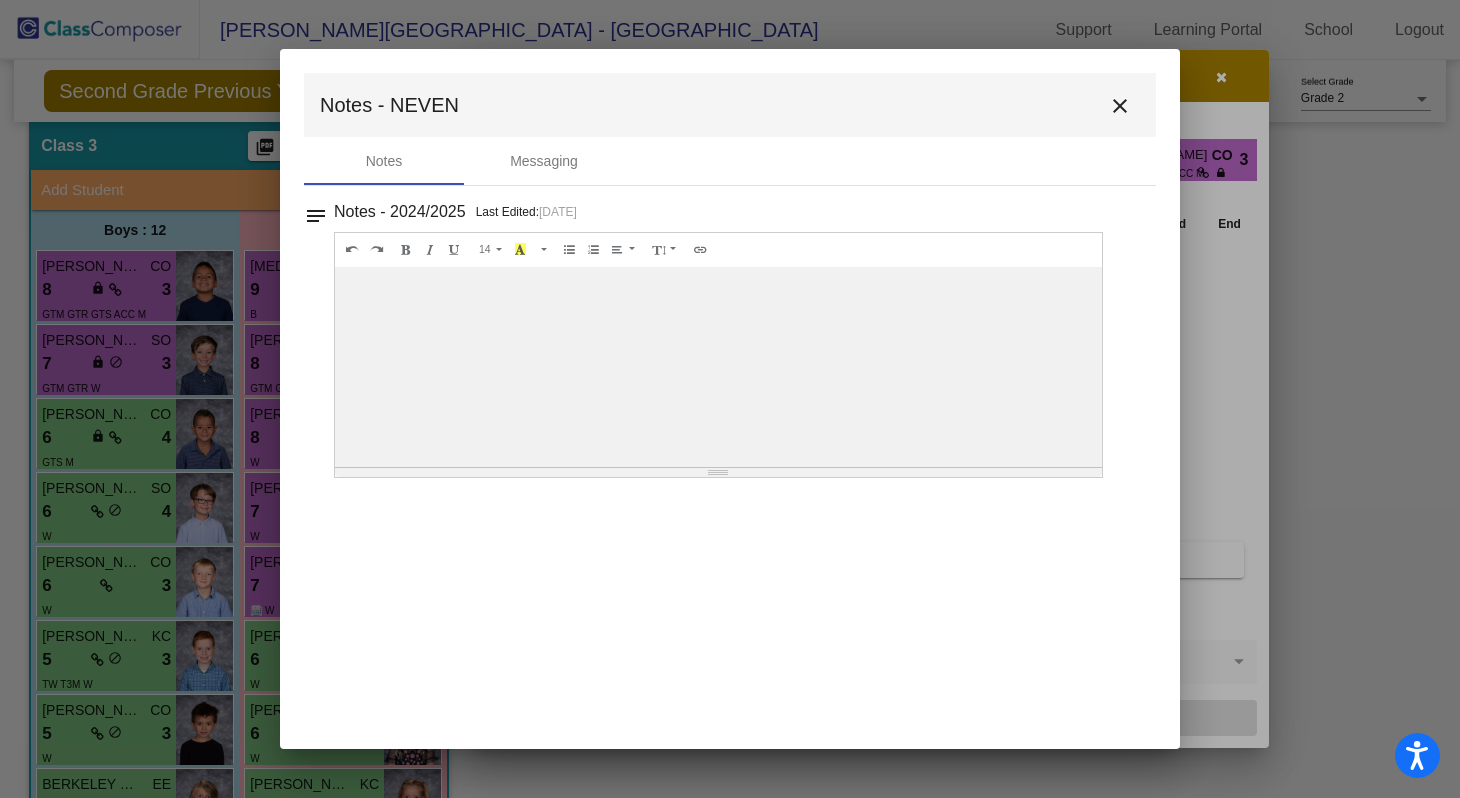 click on "close" at bounding box center (1120, 106) 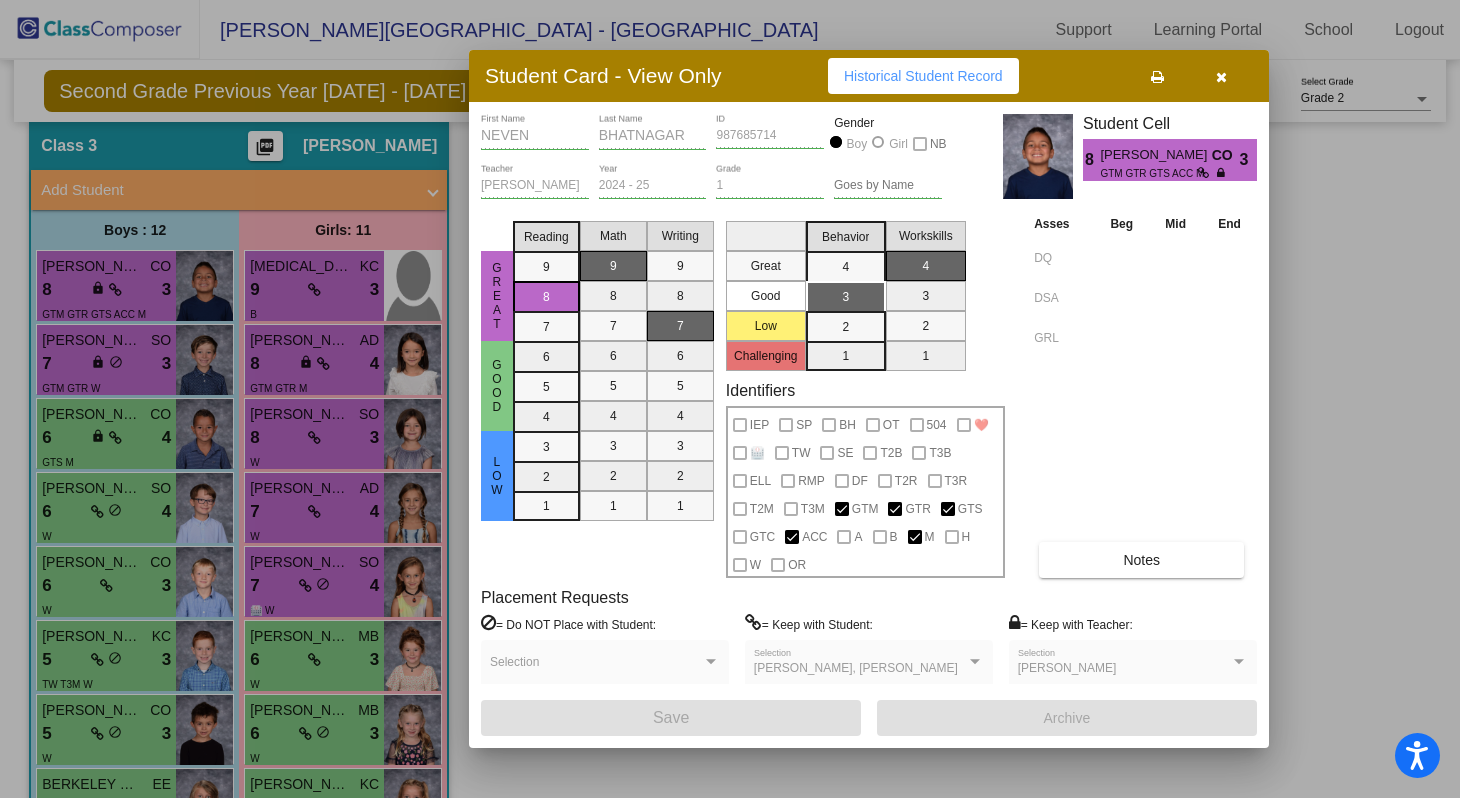 click at bounding box center [1221, 76] 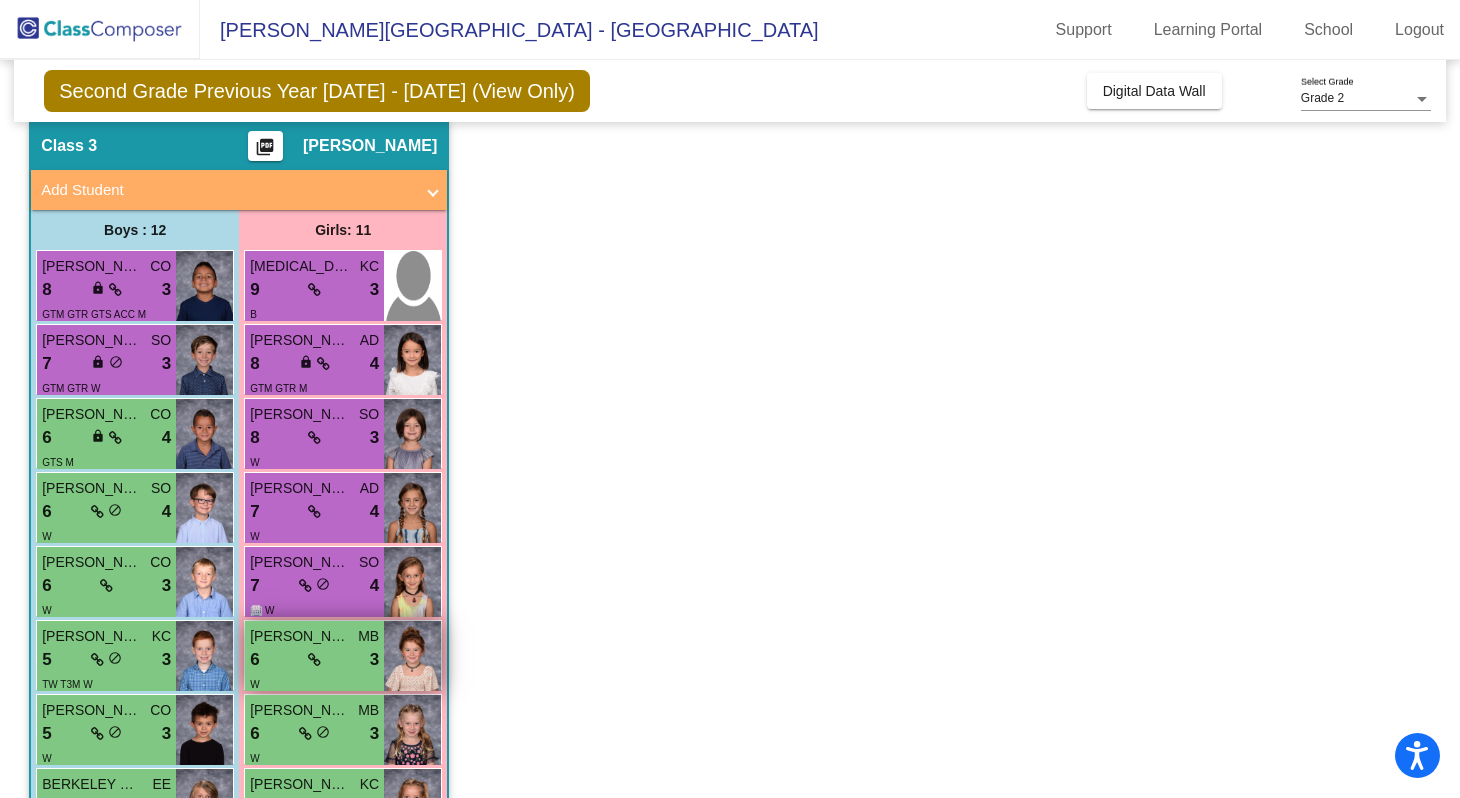 click on "6 lock do_not_disturb_alt 3" at bounding box center (314, 660) 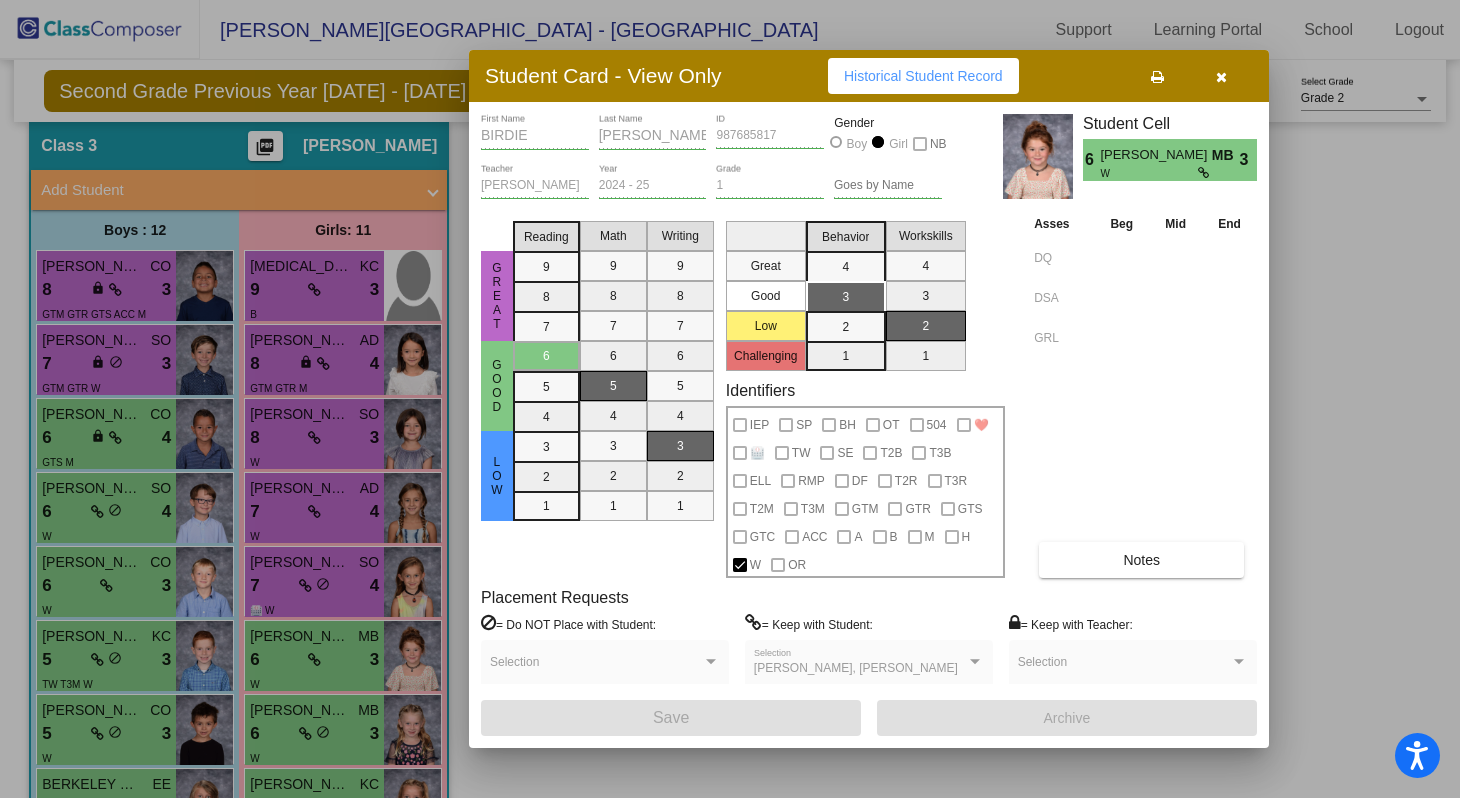 click at bounding box center (1221, 77) 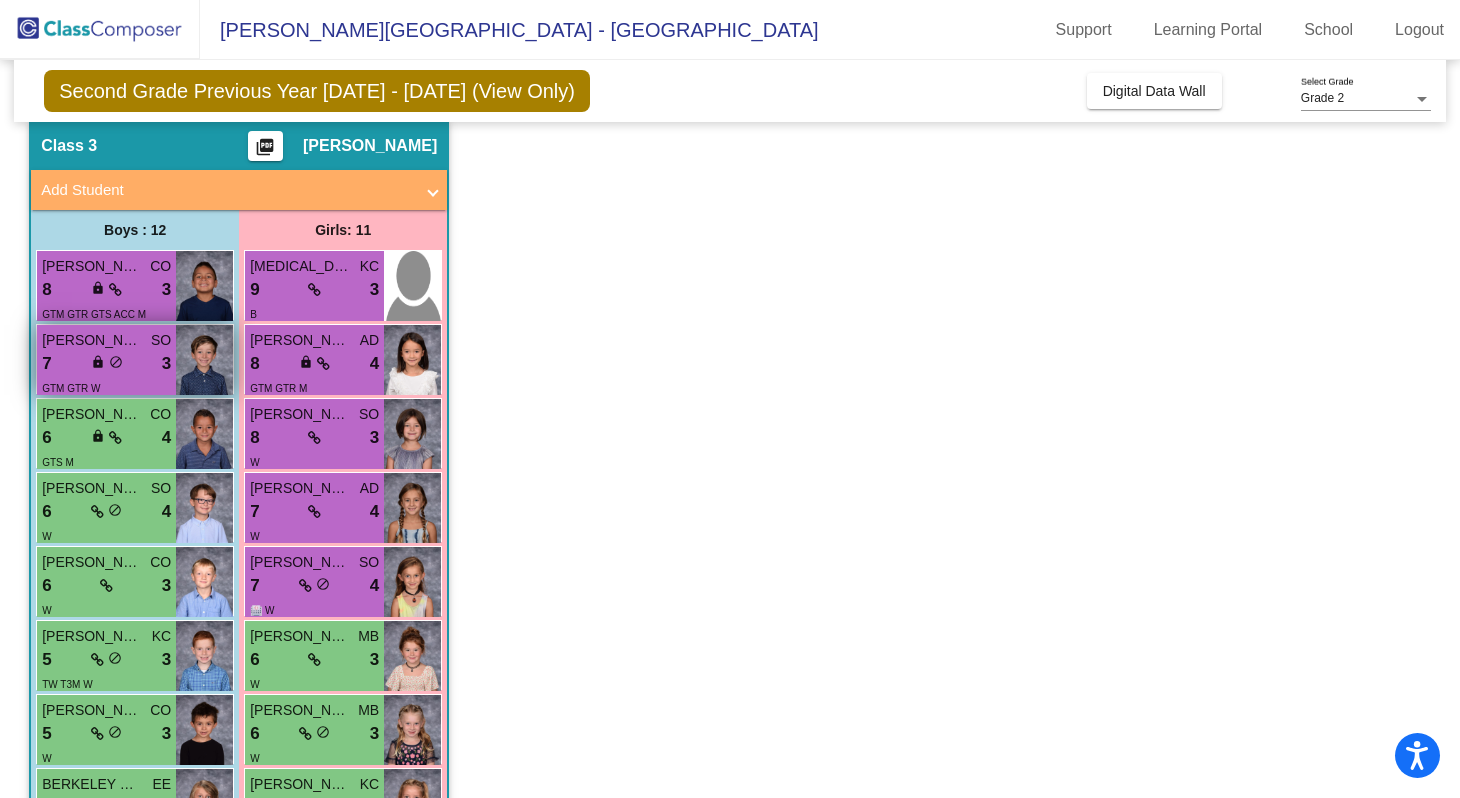 click on "7 lock do_not_disturb_alt 3" at bounding box center [106, 364] 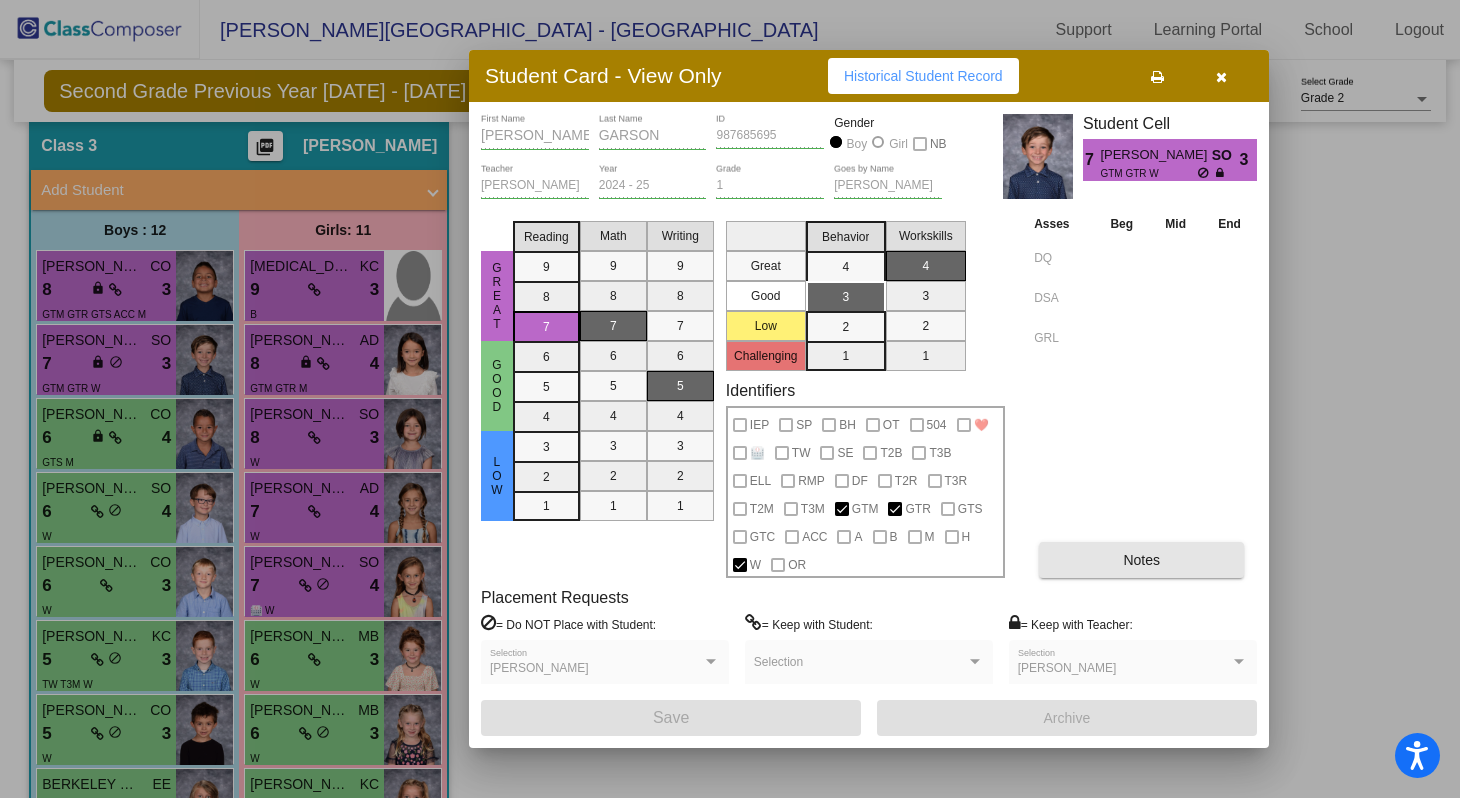 click on "Notes" at bounding box center (1141, 560) 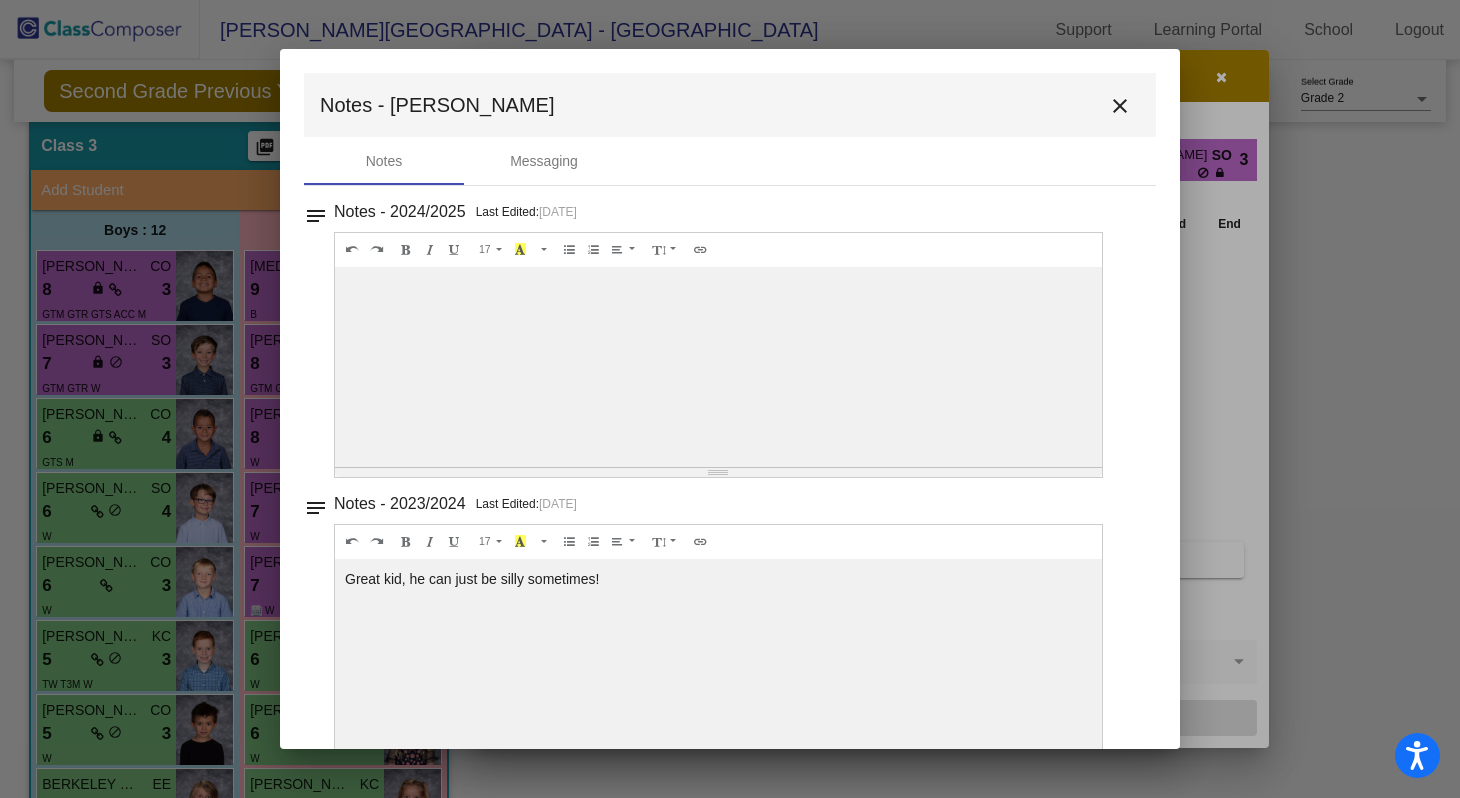 scroll, scrollTop: 46, scrollLeft: 0, axis: vertical 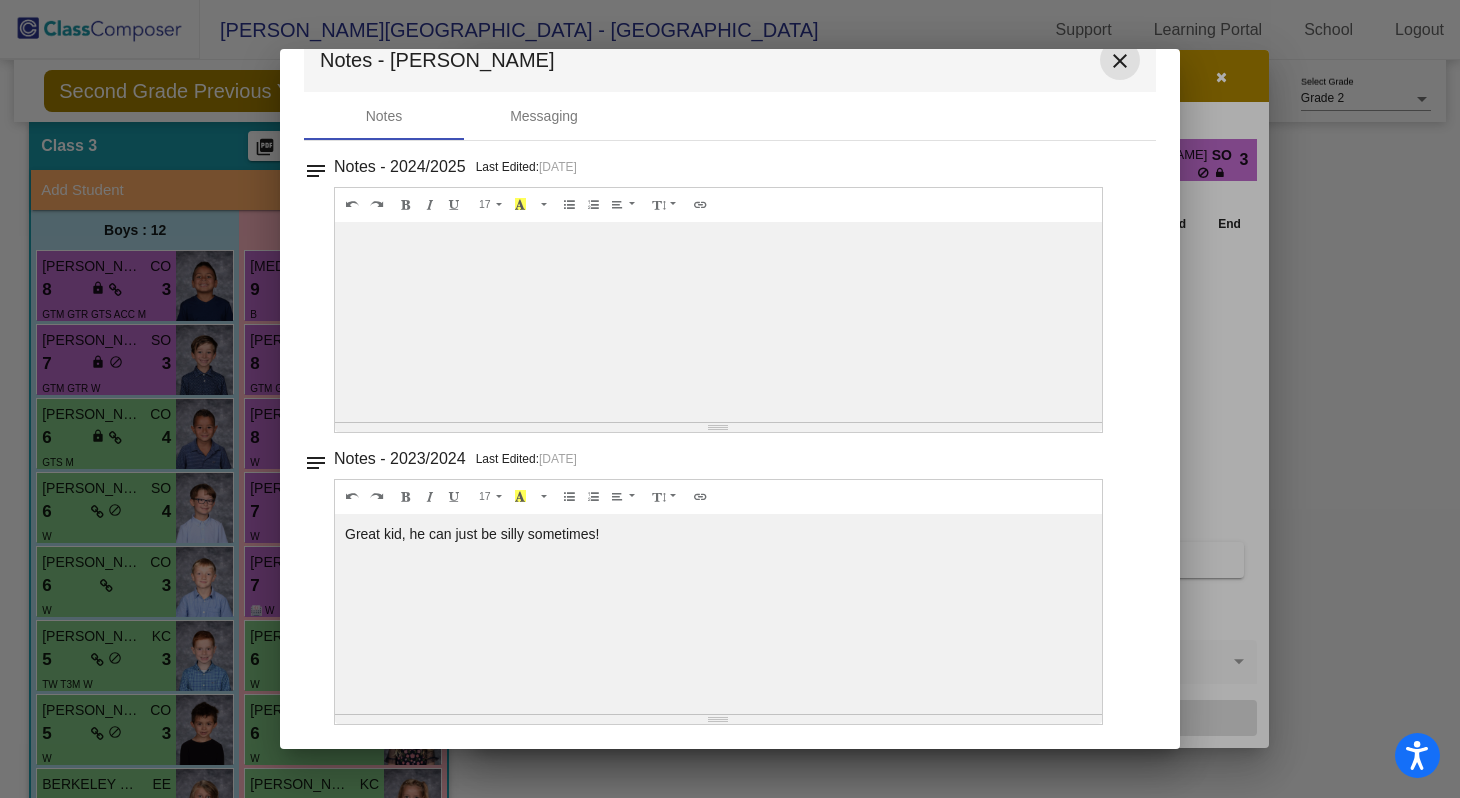 click on "close" at bounding box center [1120, 61] 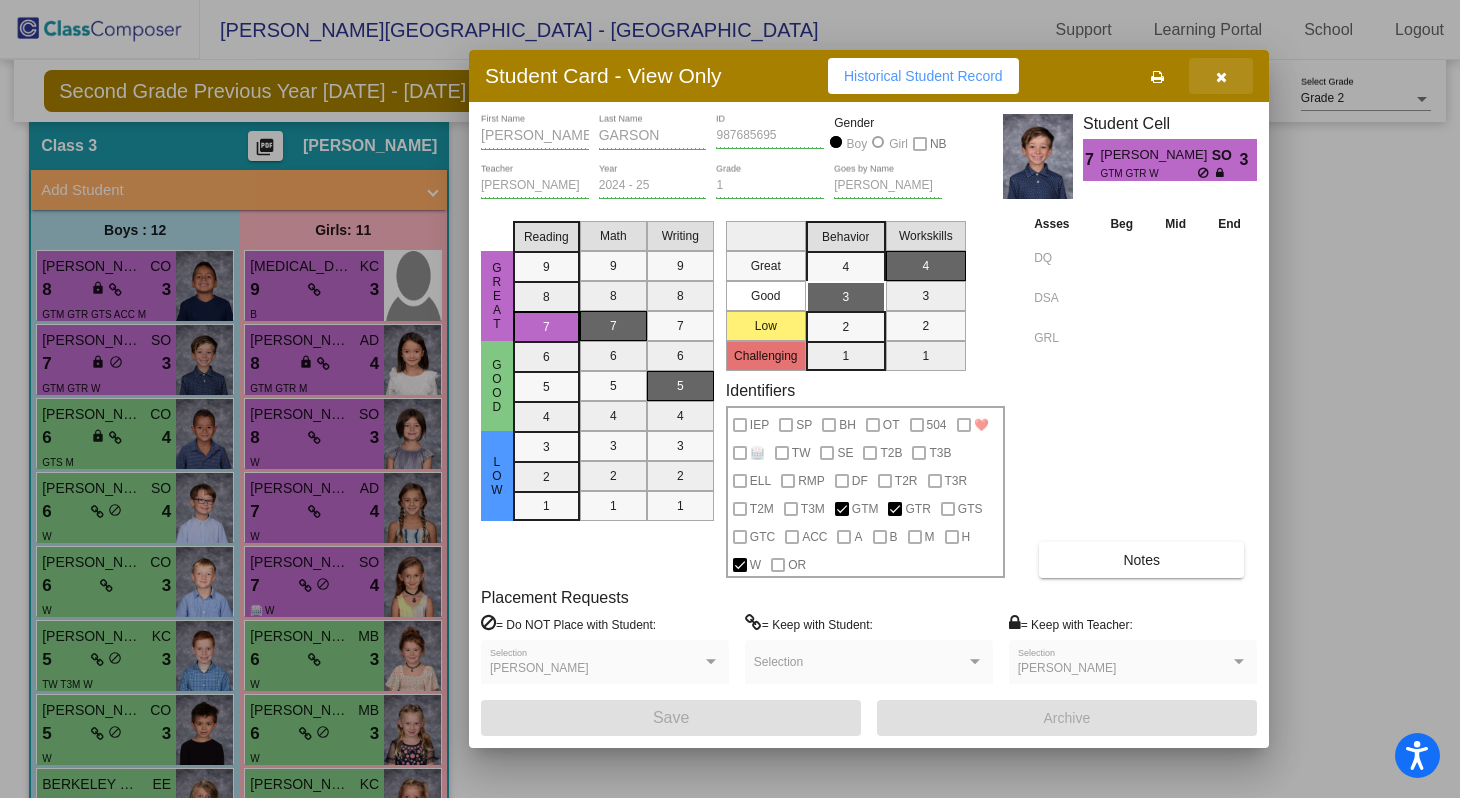 click at bounding box center (1221, 77) 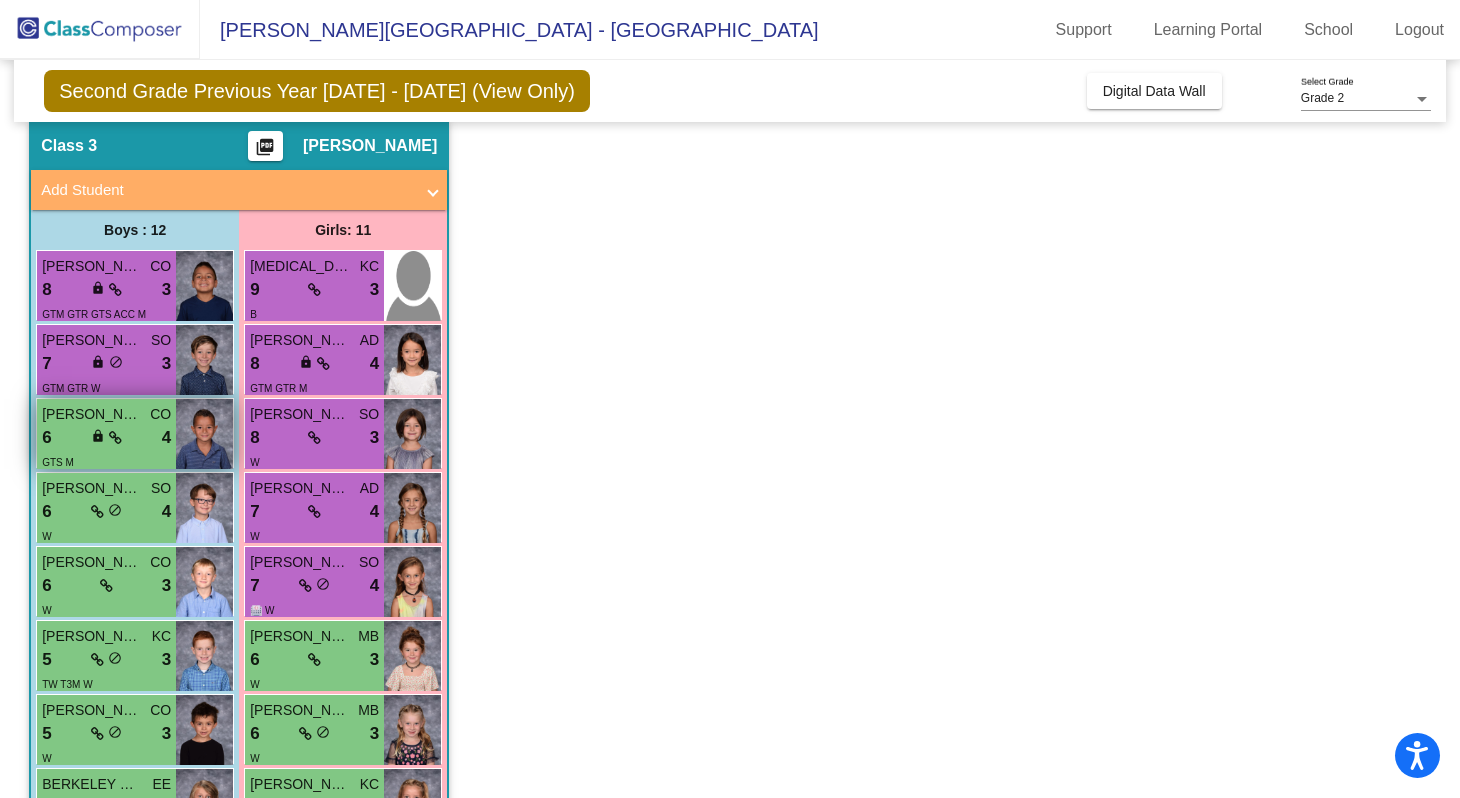 click on "GTS M" at bounding box center (106, 461) 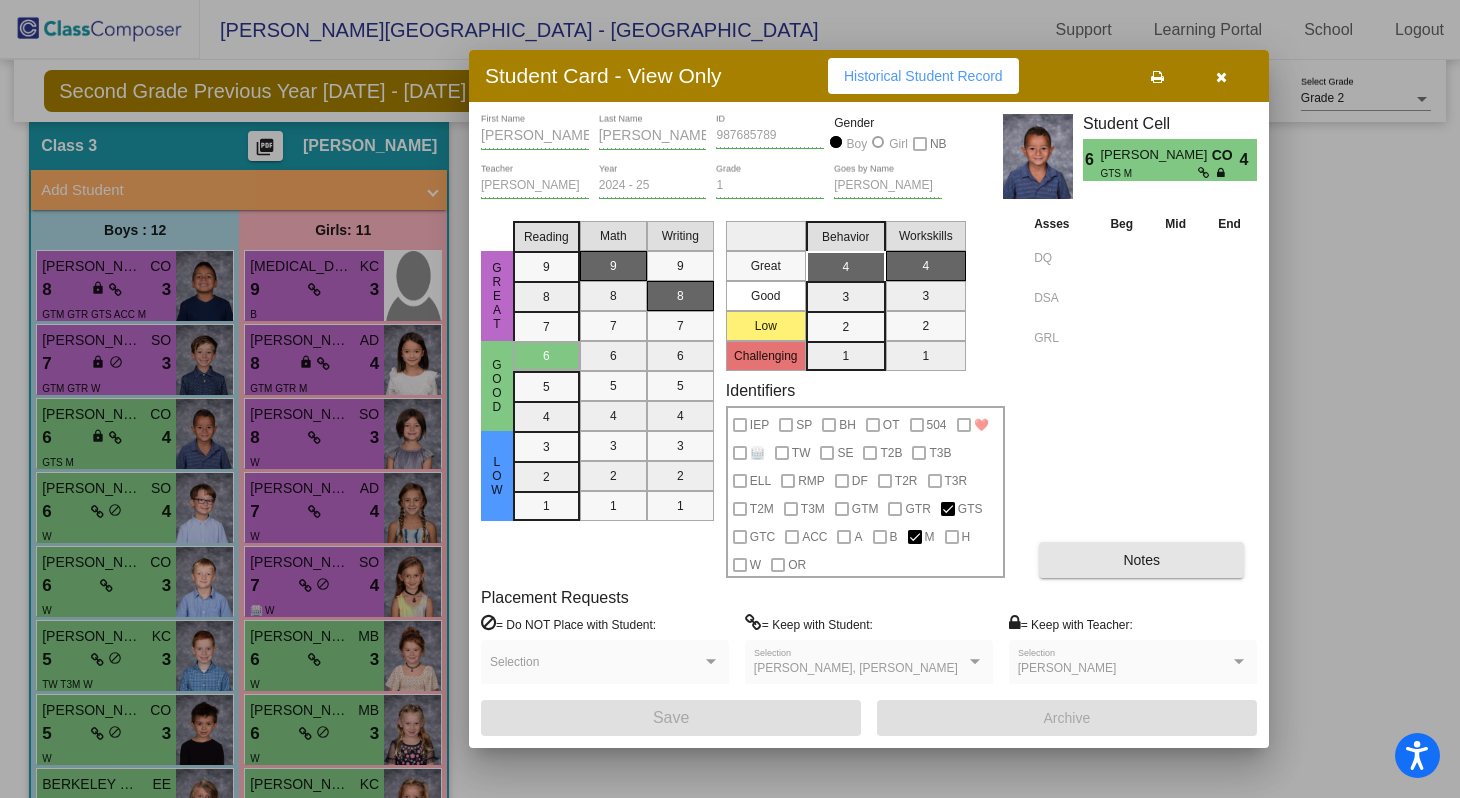 click on "Notes" at bounding box center (1141, 560) 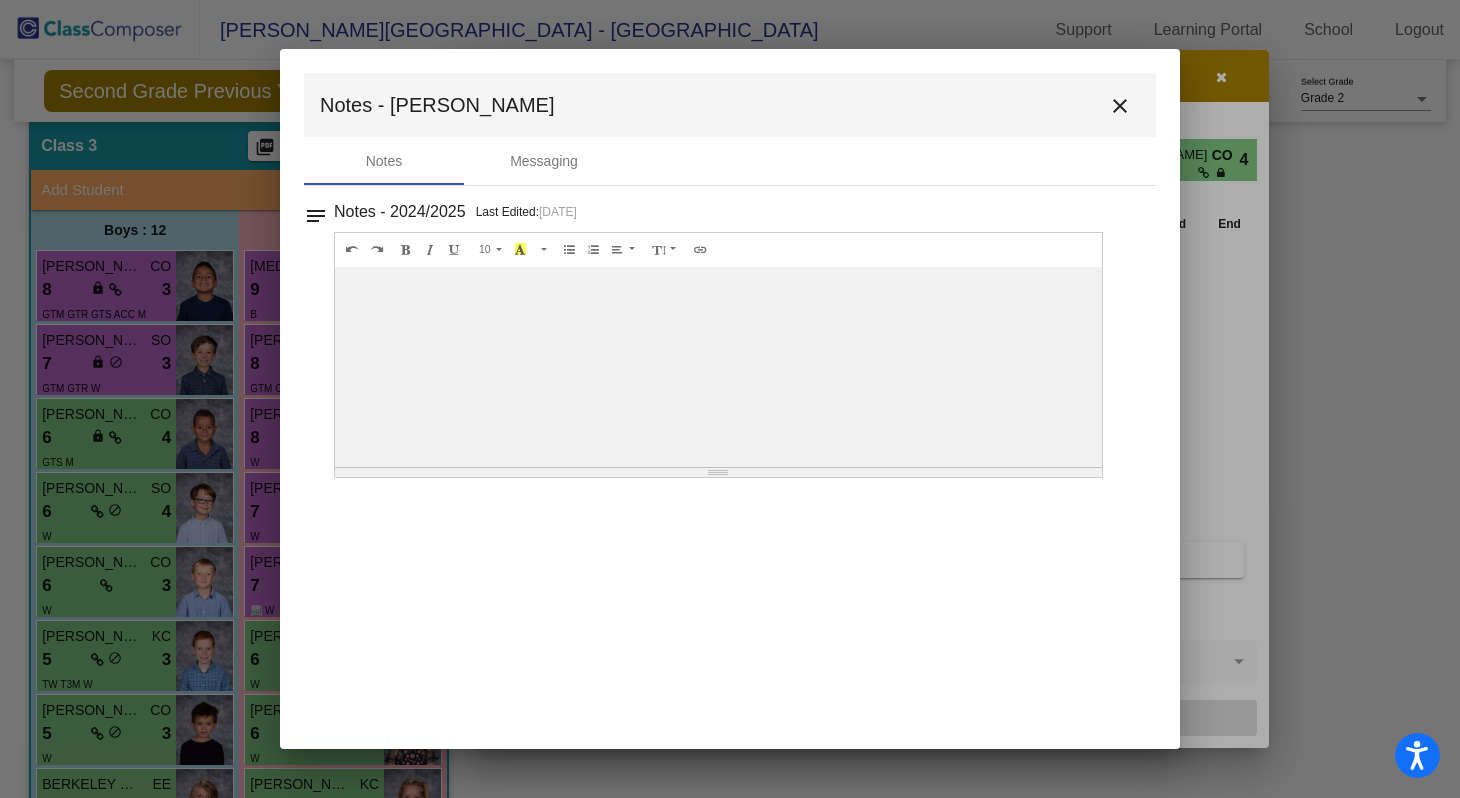 click on "close" at bounding box center [1120, 106] 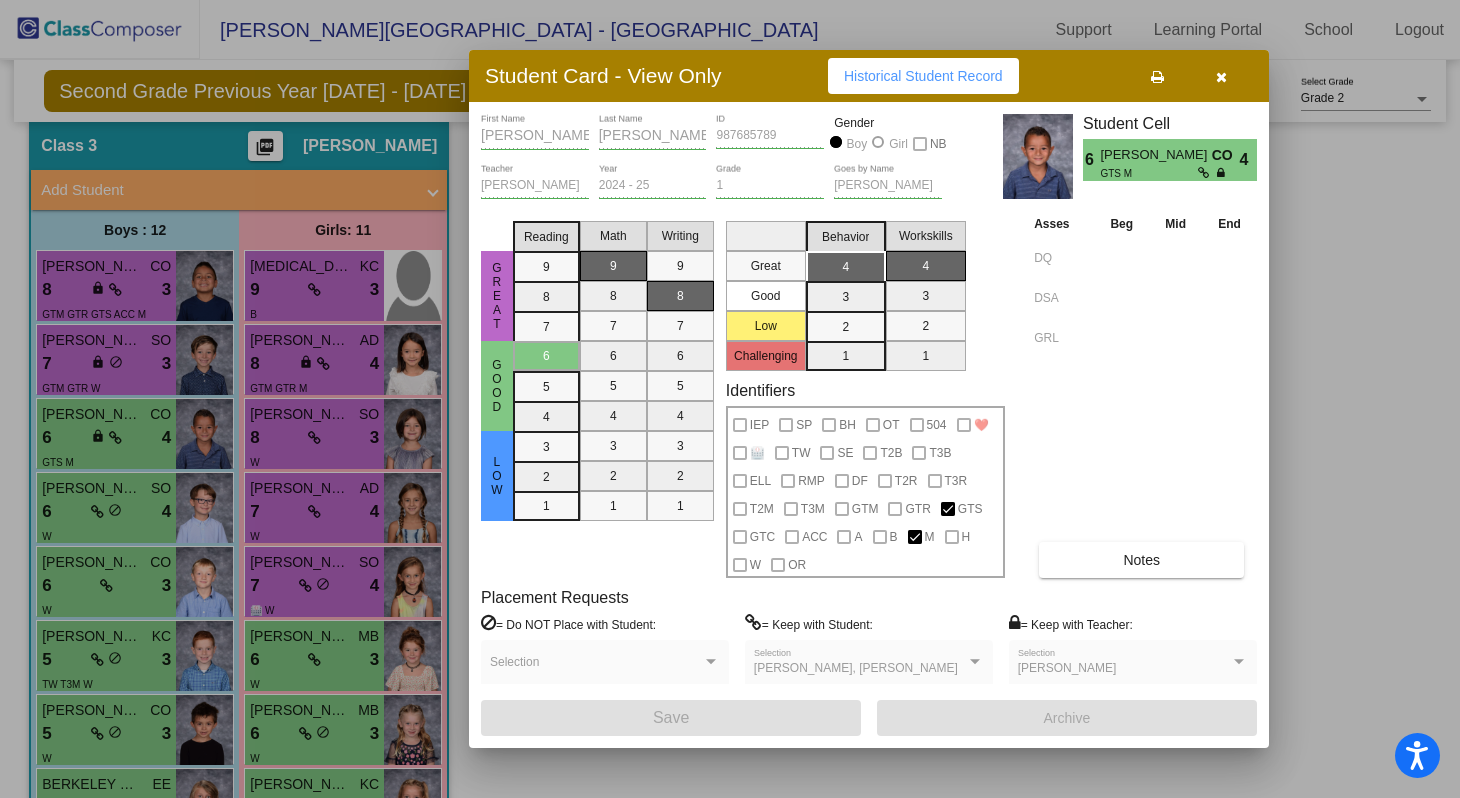 click at bounding box center (1221, 76) 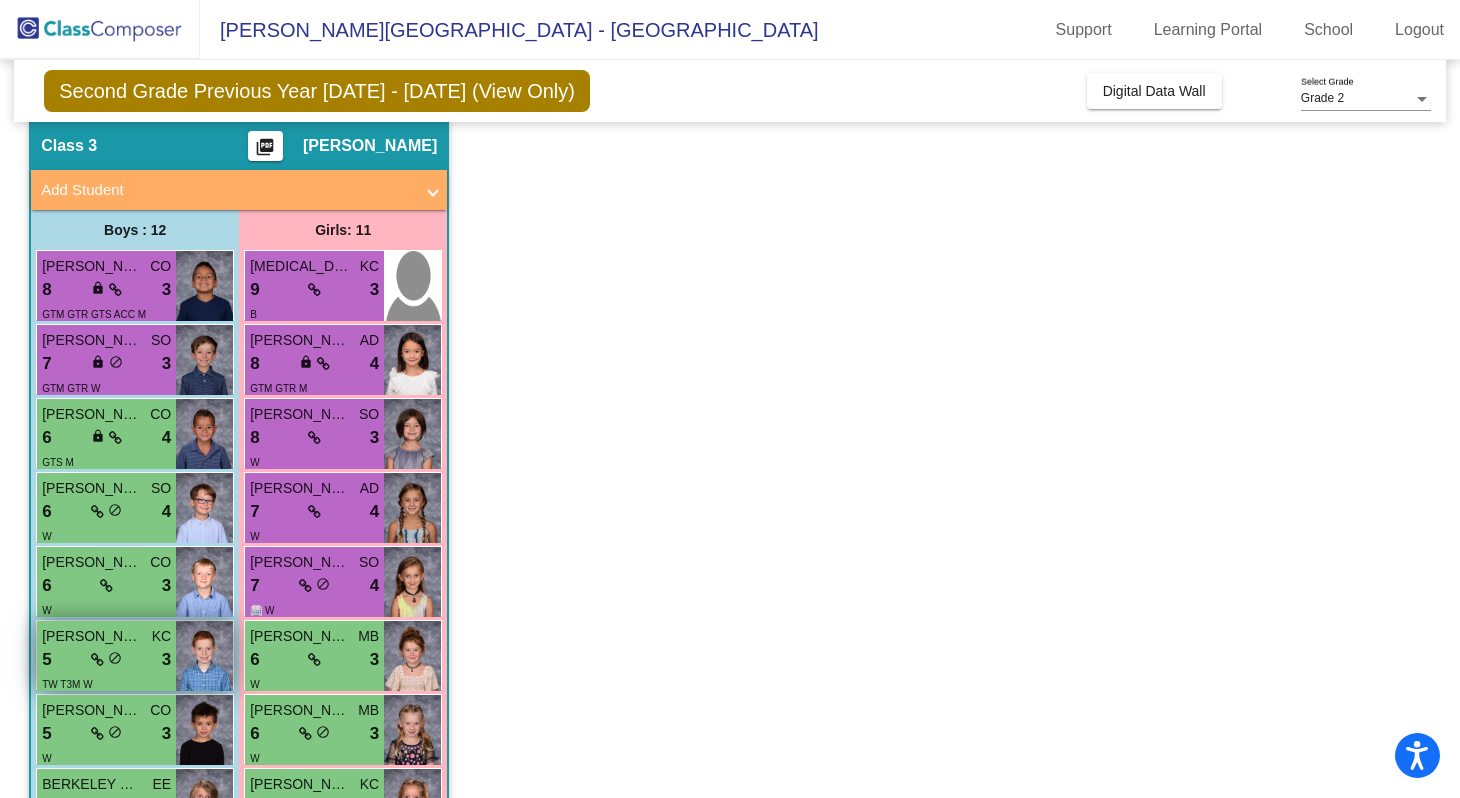 click on "5 lock do_not_disturb_alt 3" at bounding box center (106, 660) 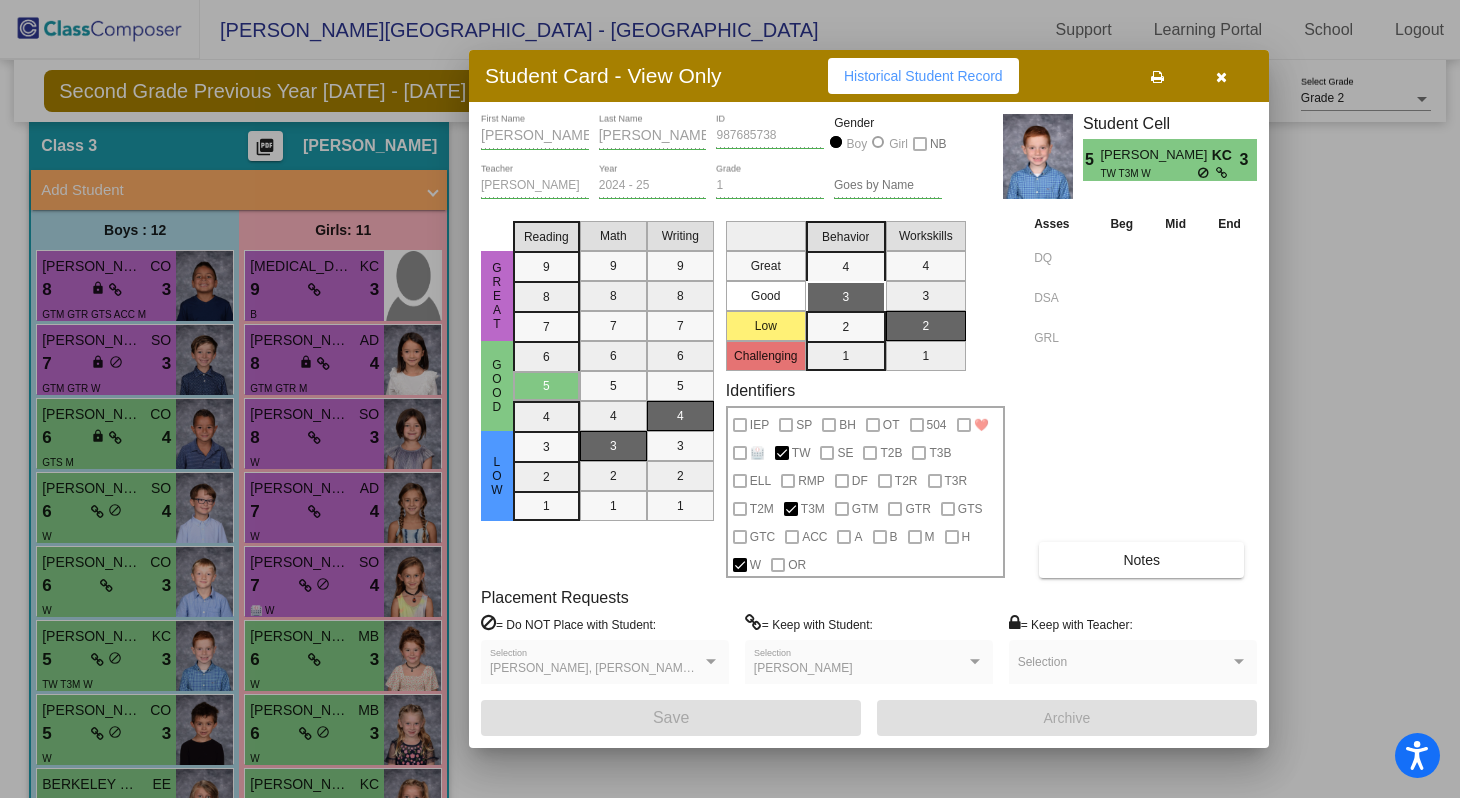 click on "Notes" at bounding box center [1141, 560] 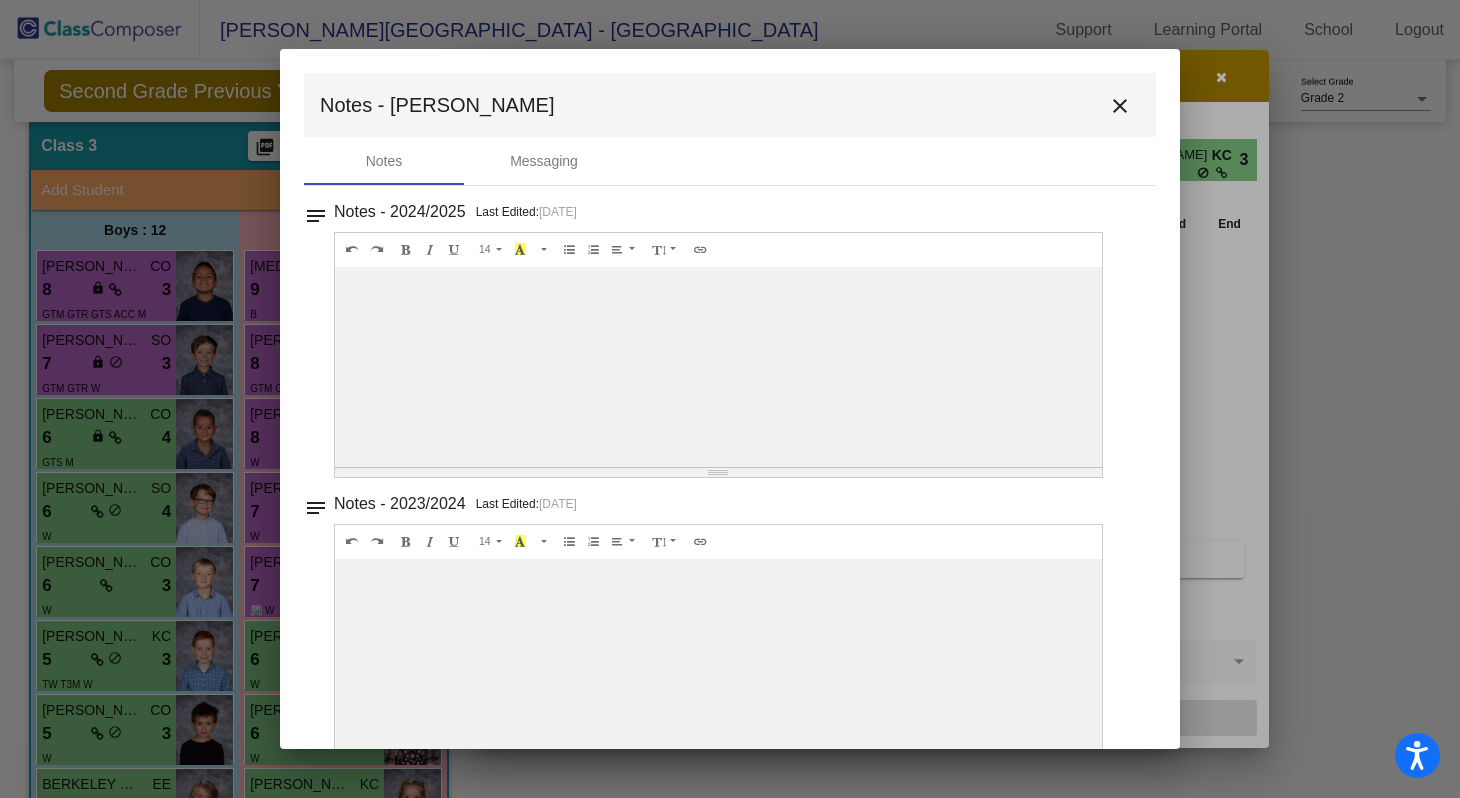 scroll, scrollTop: 46, scrollLeft: 0, axis: vertical 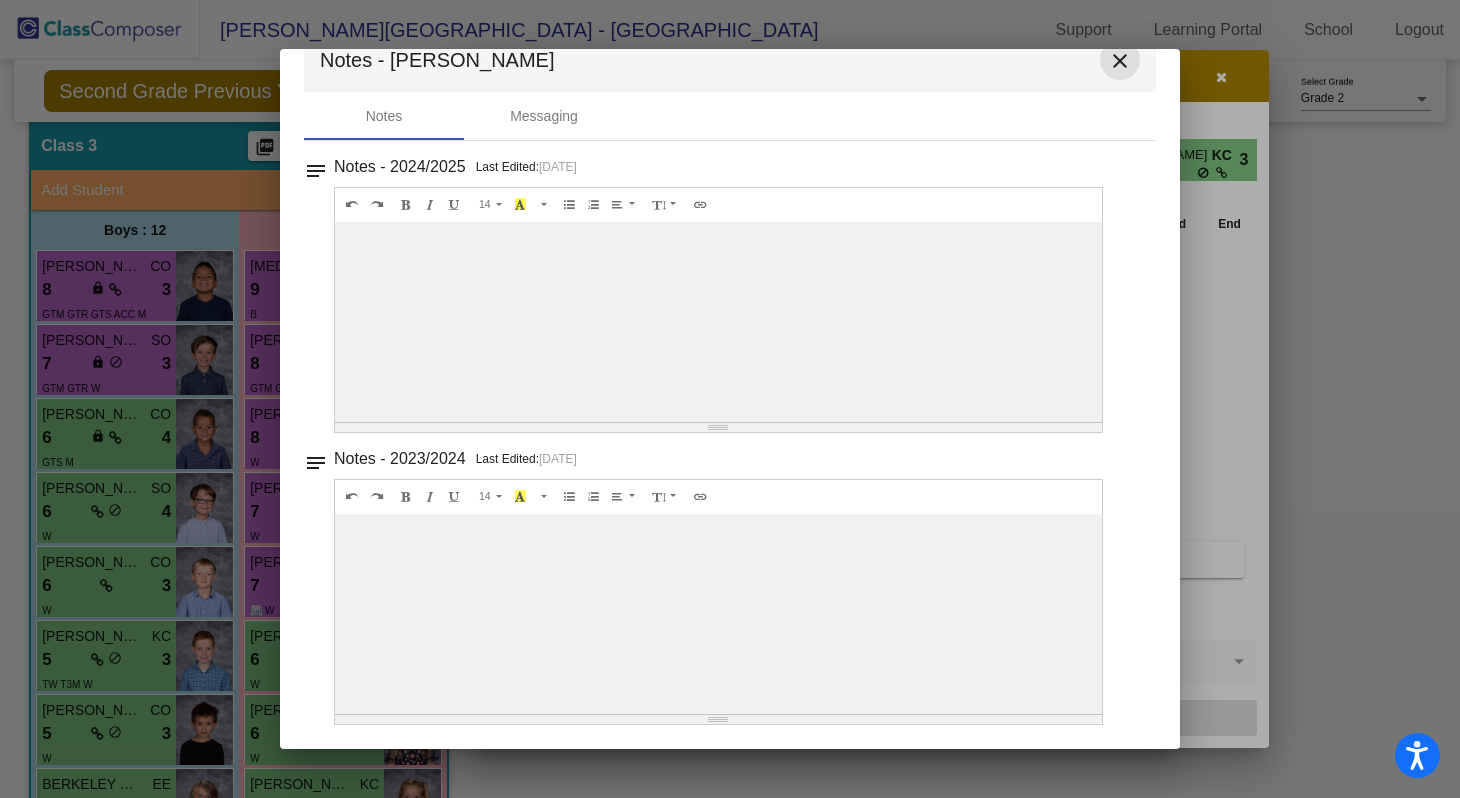 click on "close" at bounding box center (1120, 61) 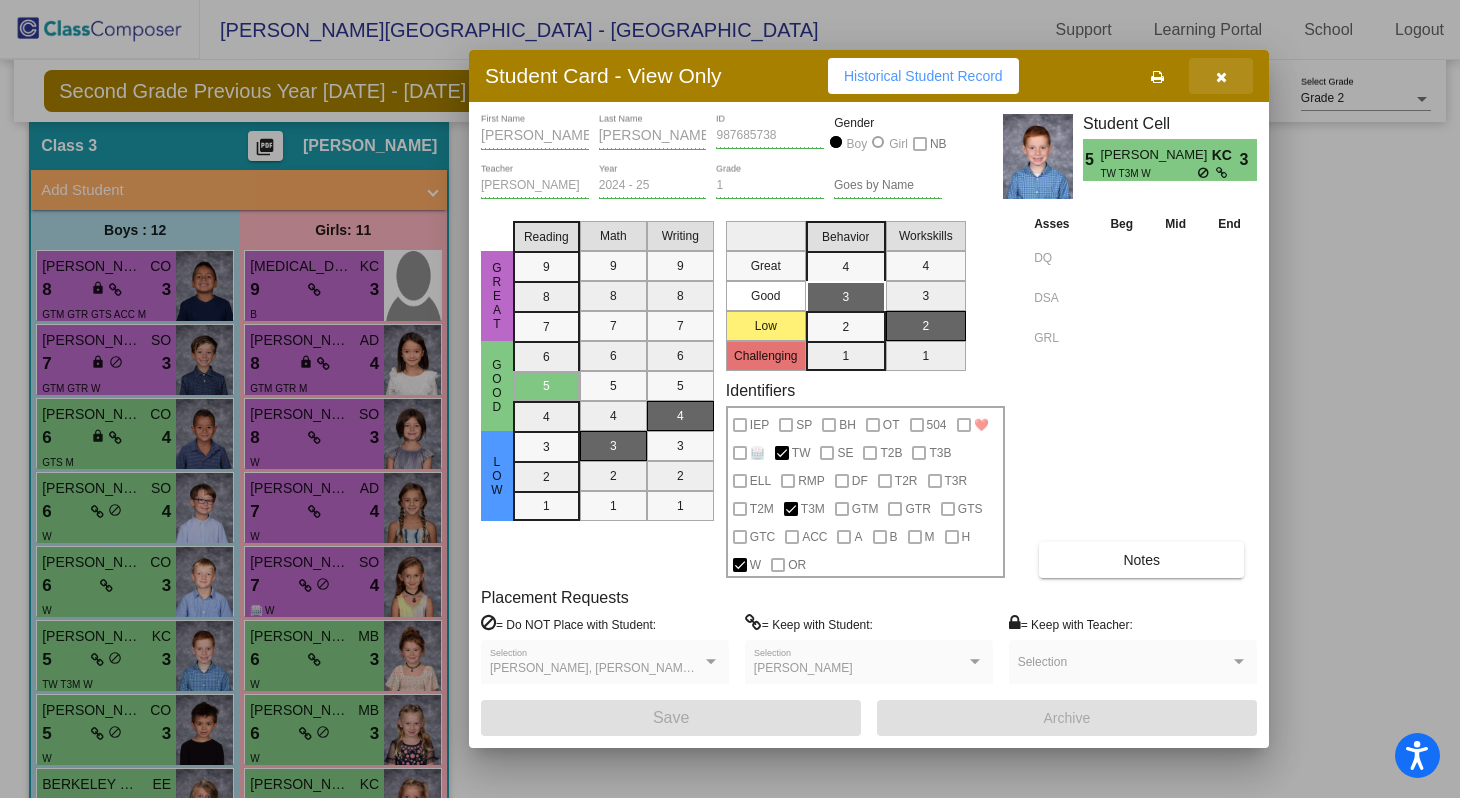 click at bounding box center [1221, 77] 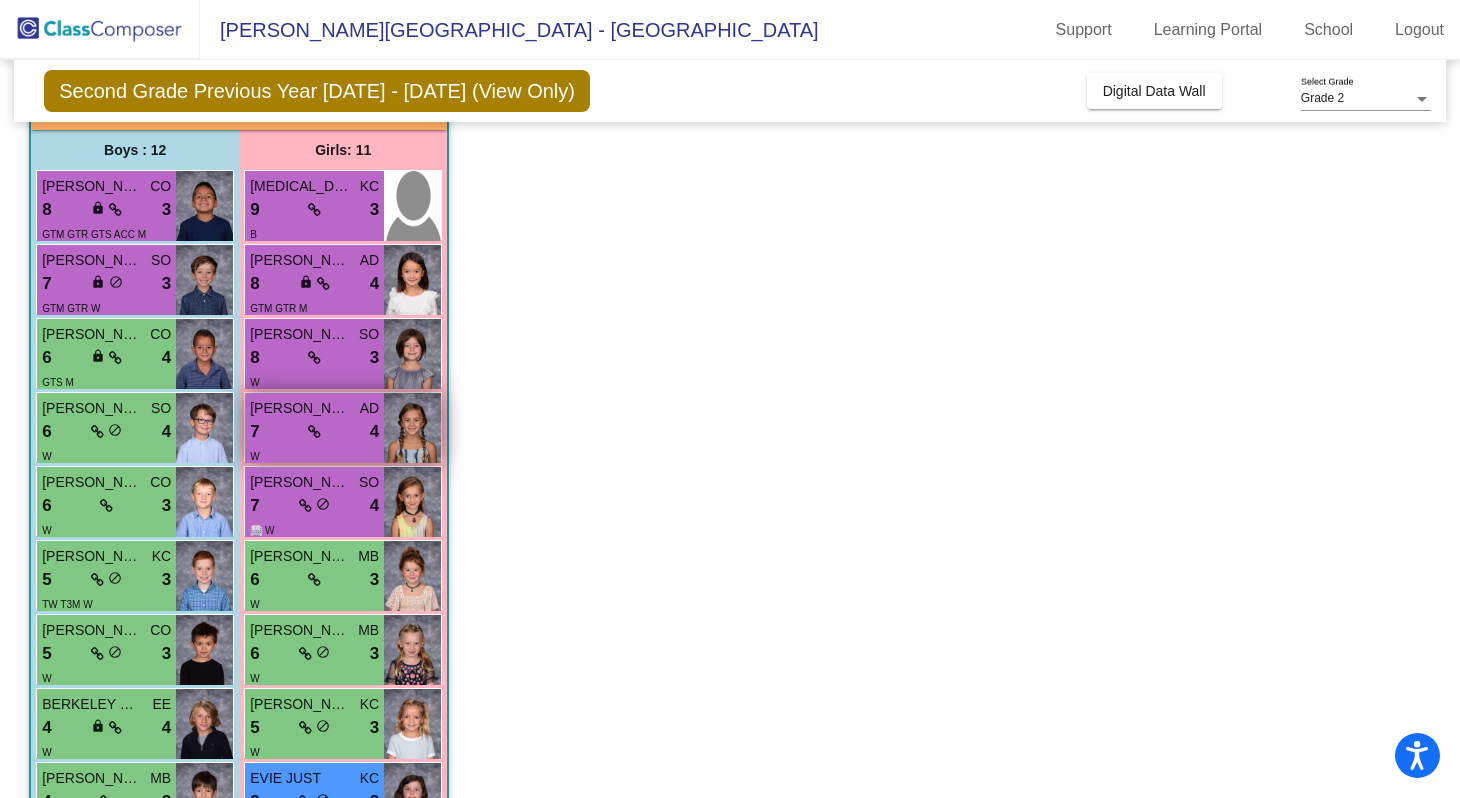 scroll, scrollTop: 164, scrollLeft: 0, axis: vertical 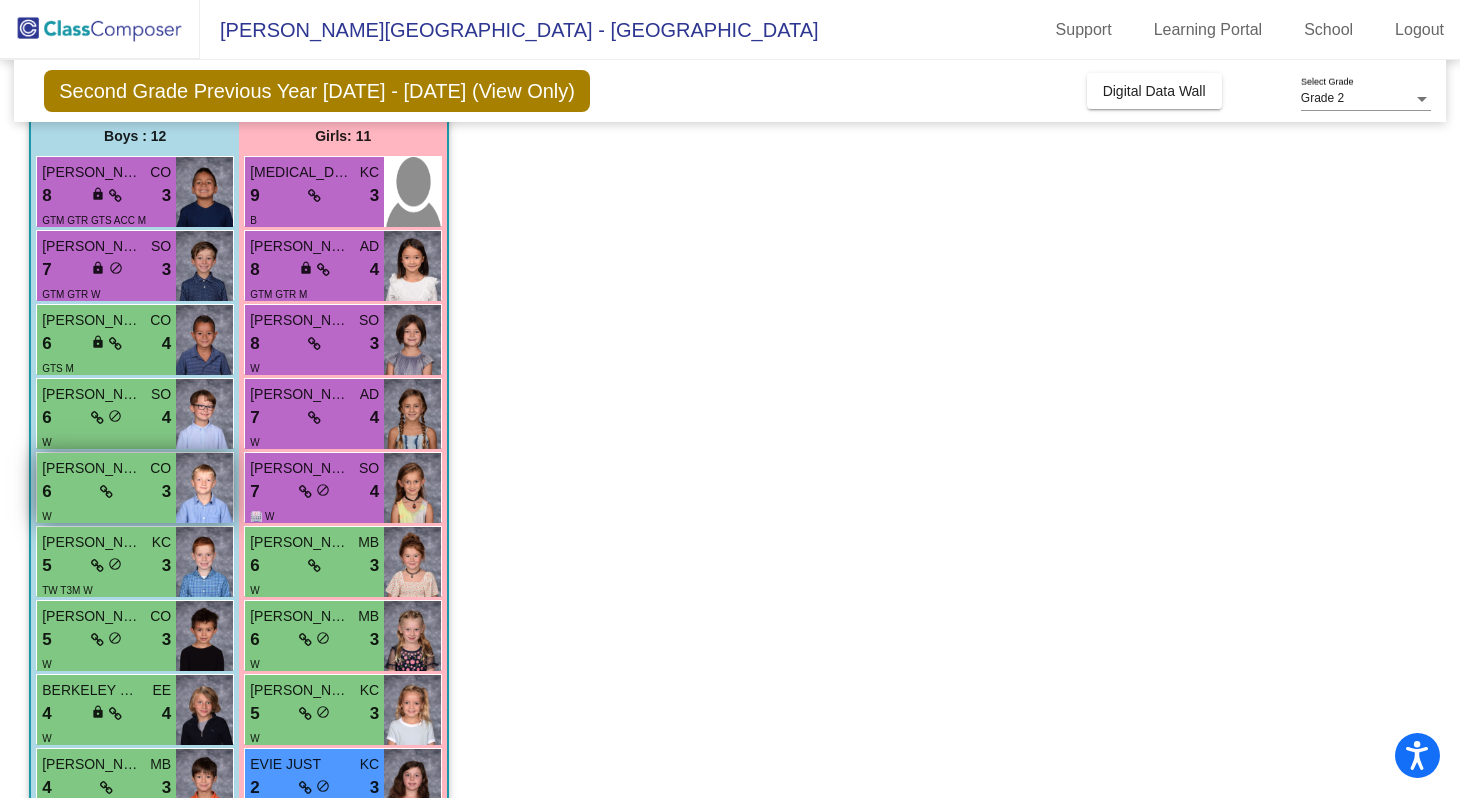 click on "W" at bounding box center (106, 515) 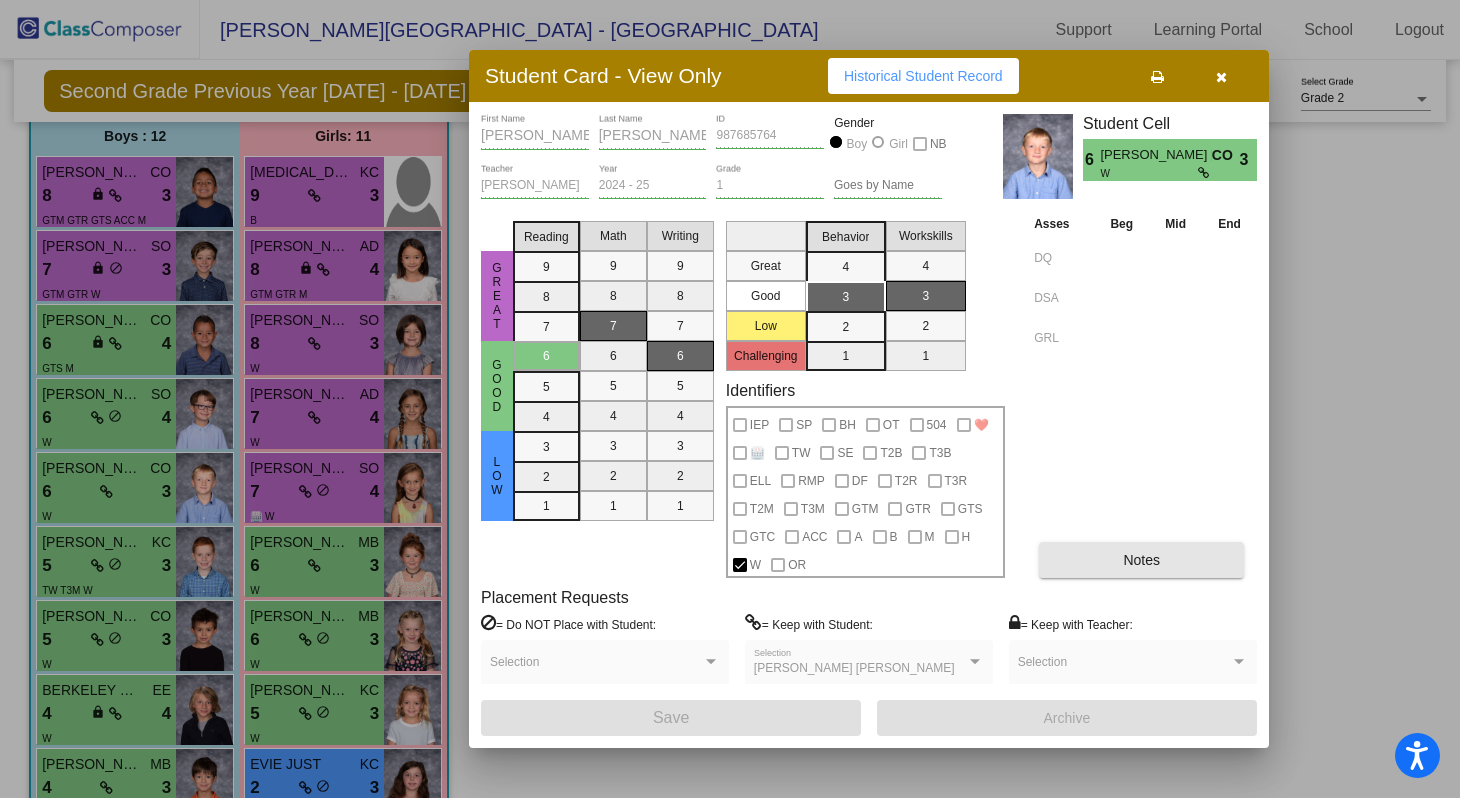 click on "Notes" at bounding box center (1141, 560) 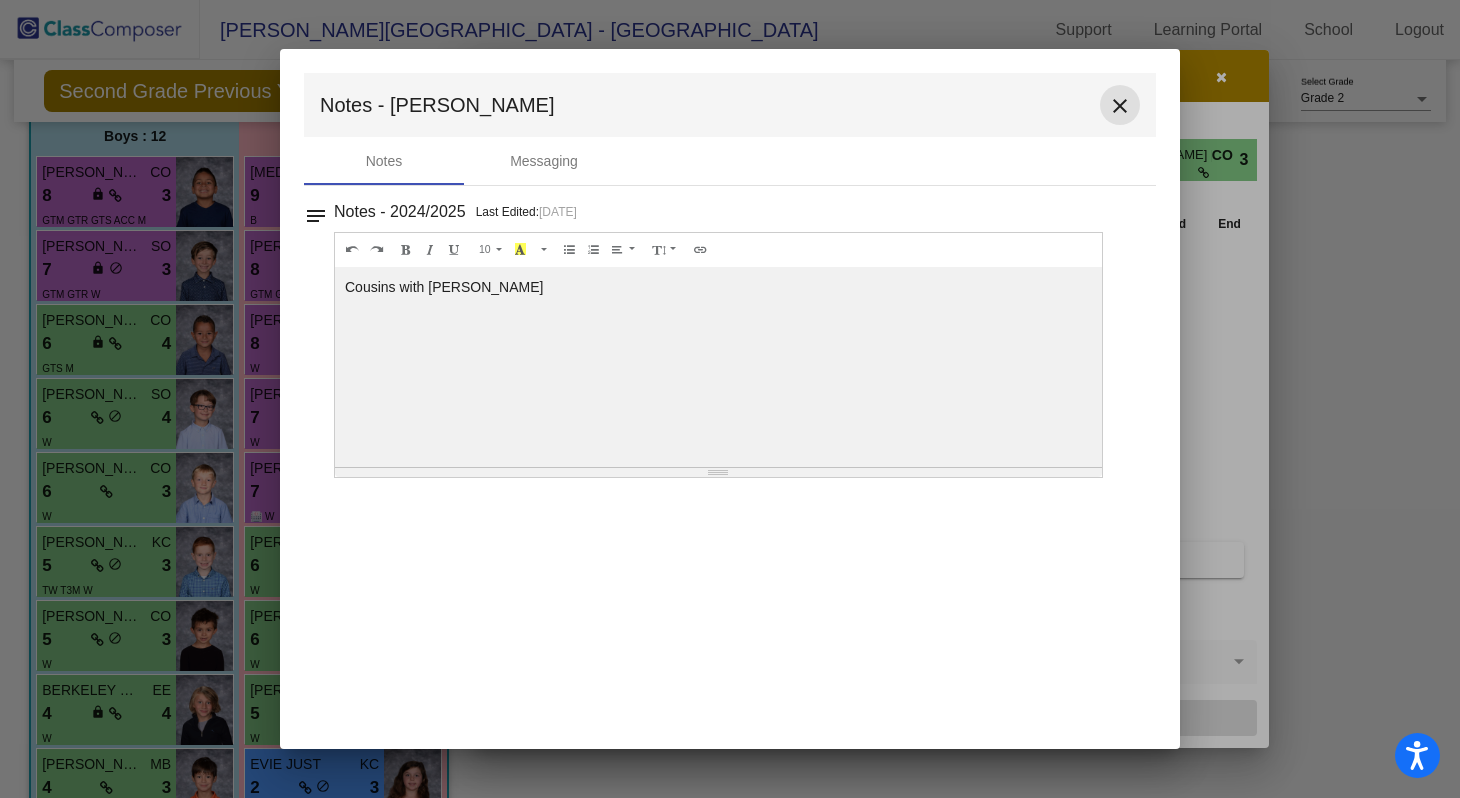 click on "close" at bounding box center [1120, 106] 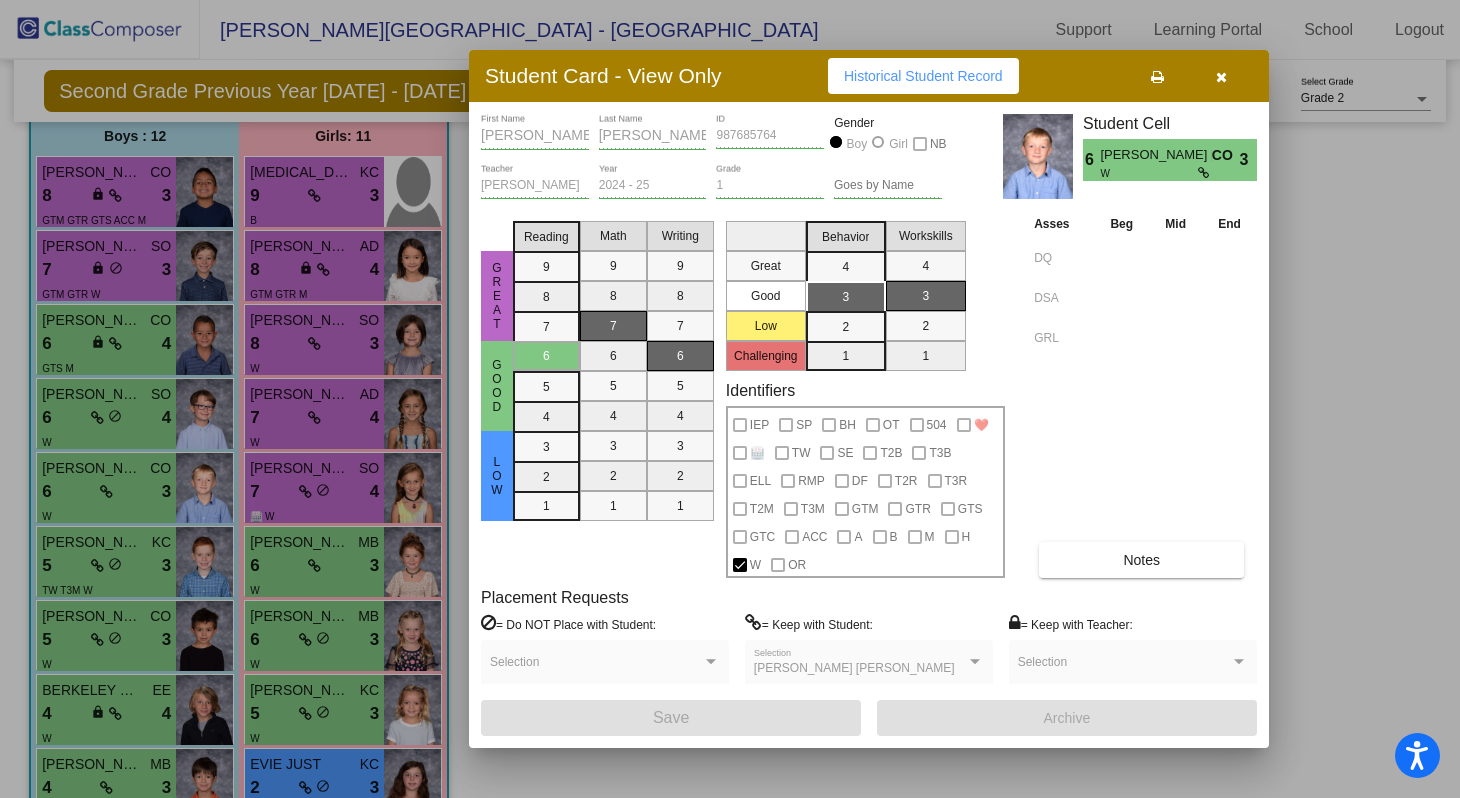 click at bounding box center [1221, 77] 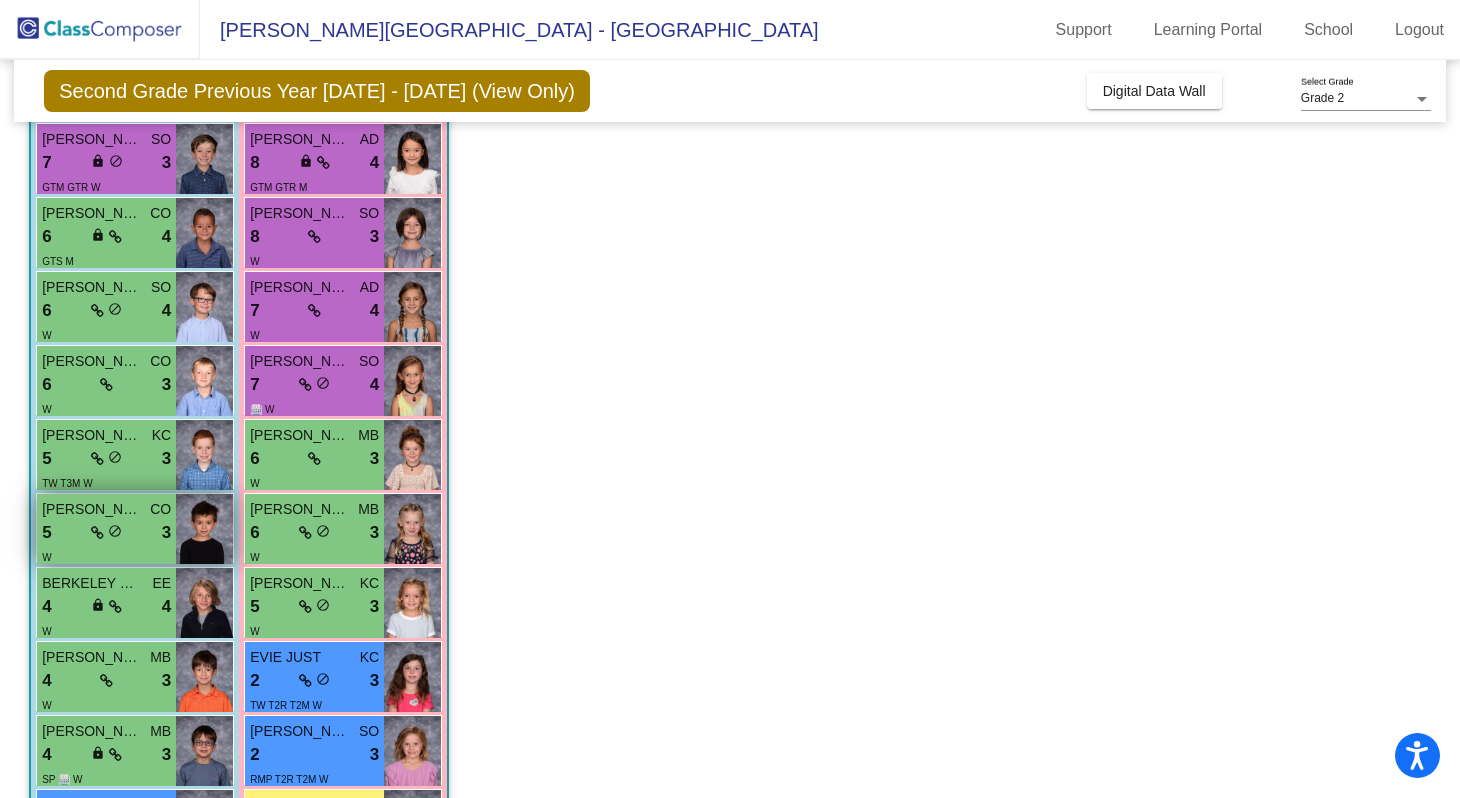 scroll, scrollTop: 275, scrollLeft: 0, axis: vertical 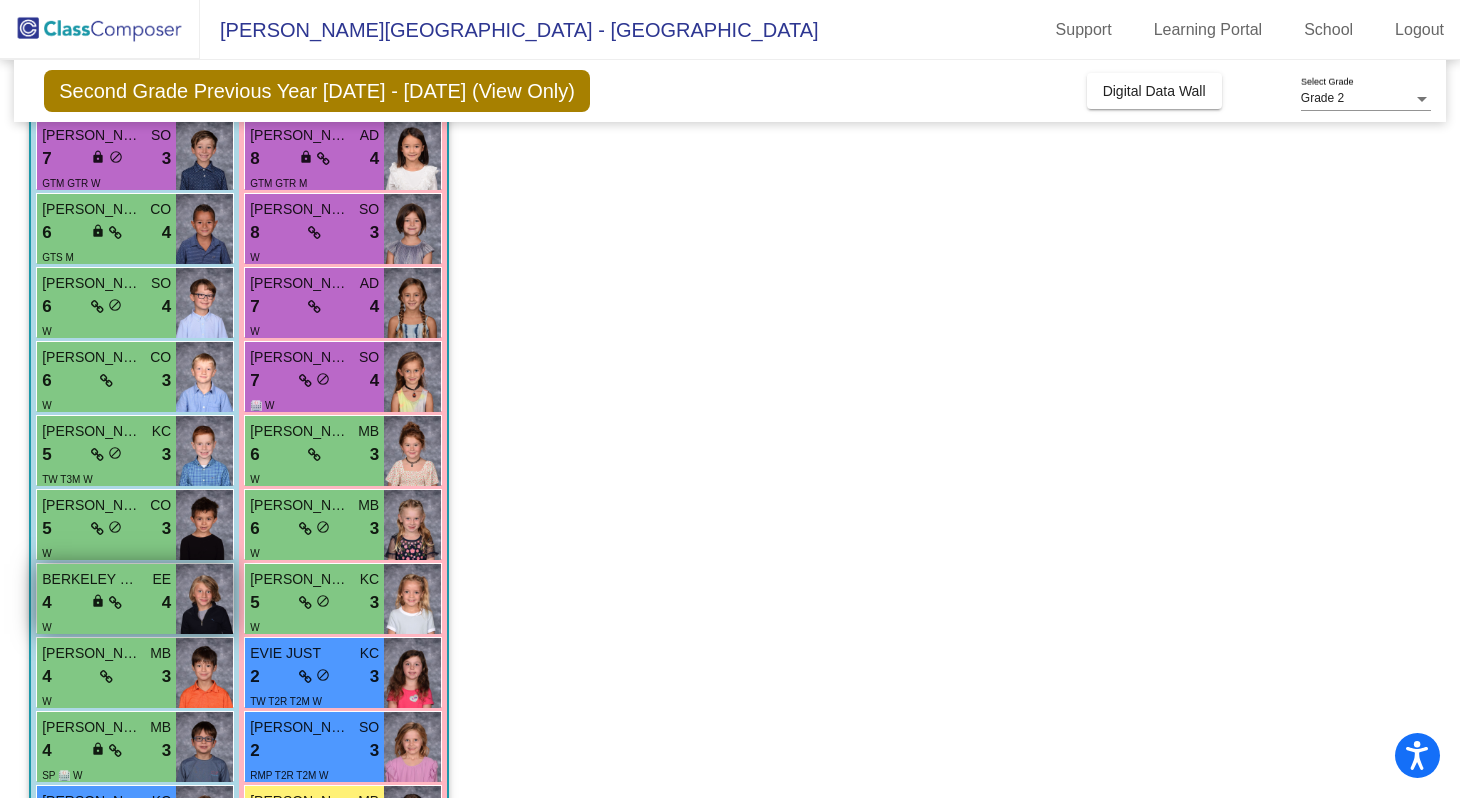 click on "4 lock do_not_disturb_alt 4" at bounding box center (106, 603) 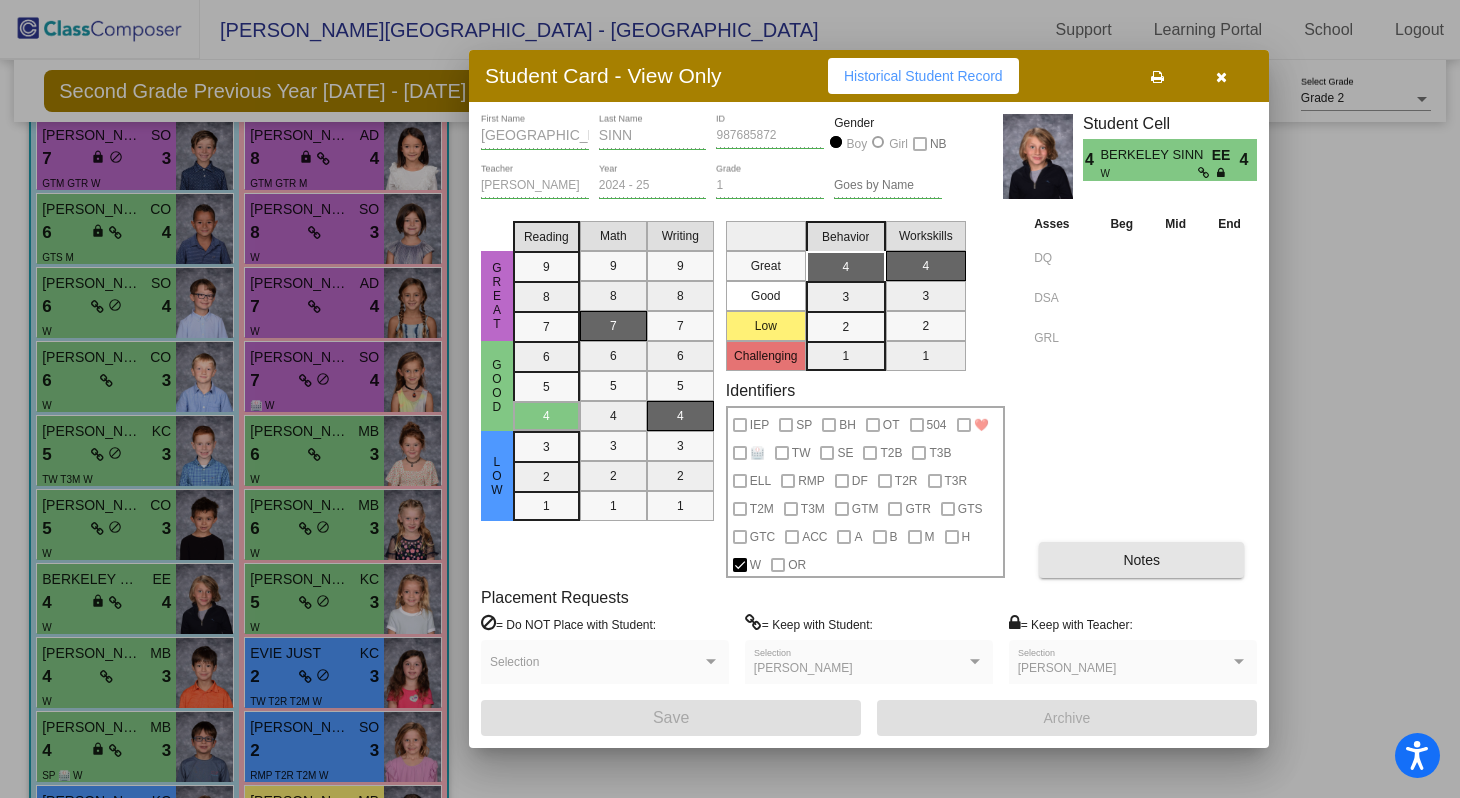 click on "Notes" at bounding box center (1141, 560) 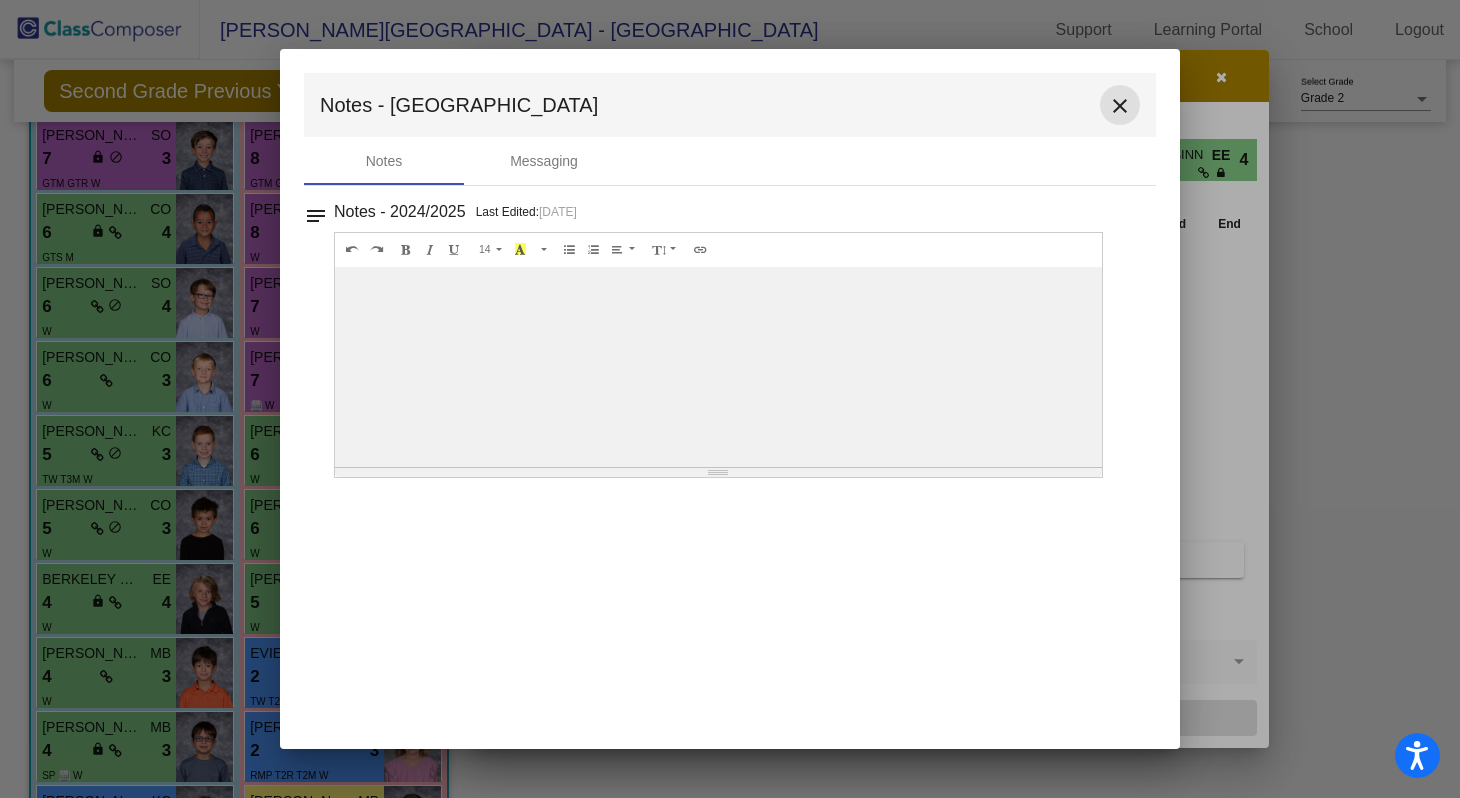 click on "close" at bounding box center [1120, 106] 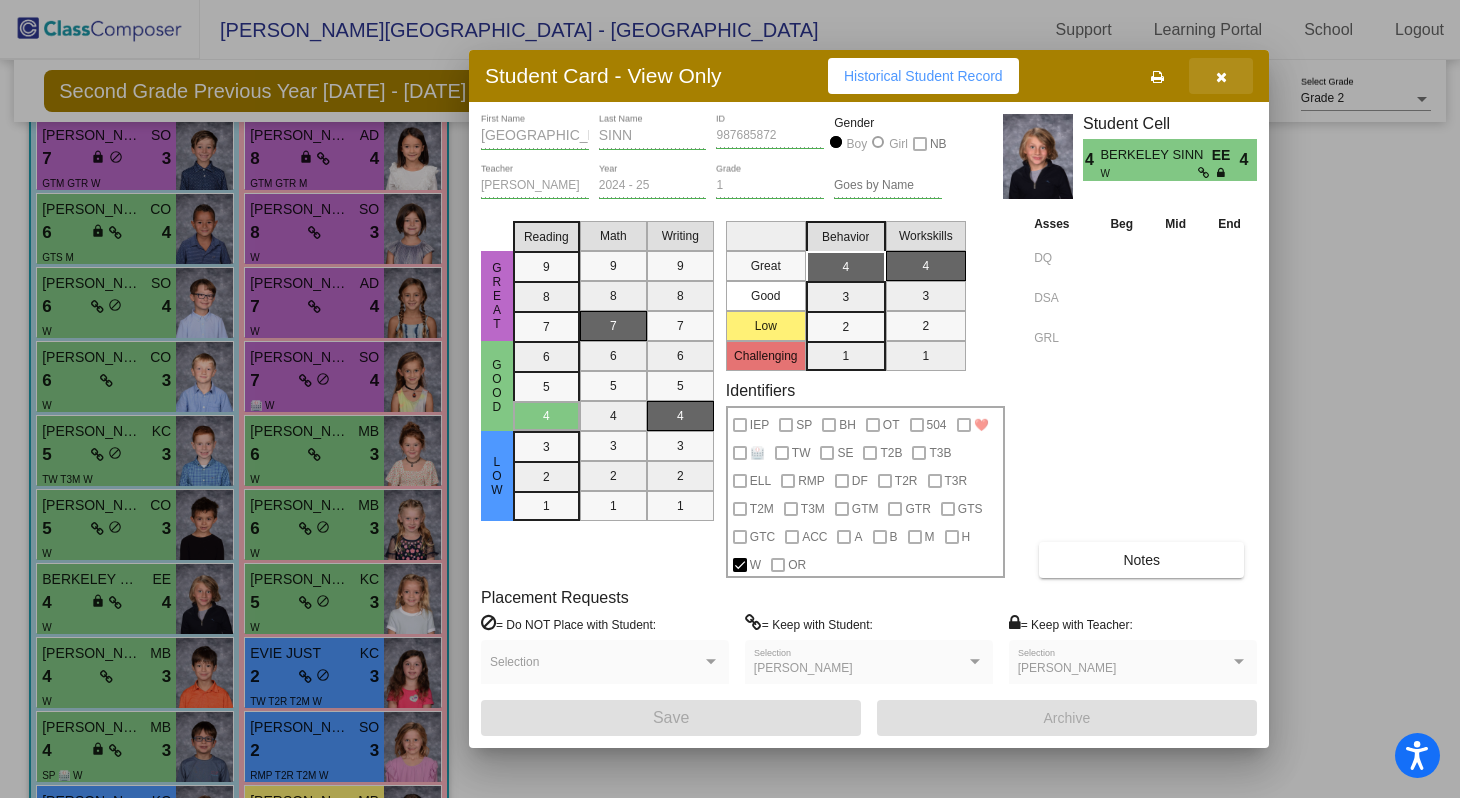 click at bounding box center [1221, 77] 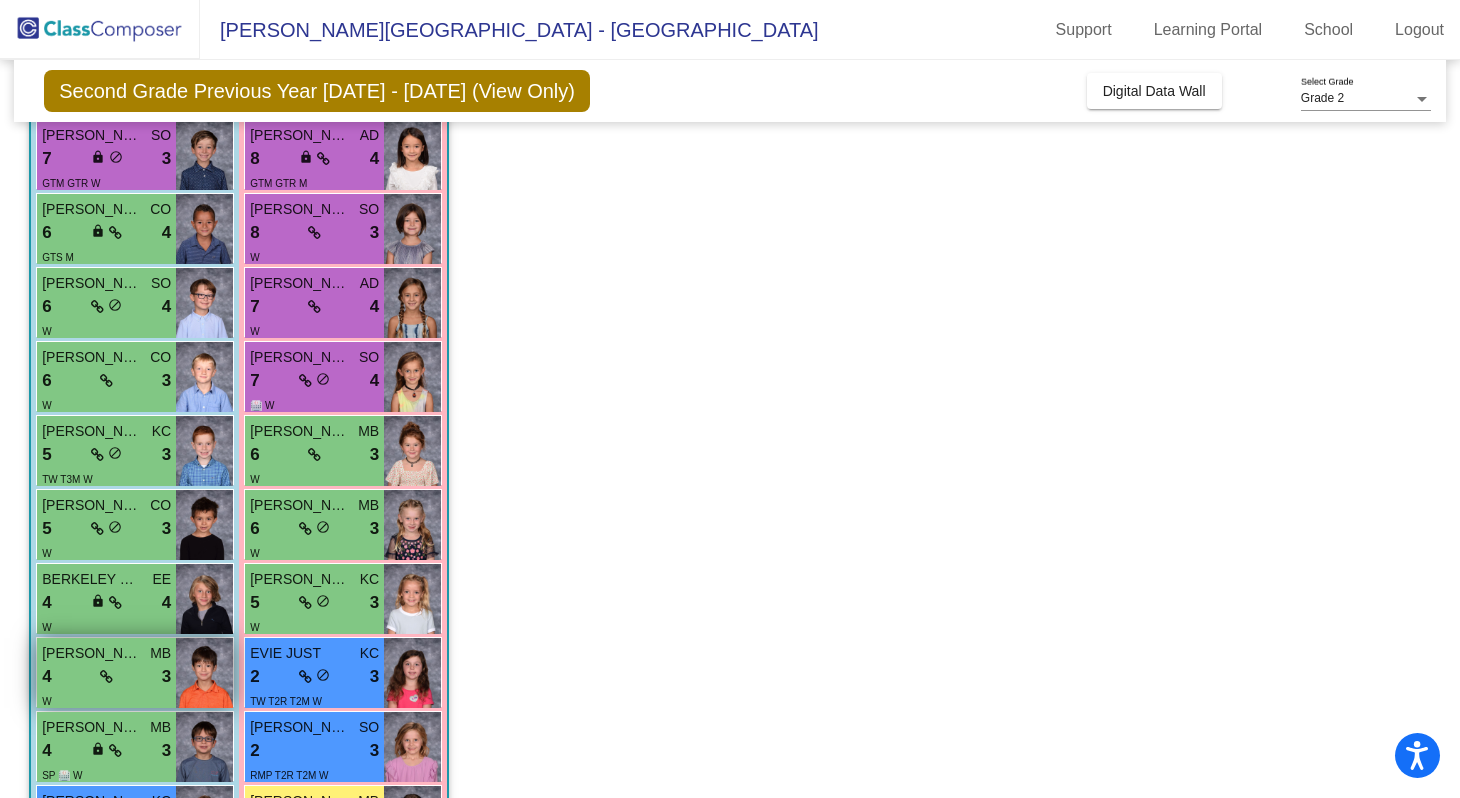 click on "4 lock do_not_disturb_alt 3" at bounding box center [106, 677] 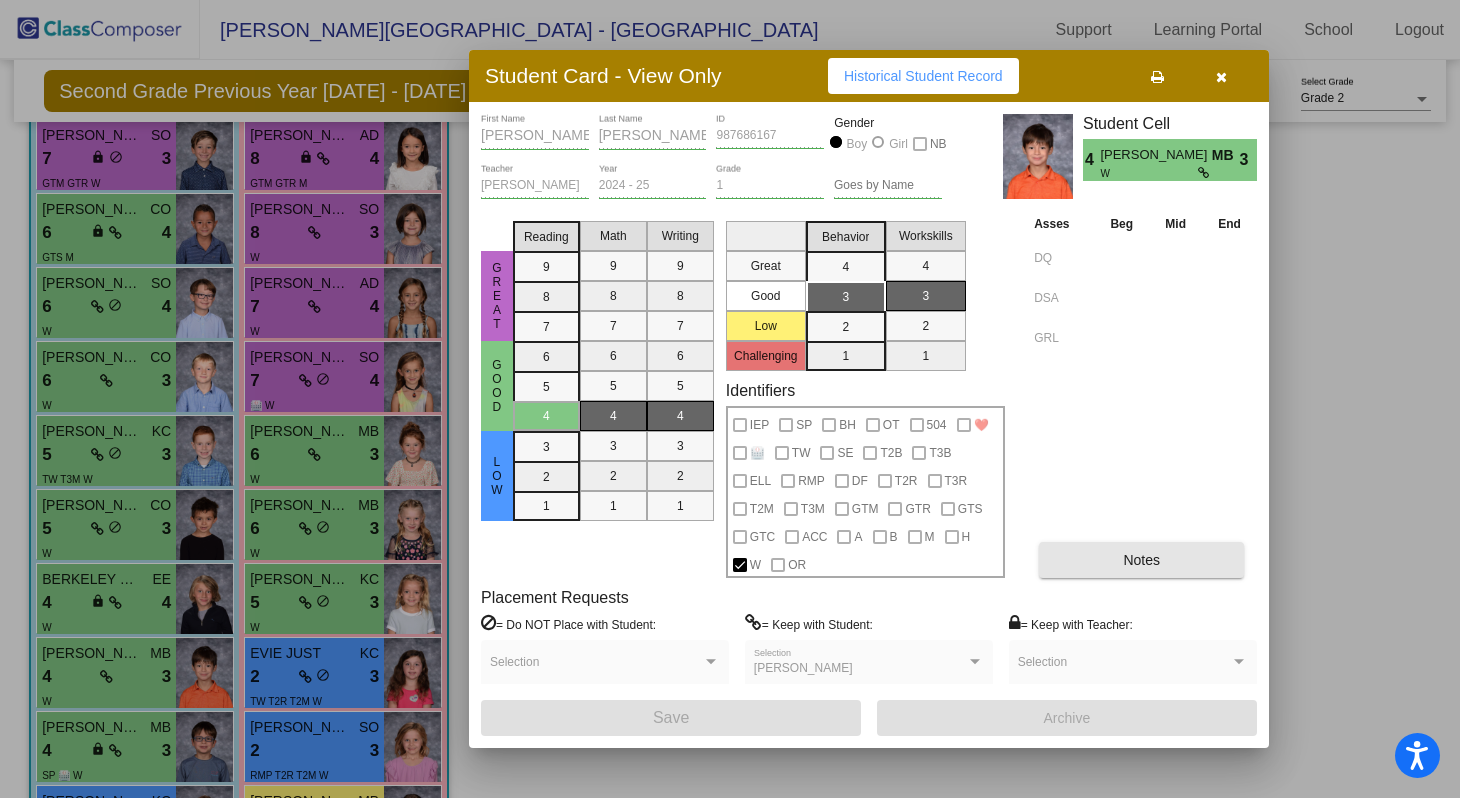 click on "Notes" at bounding box center (1141, 560) 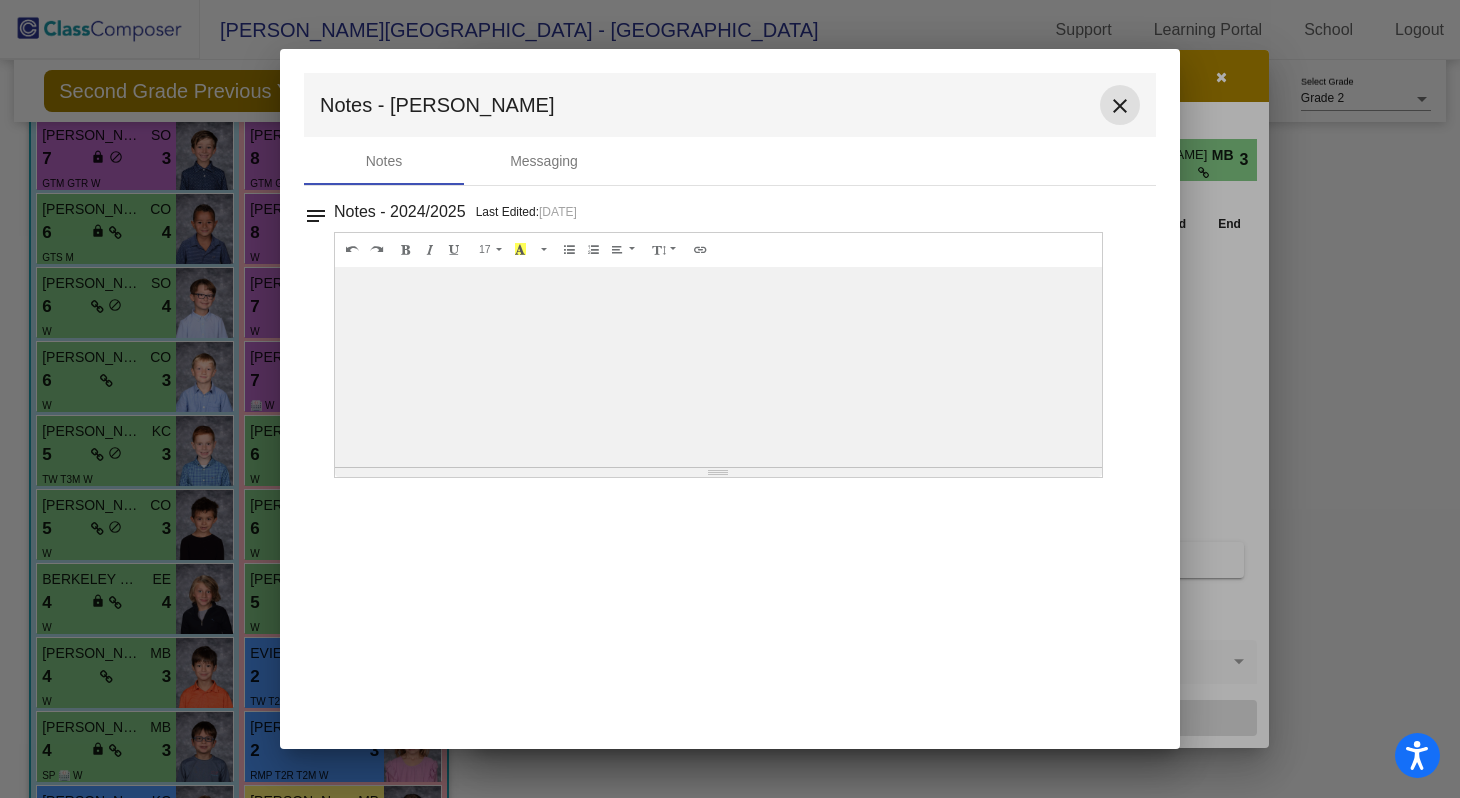click on "close" at bounding box center [1120, 106] 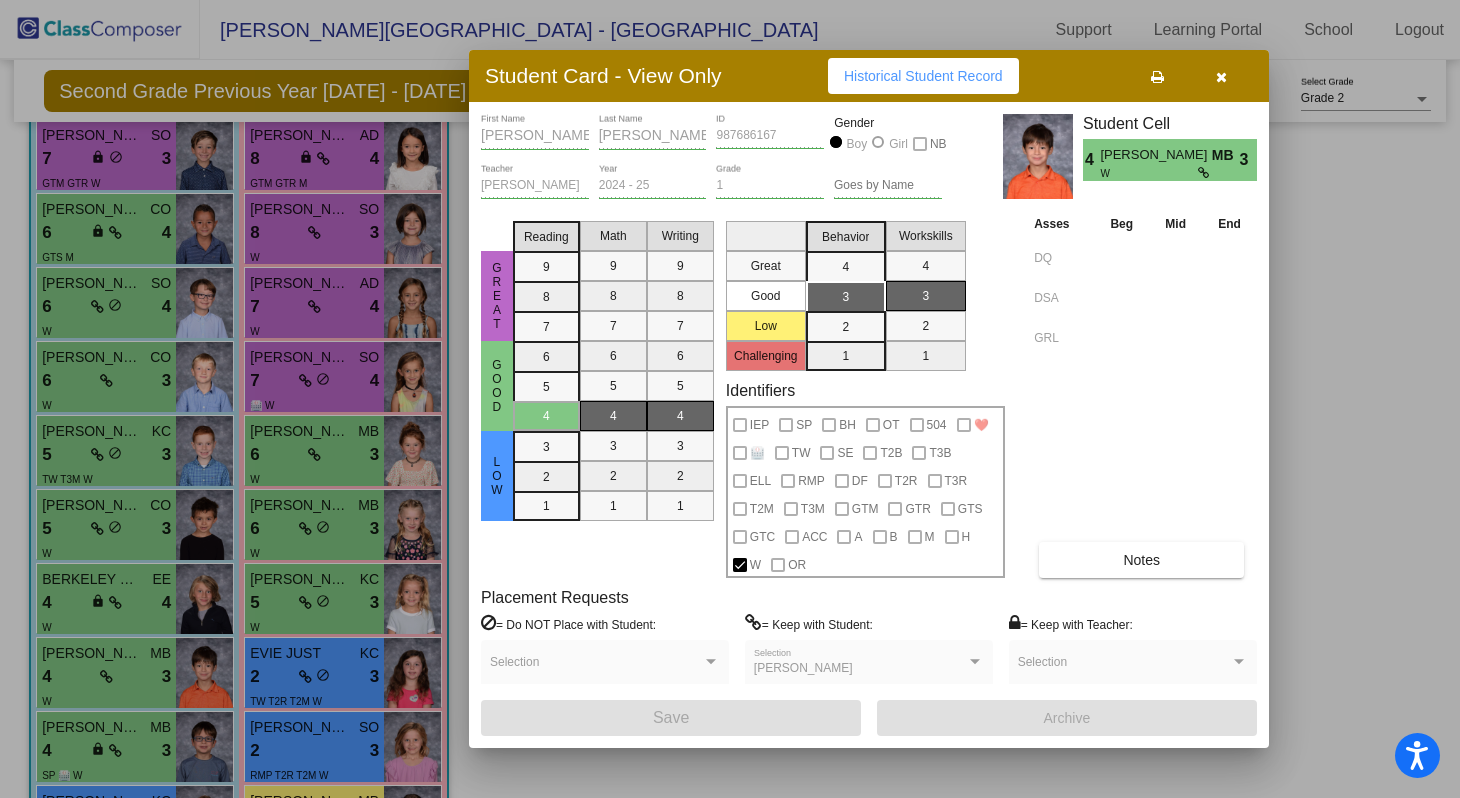 click at bounding box center (1221, 76) 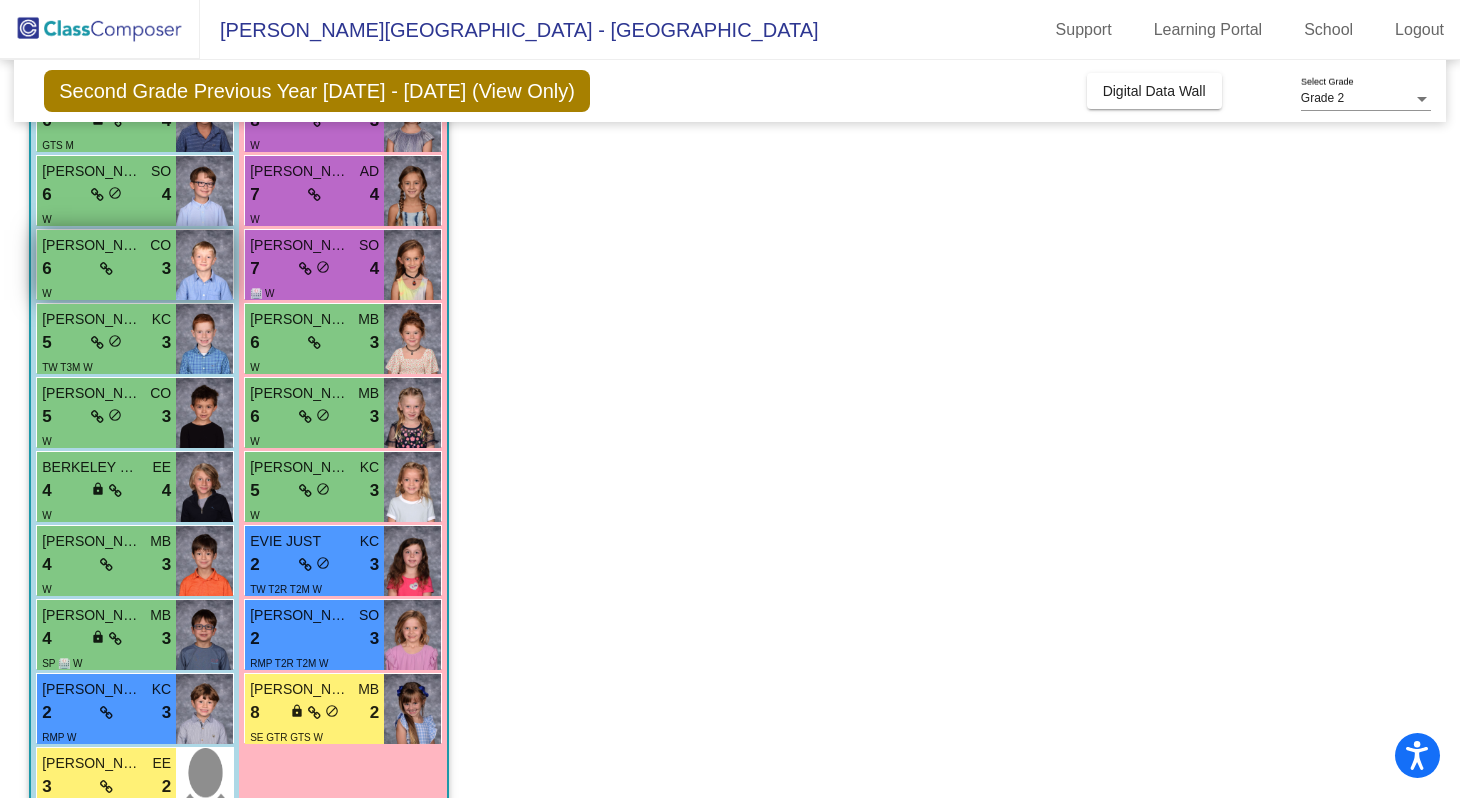 scroll, scrollTop: 418, scrollLeft: 0, axis: vertical 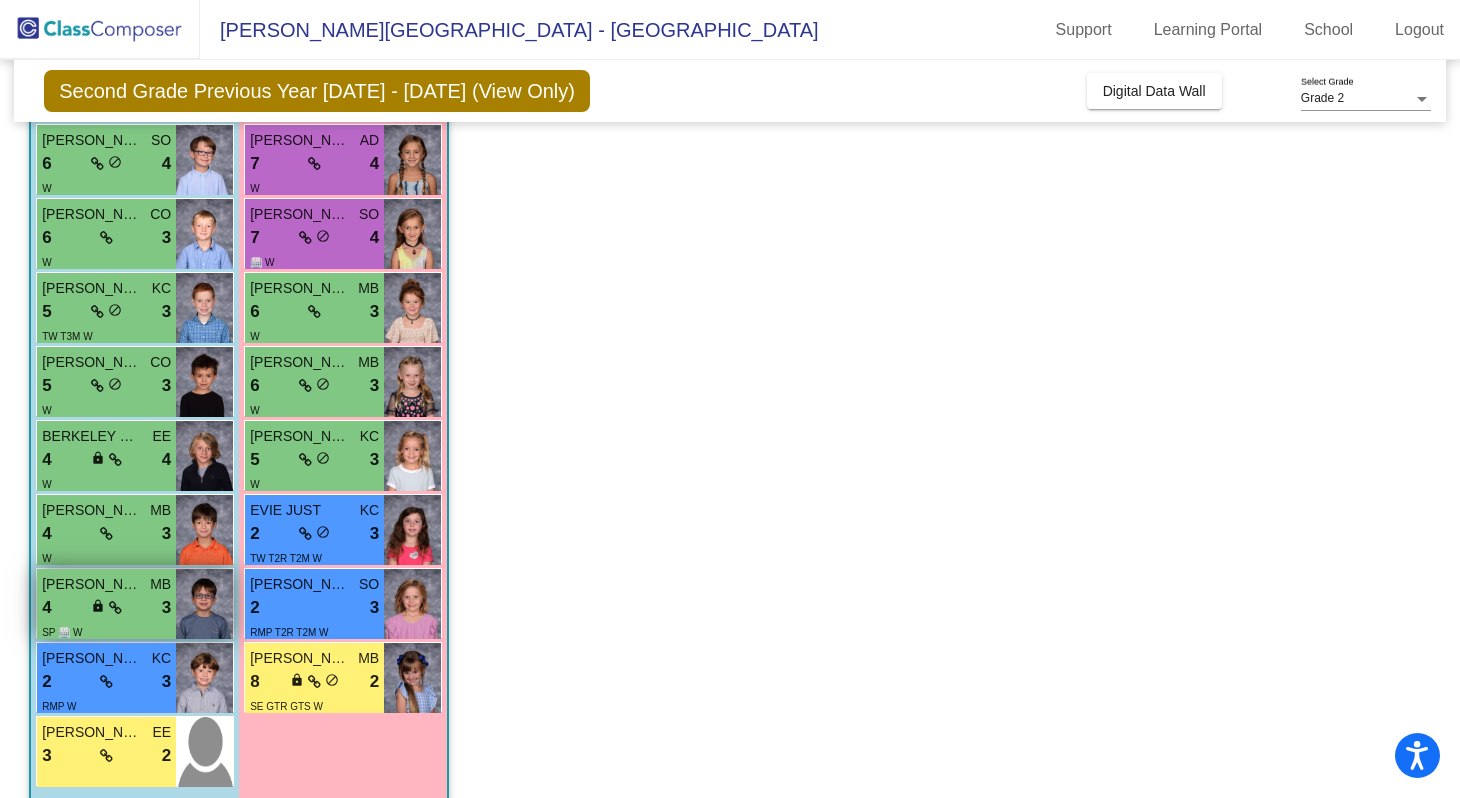 click on "4 lock do_not_disturb_alt 3" at bounding box center [106, 608] 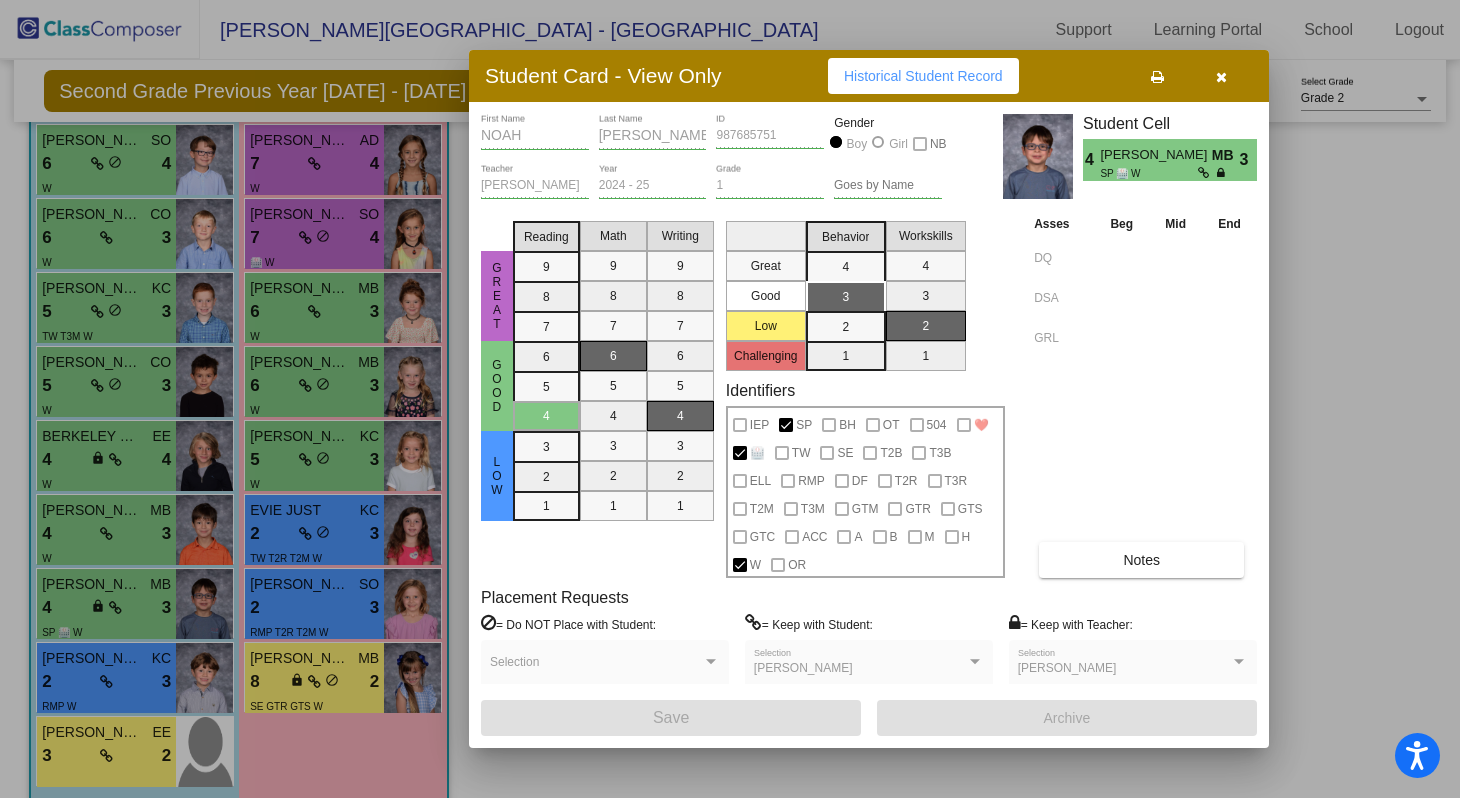click on "Notes" at bounding box center (1141, 560) 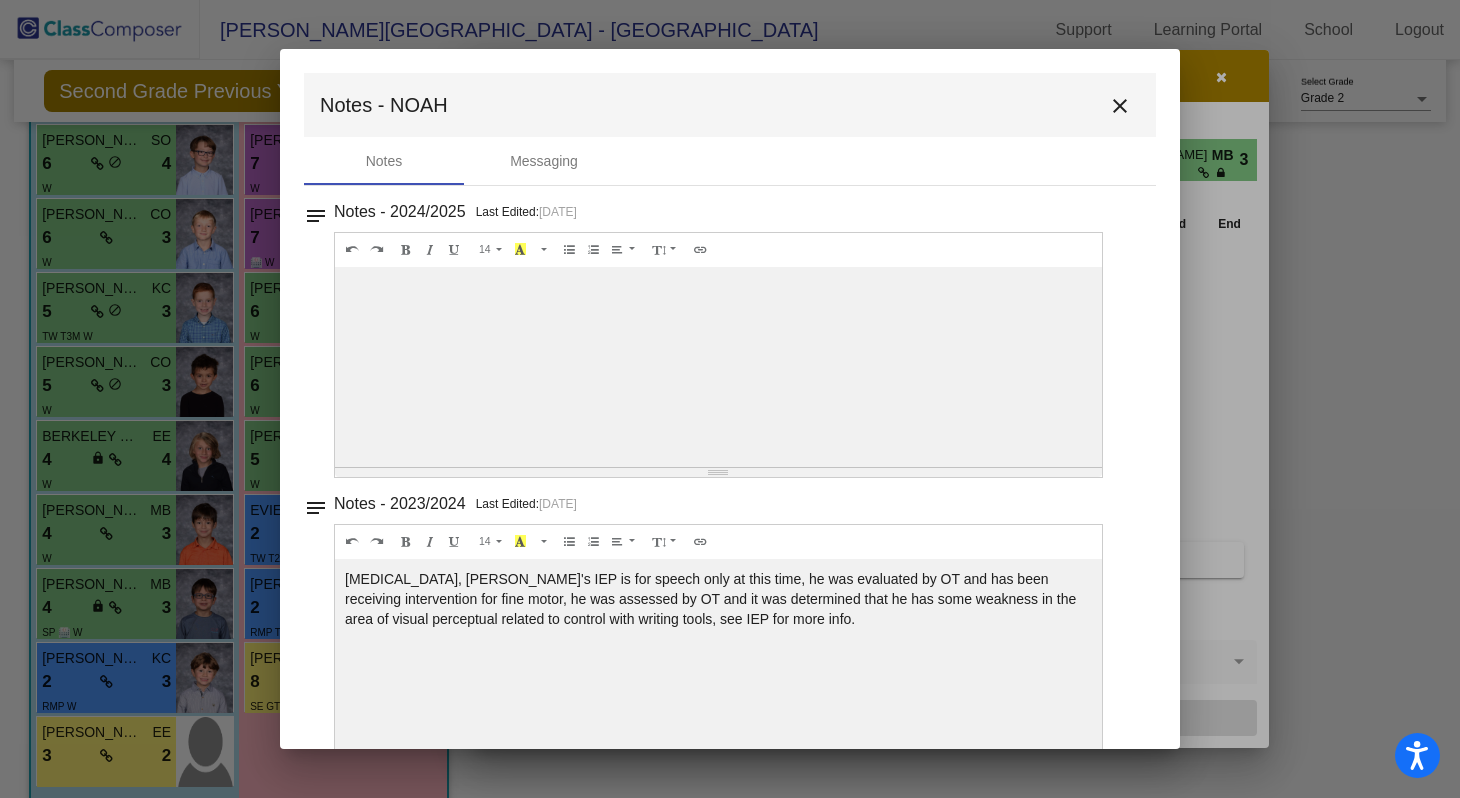 scroll, scrollTop: 0, scrollLeft: 0, axis: both 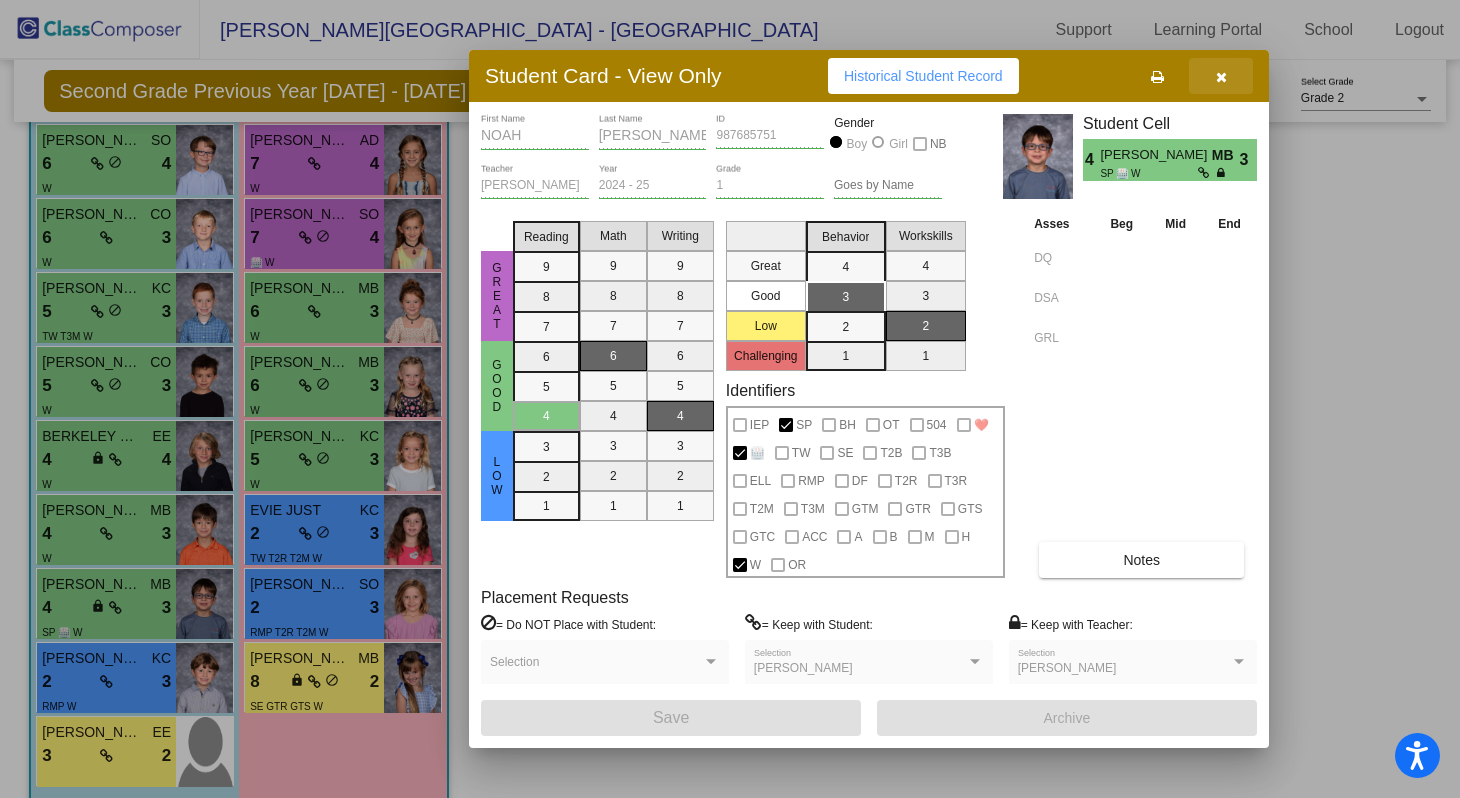 click at bounding box center [1221, 77] 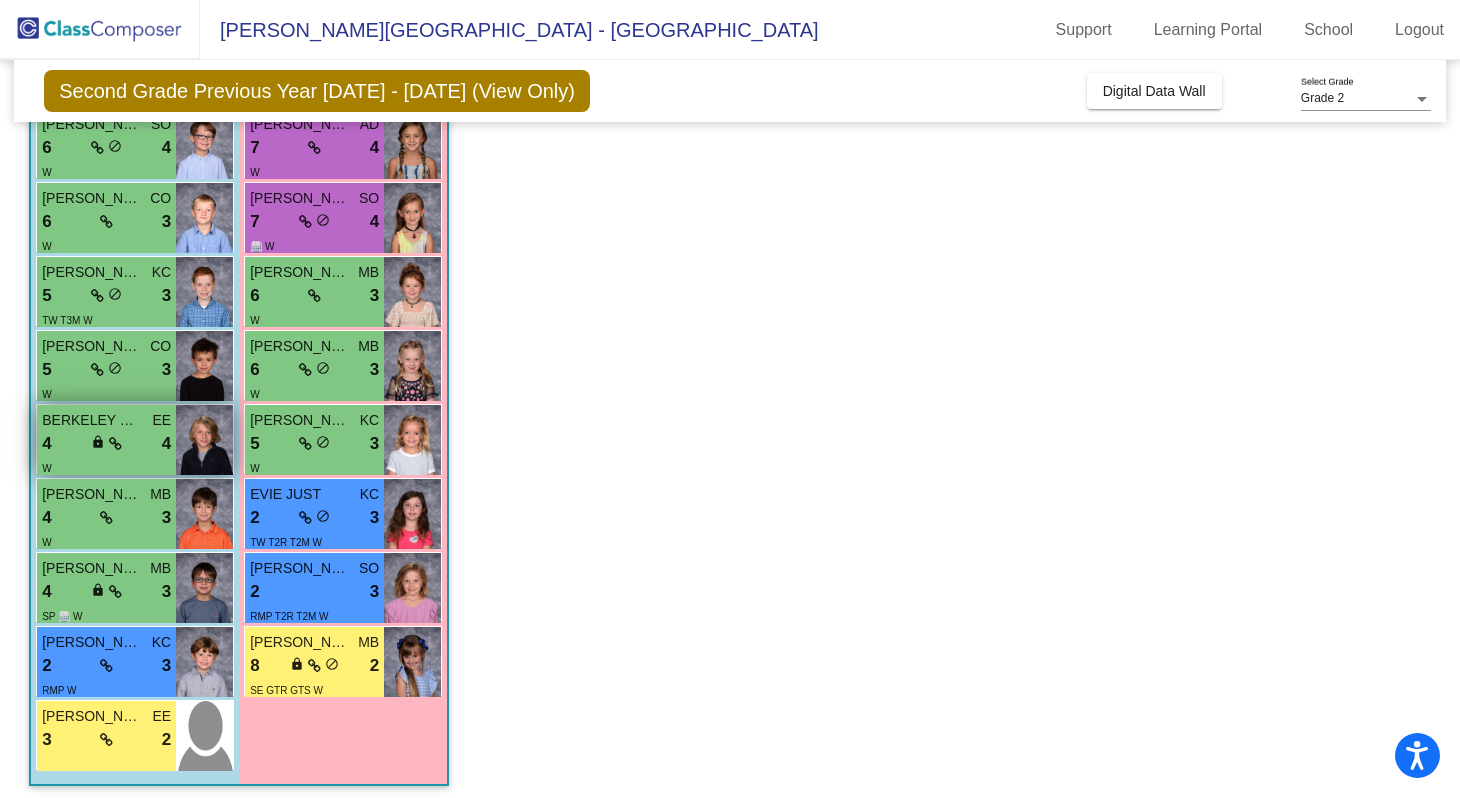 scroll, scrollTop: 442, scrollLeft: 0, axis: vertical 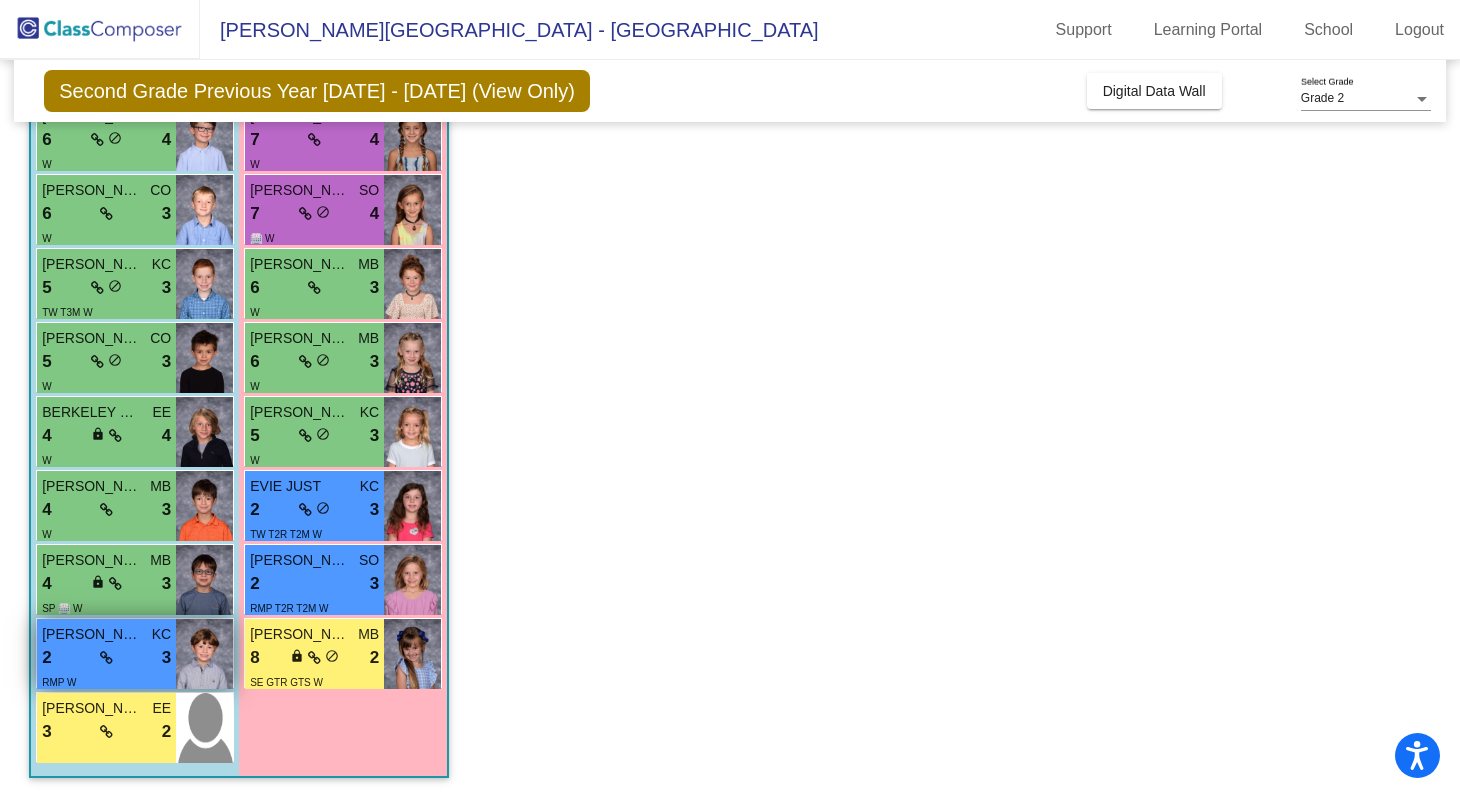 click at bounding box center [106, 658] 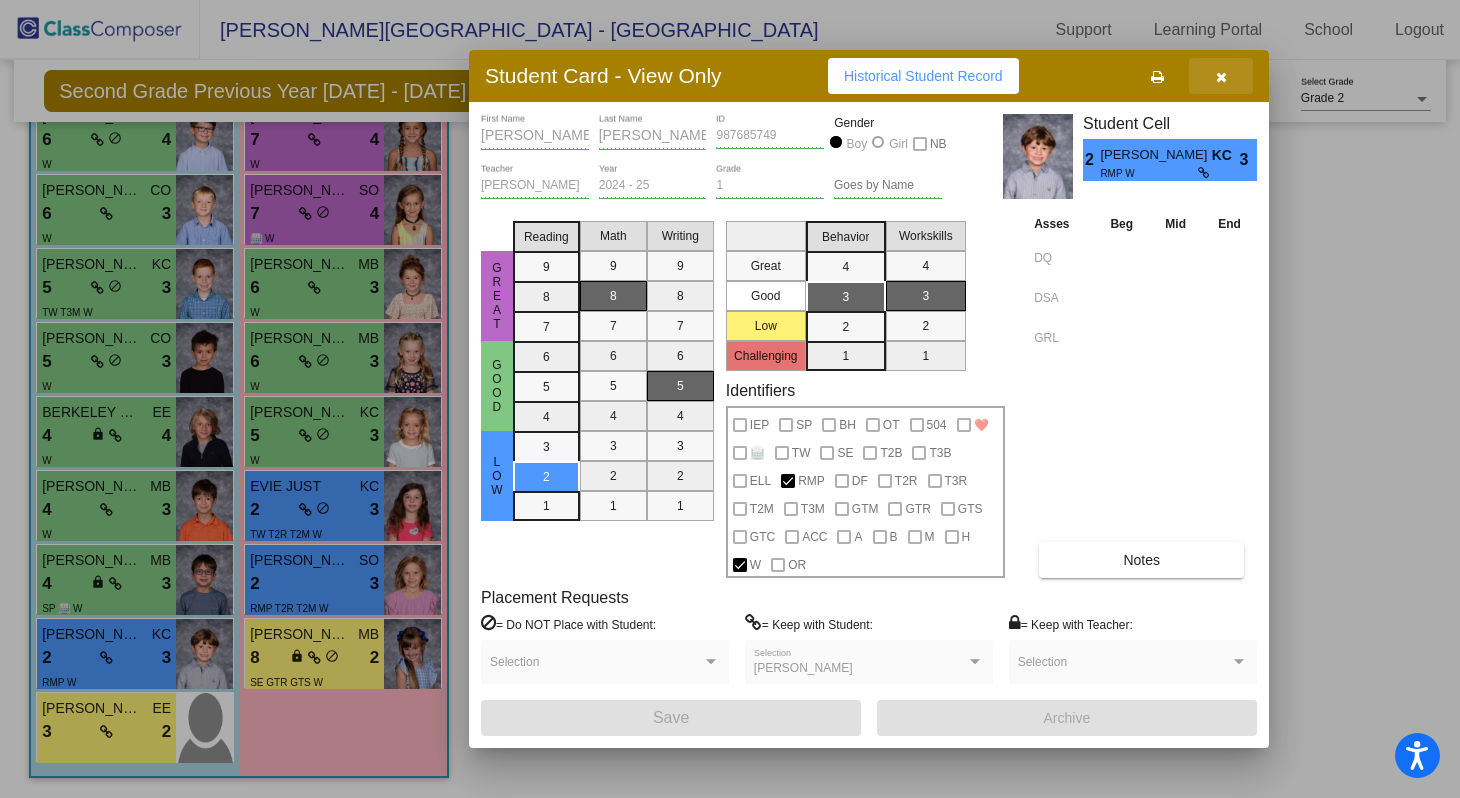 click at bounding box center [1221, 77] 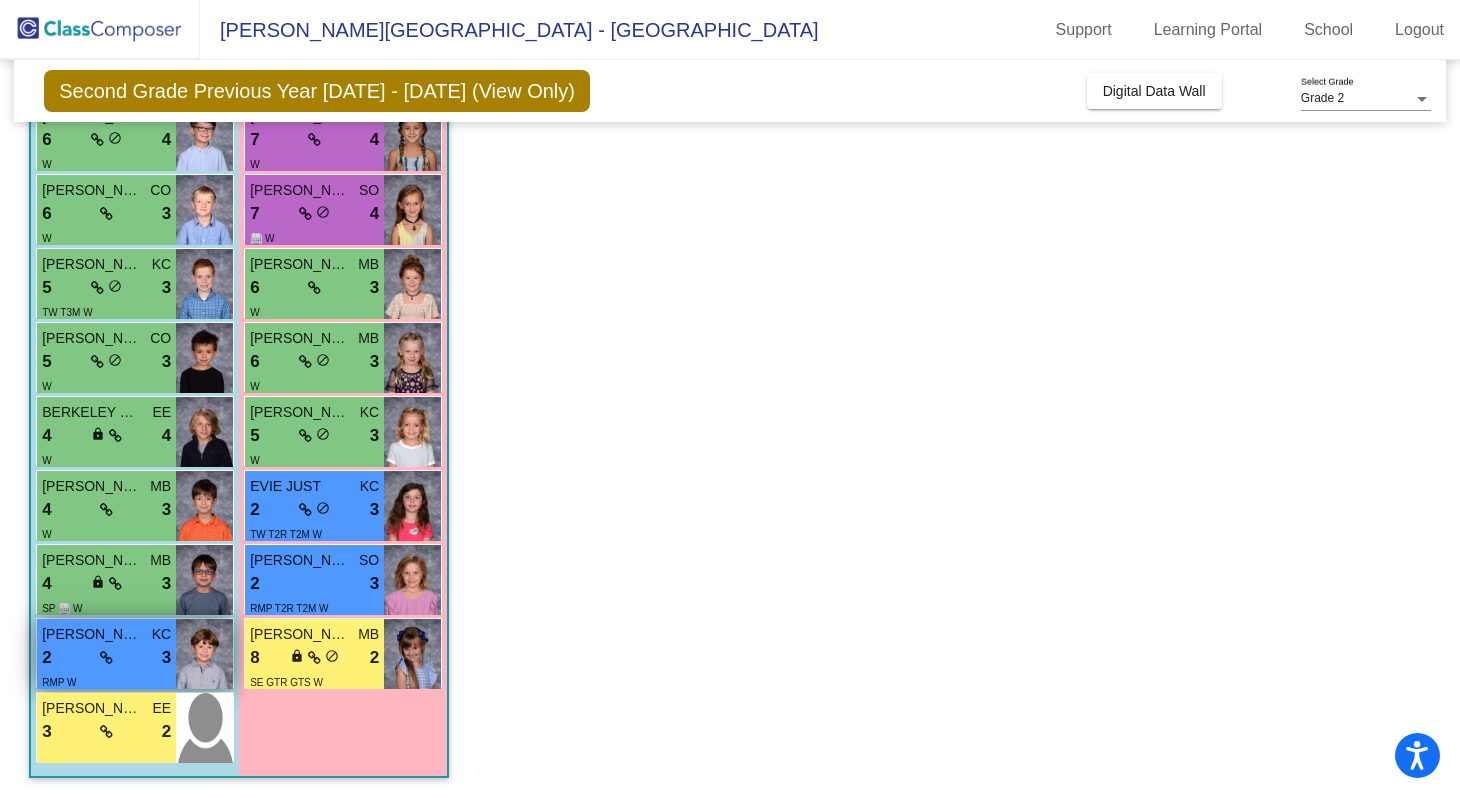 click on "2 lock do_not_disturb_alt 3" at bounding box center [106, 658] 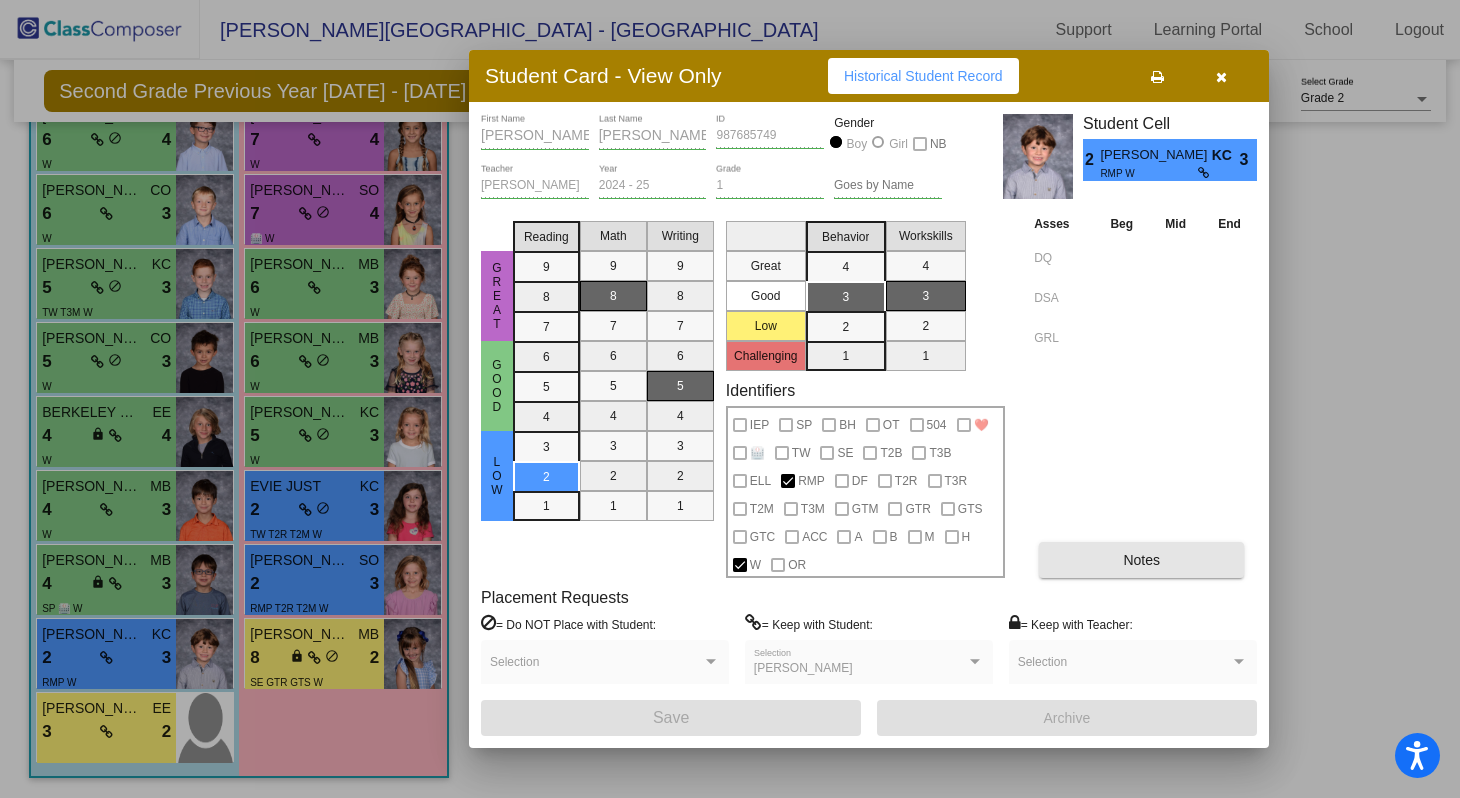 click on "Notes" at bounding box center (1141, 560) 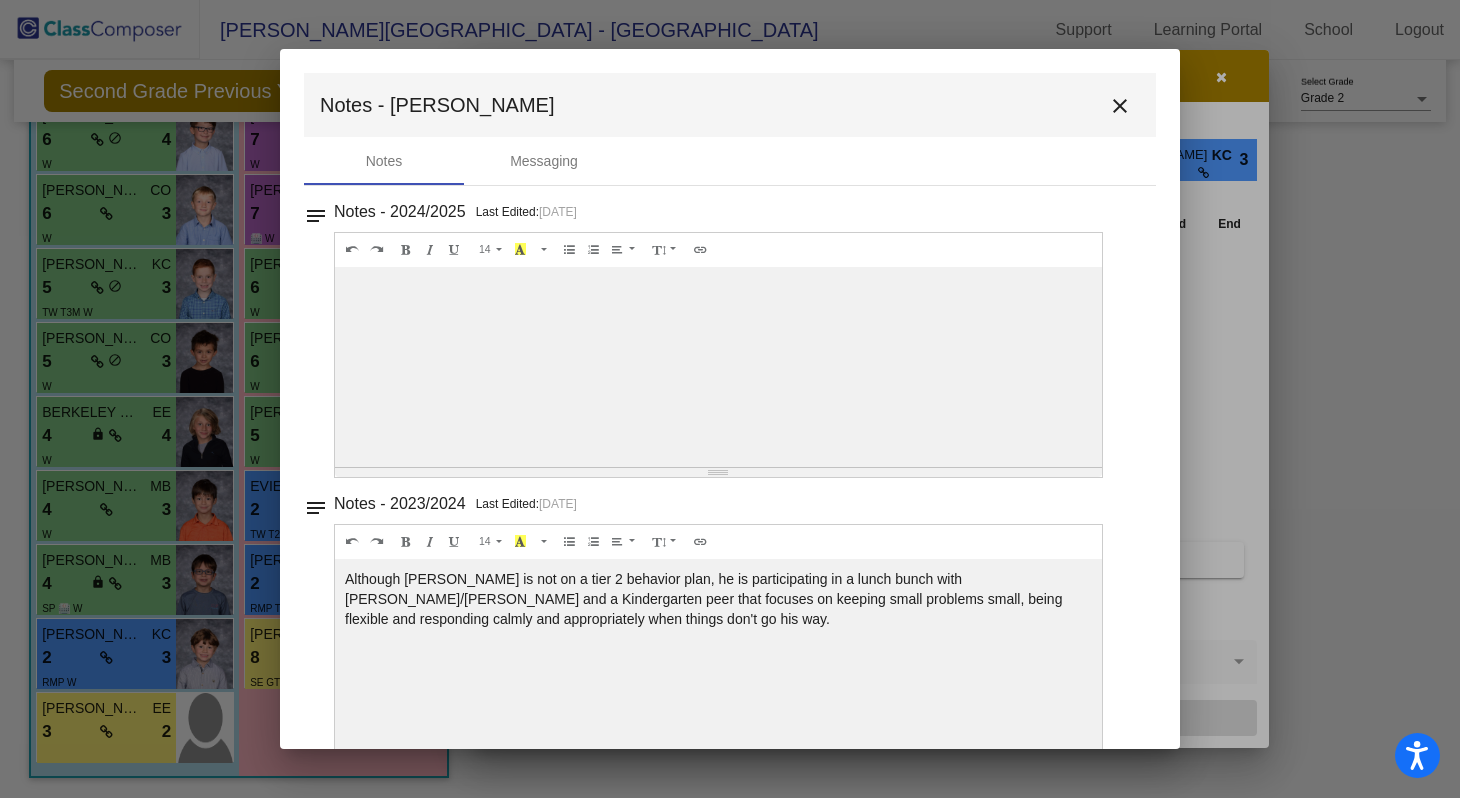 scroll, scrollTop: 46, scrollLeft: 0, axis: vertical 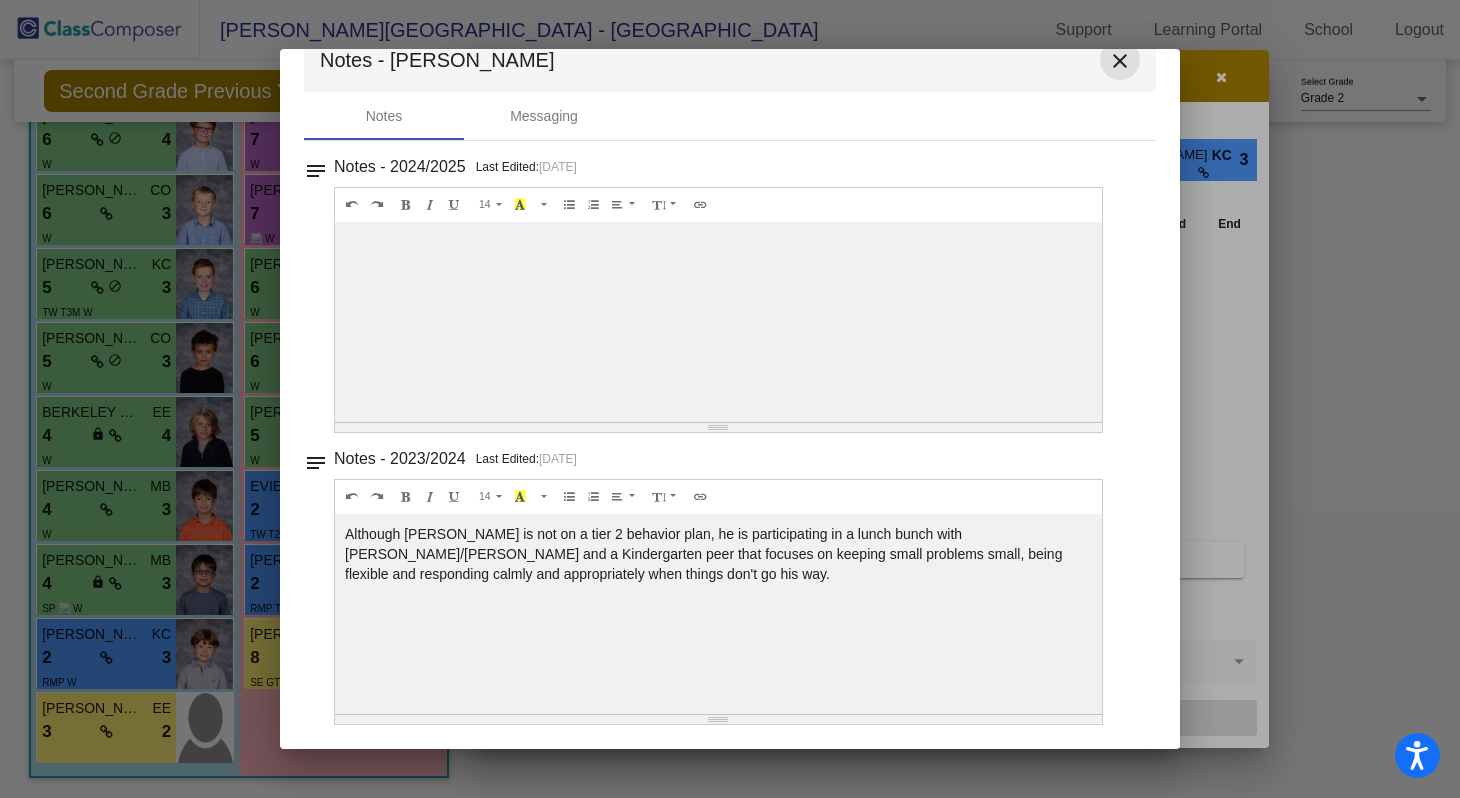 click on "close" at bounding box center (1120, 61) 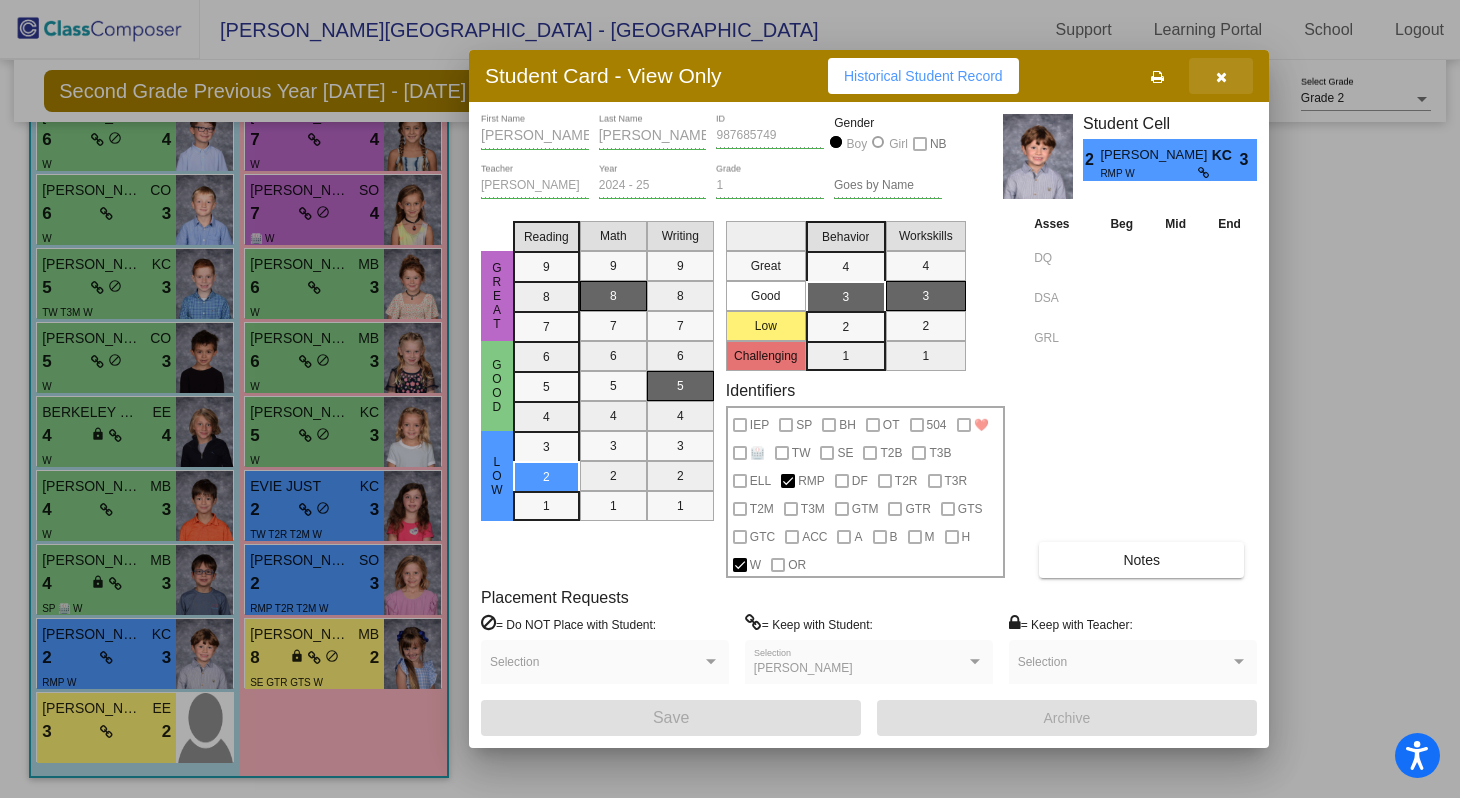 click at bounding box center (1221, 76) 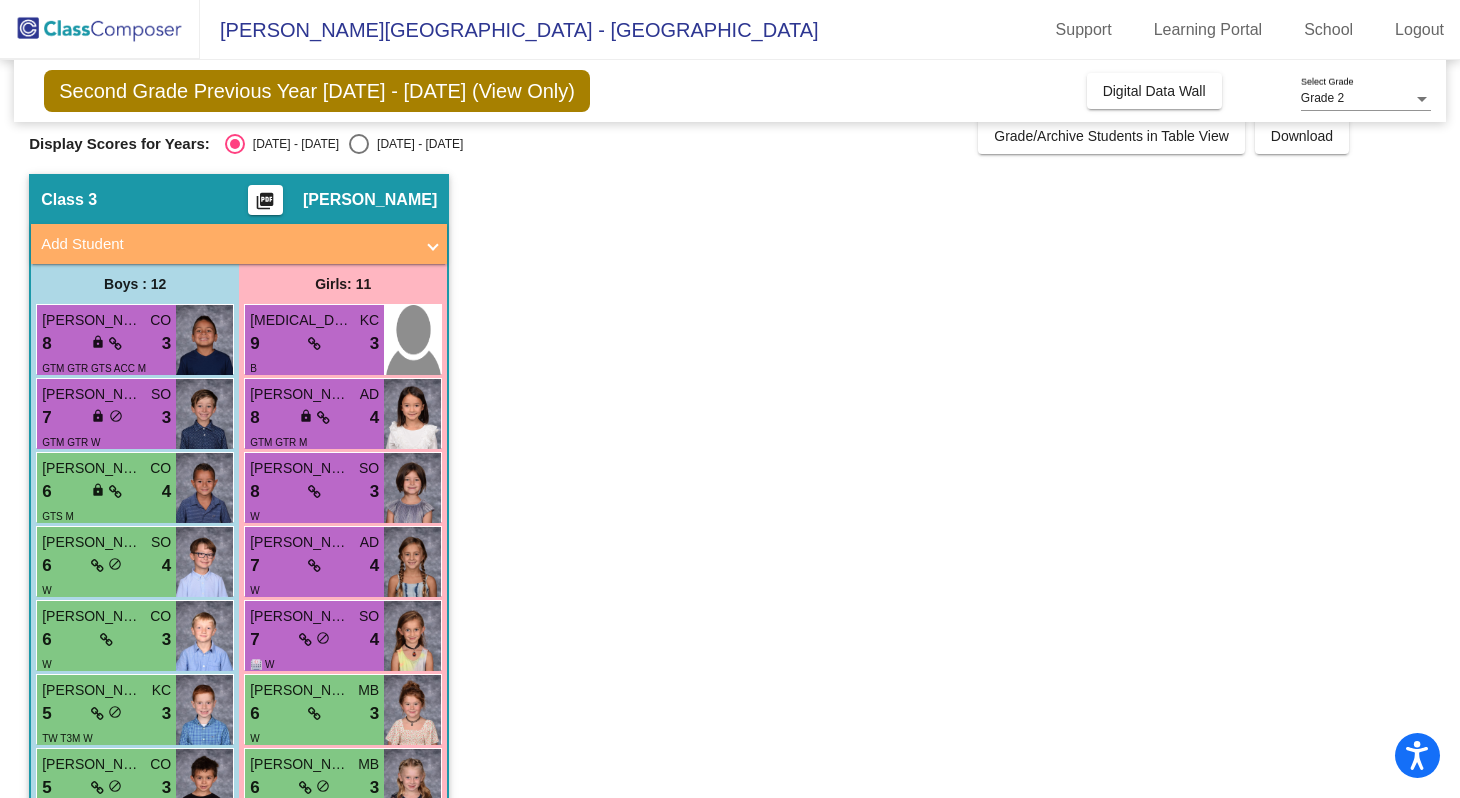 scroll, scrollTop: 0, scrollLeft: 0, axis: both 